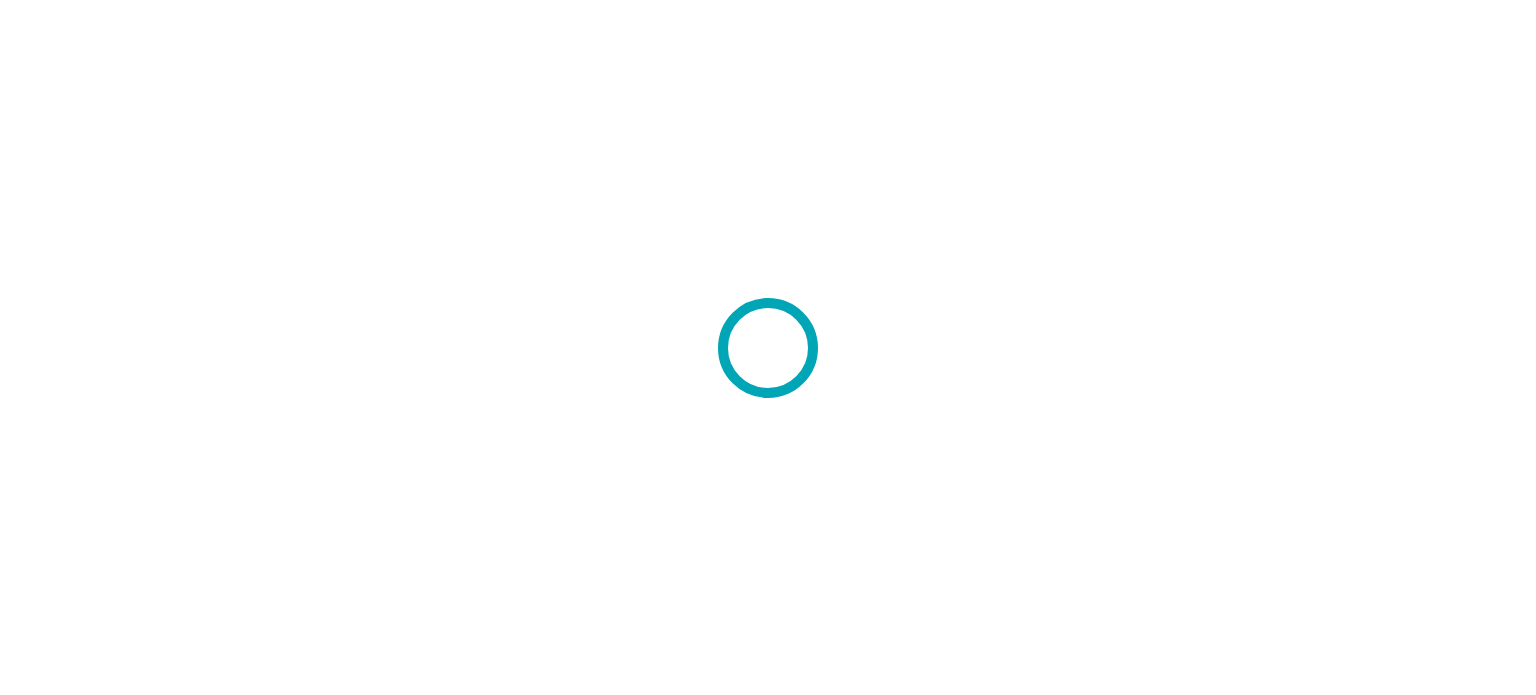 scroll, scrollTop: 0, scrollLeft: 0, axis: both 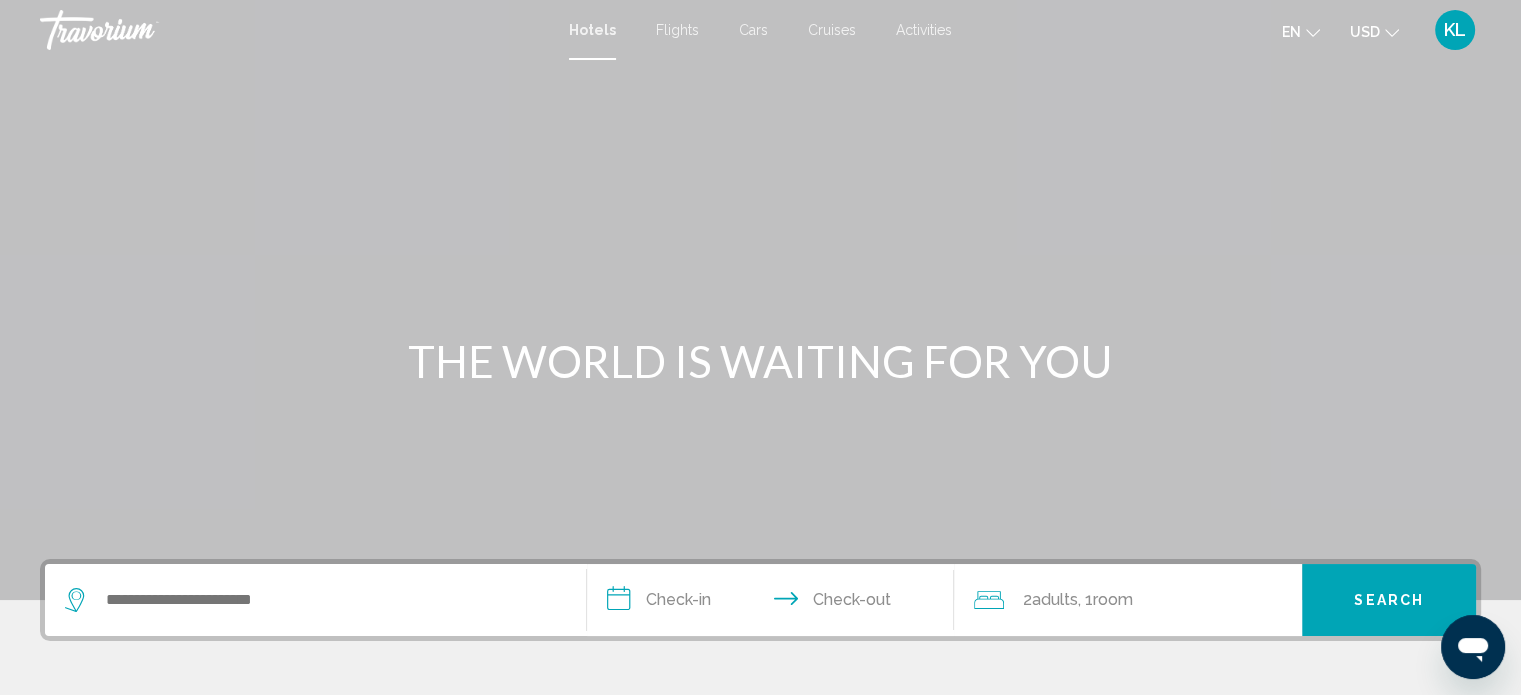 click at bounding box center [1313, 33] 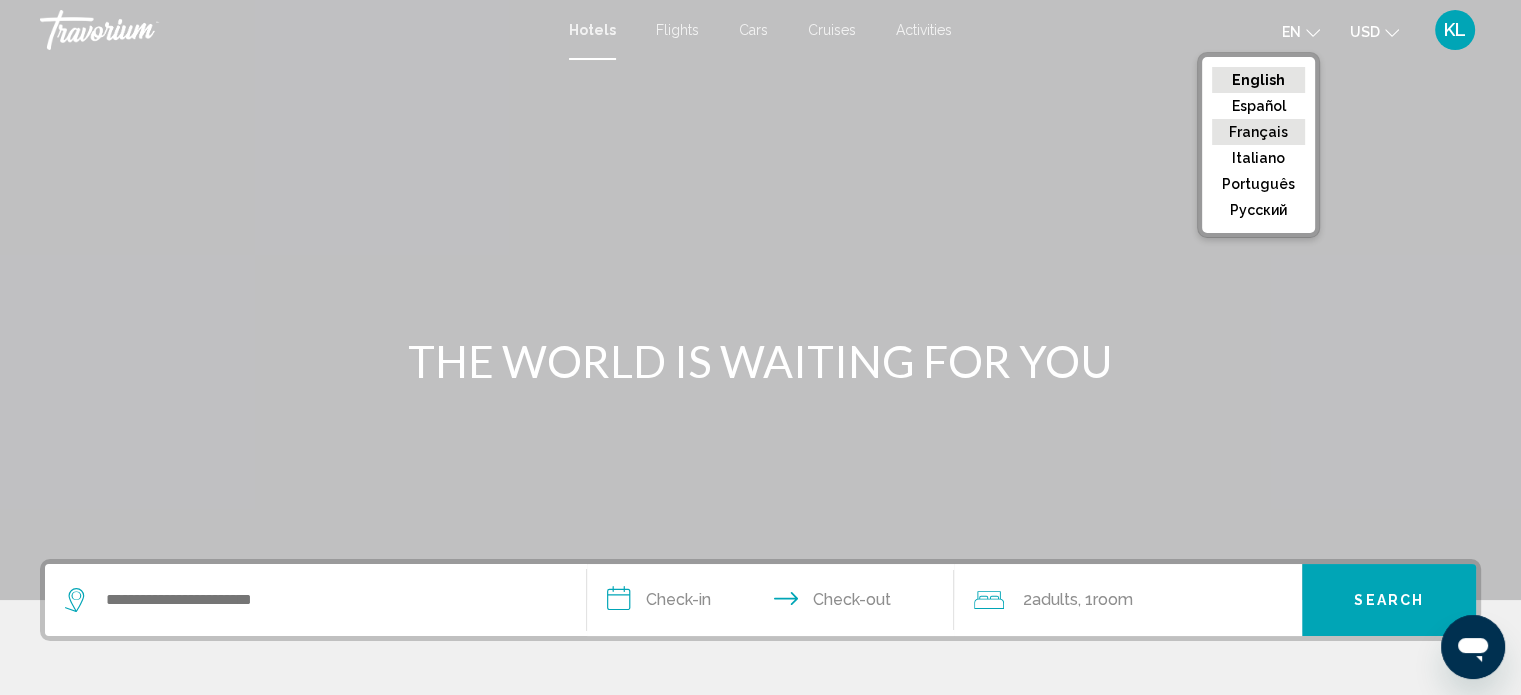 click on "Français" at bounding box center [1258, 80] 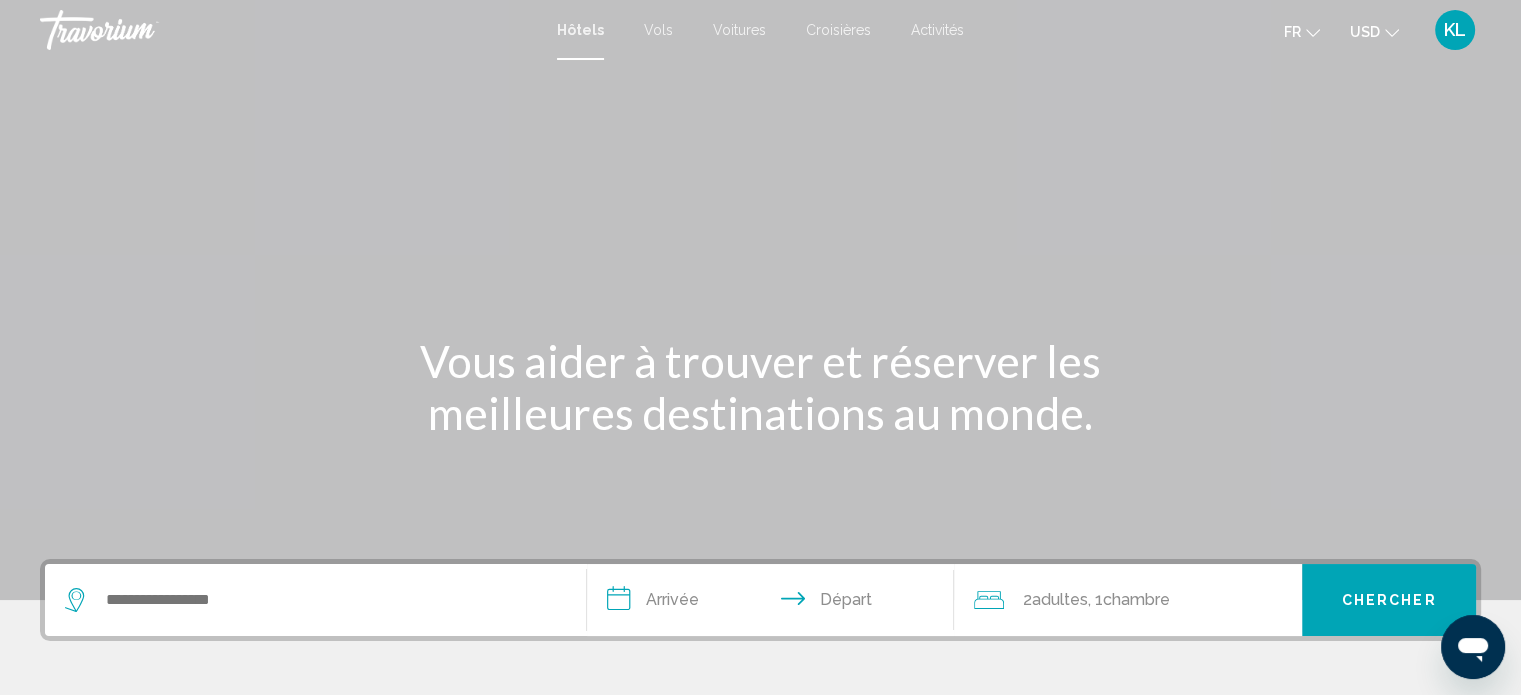 click at bounding box center [1392, 33] 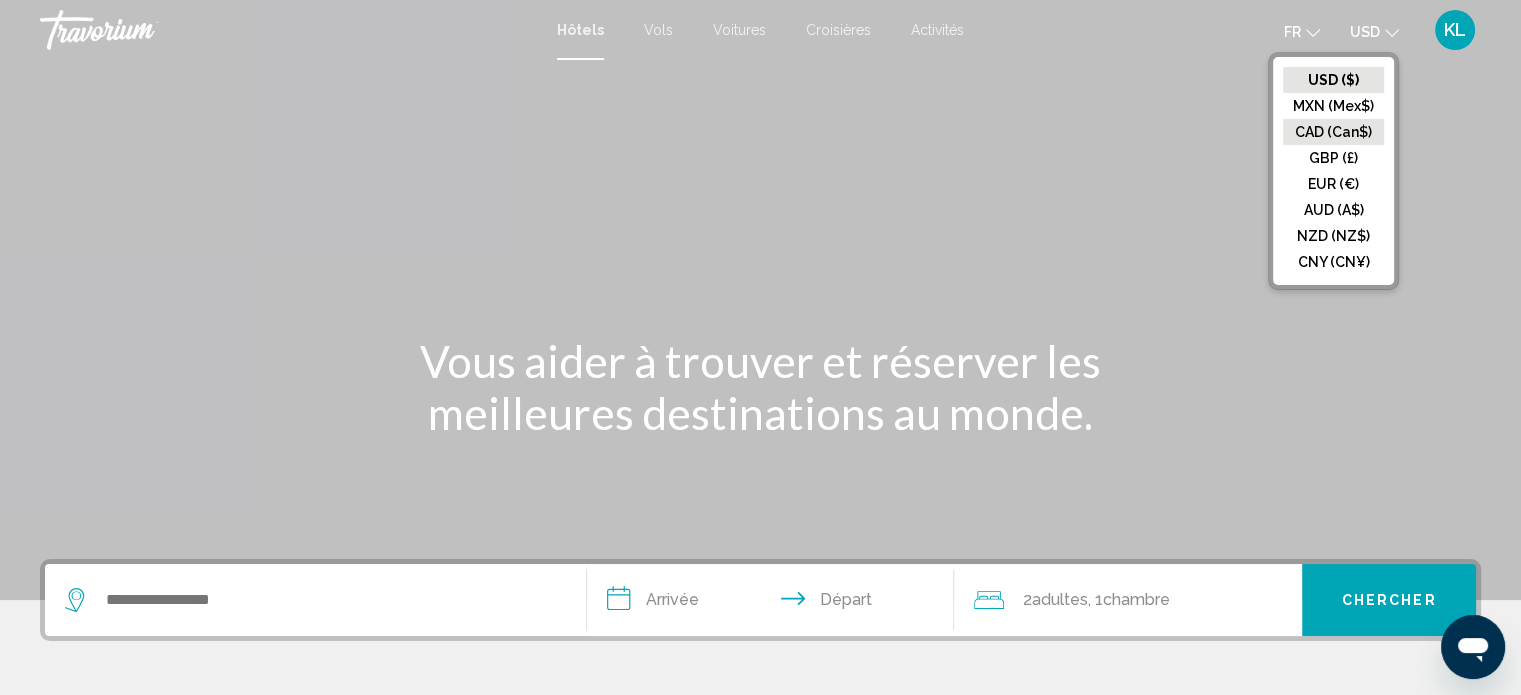 click on "CAD (Can$)" at bounding box center [1333, 80] 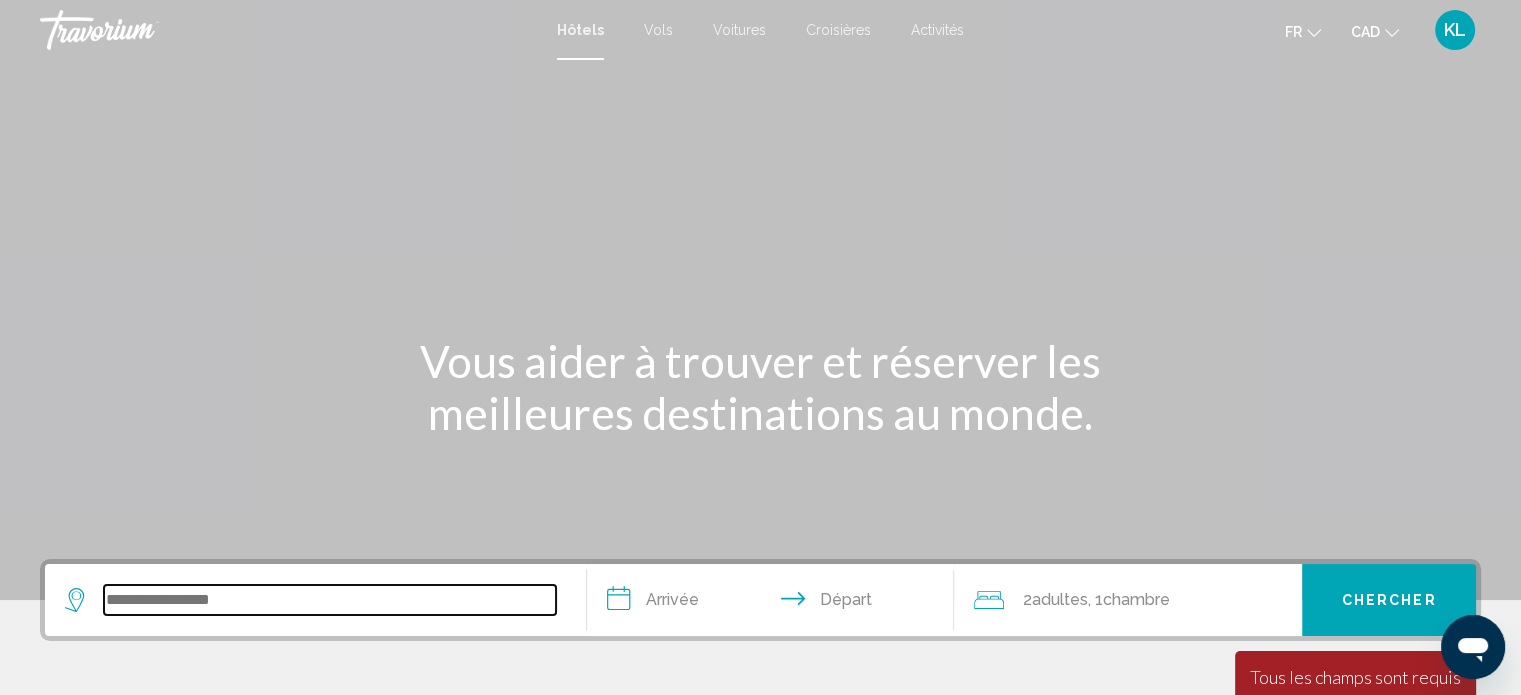 click at bounding box center (330, 600) 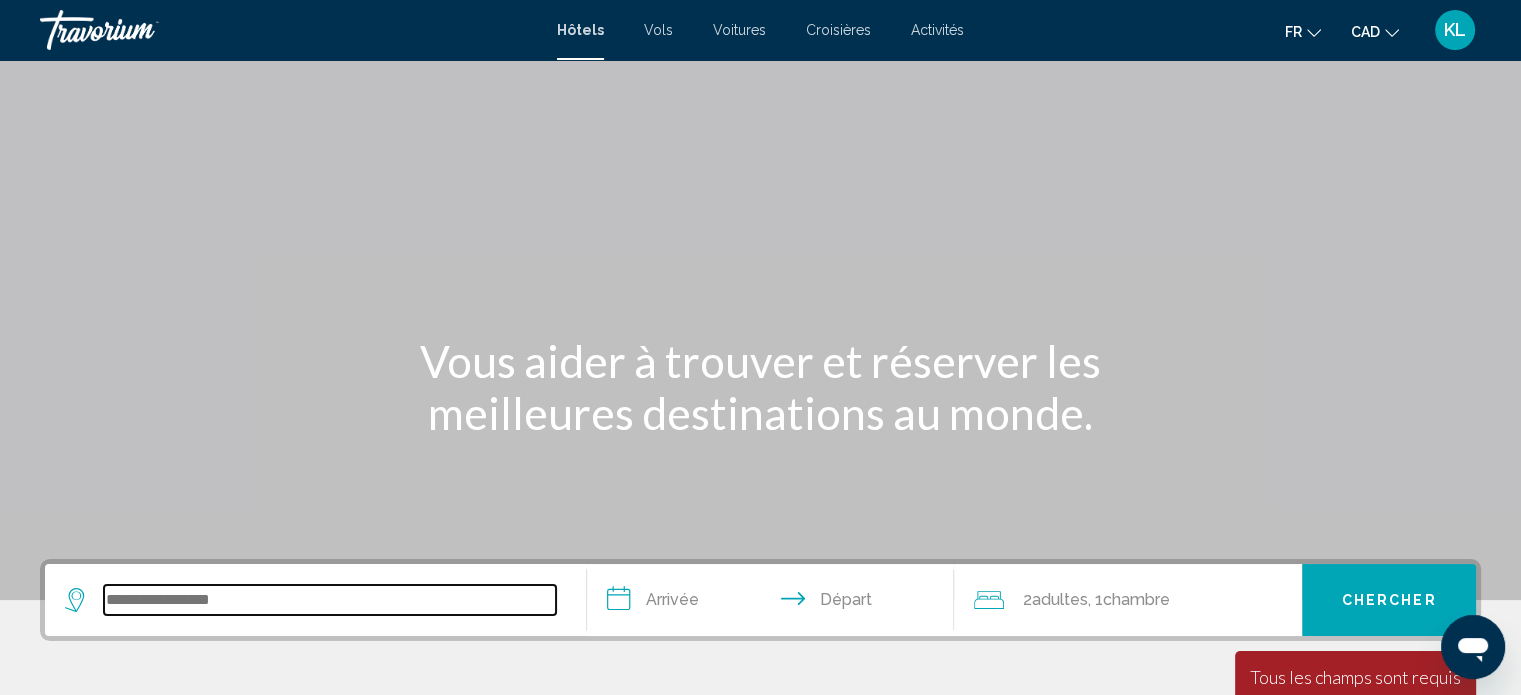 scroll, scrollTop: 493, scrollLeft: 0, axis: vertical 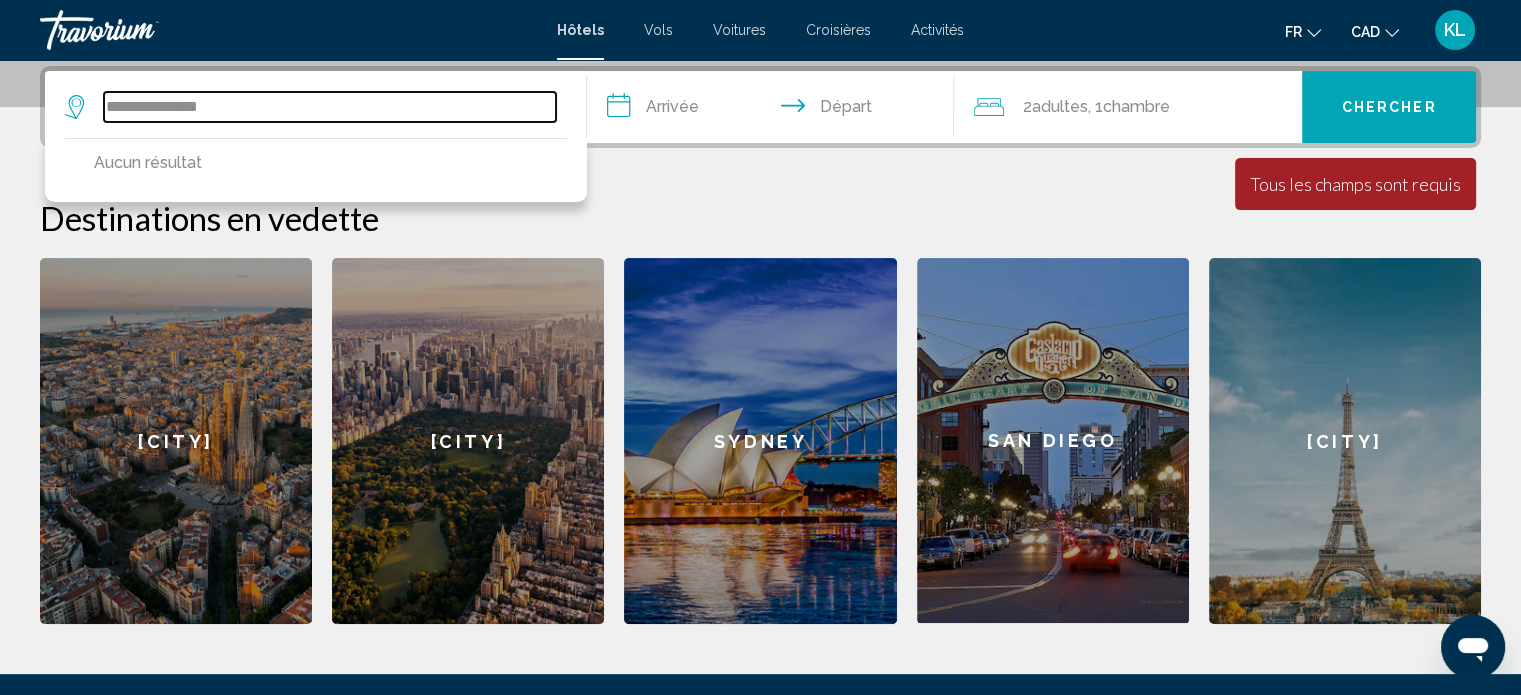 type on "**********" 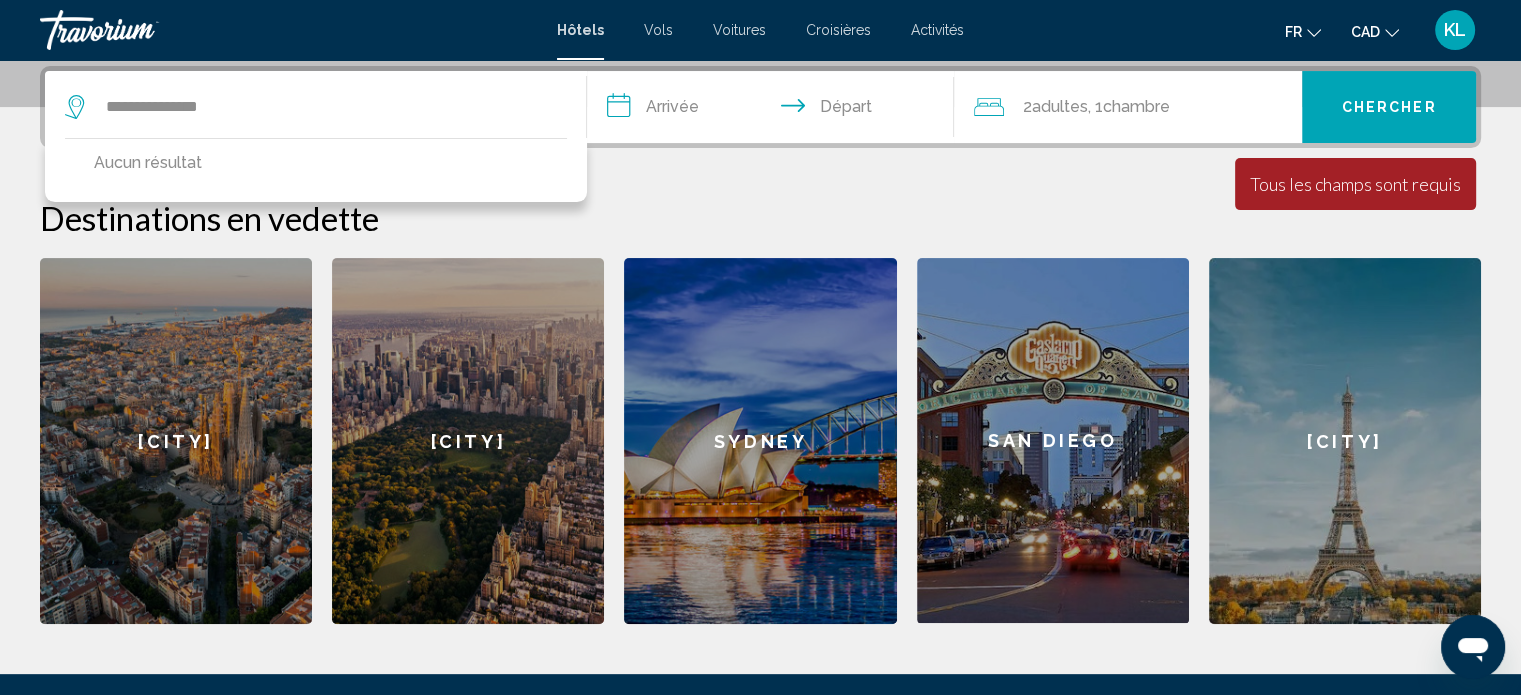 click on "[CITY]" at bounding box center [1345, 441] 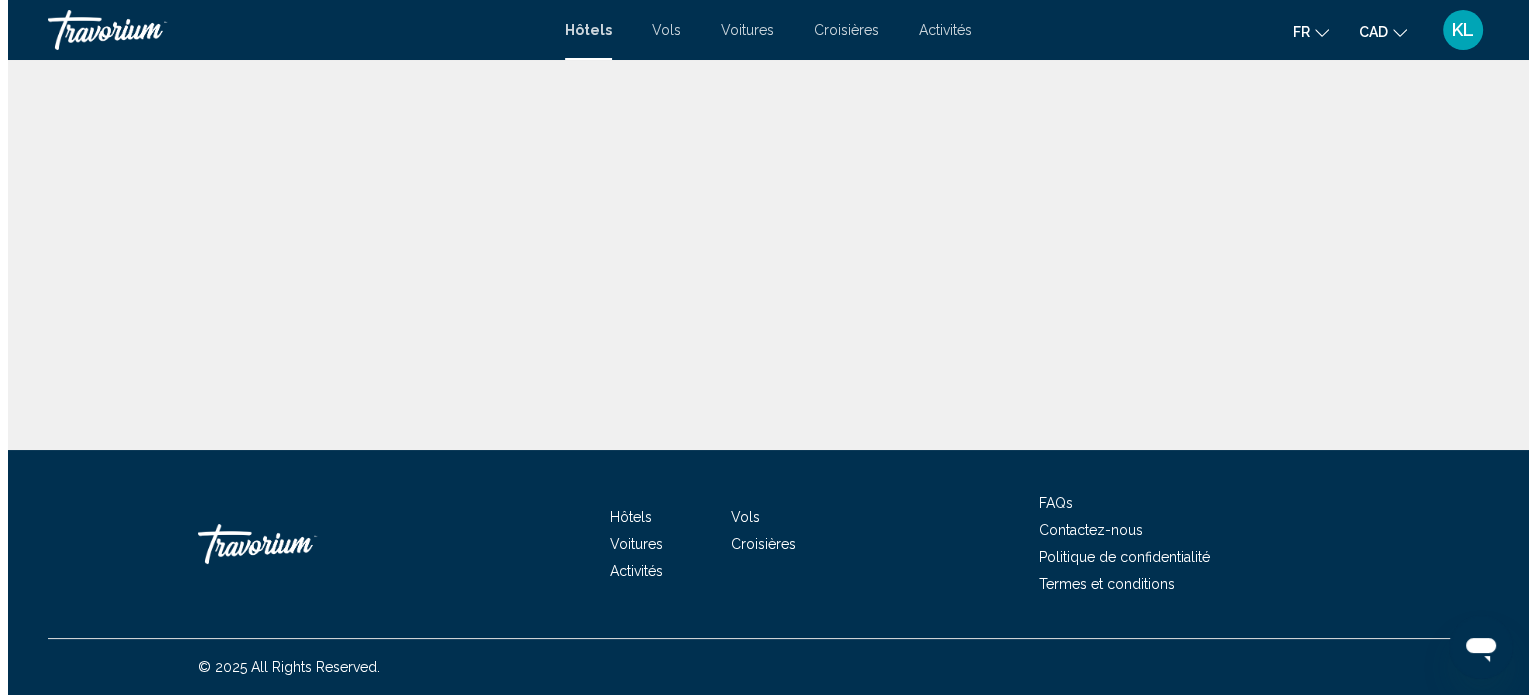 scroll, scrollTop: 0, scrollLeft: 0, axis: both 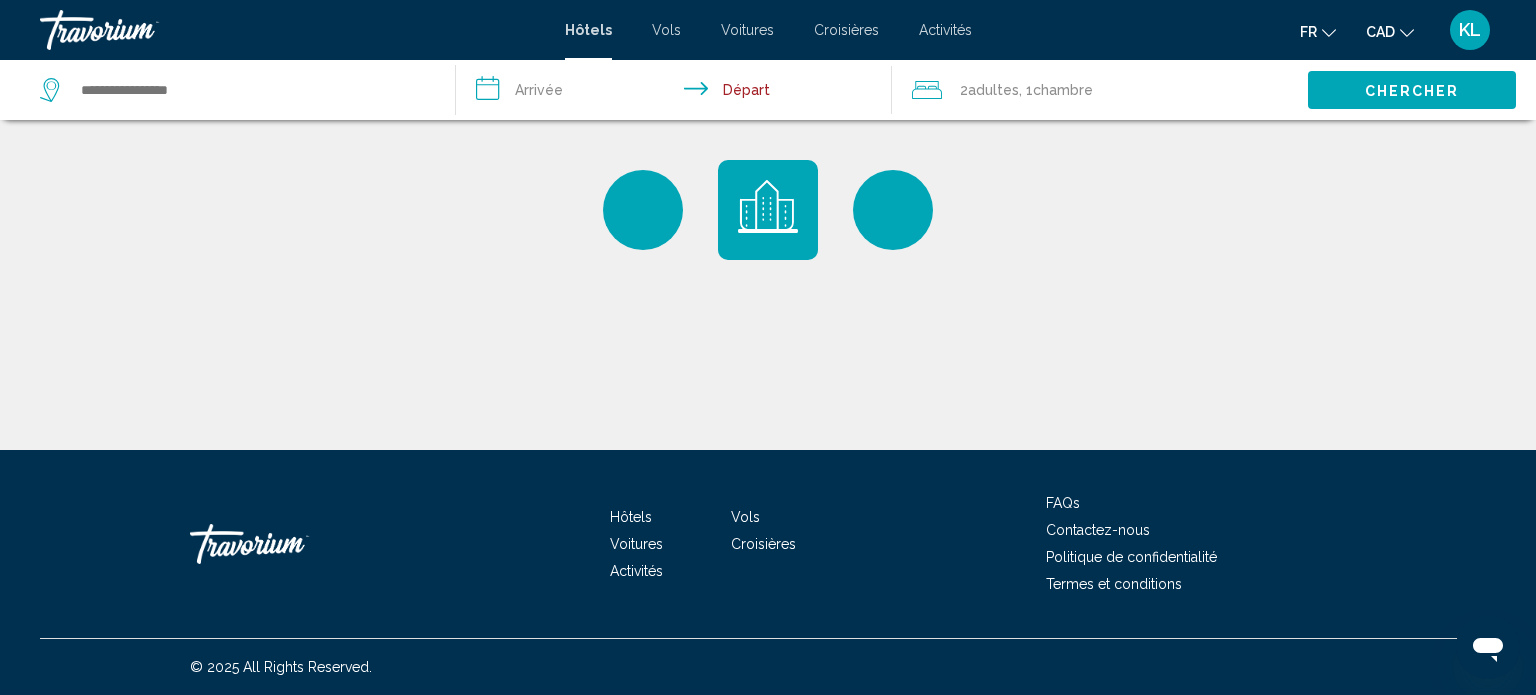 click on ", [NUMBER] Chambre pièces" at bounding box center (1056, 90) 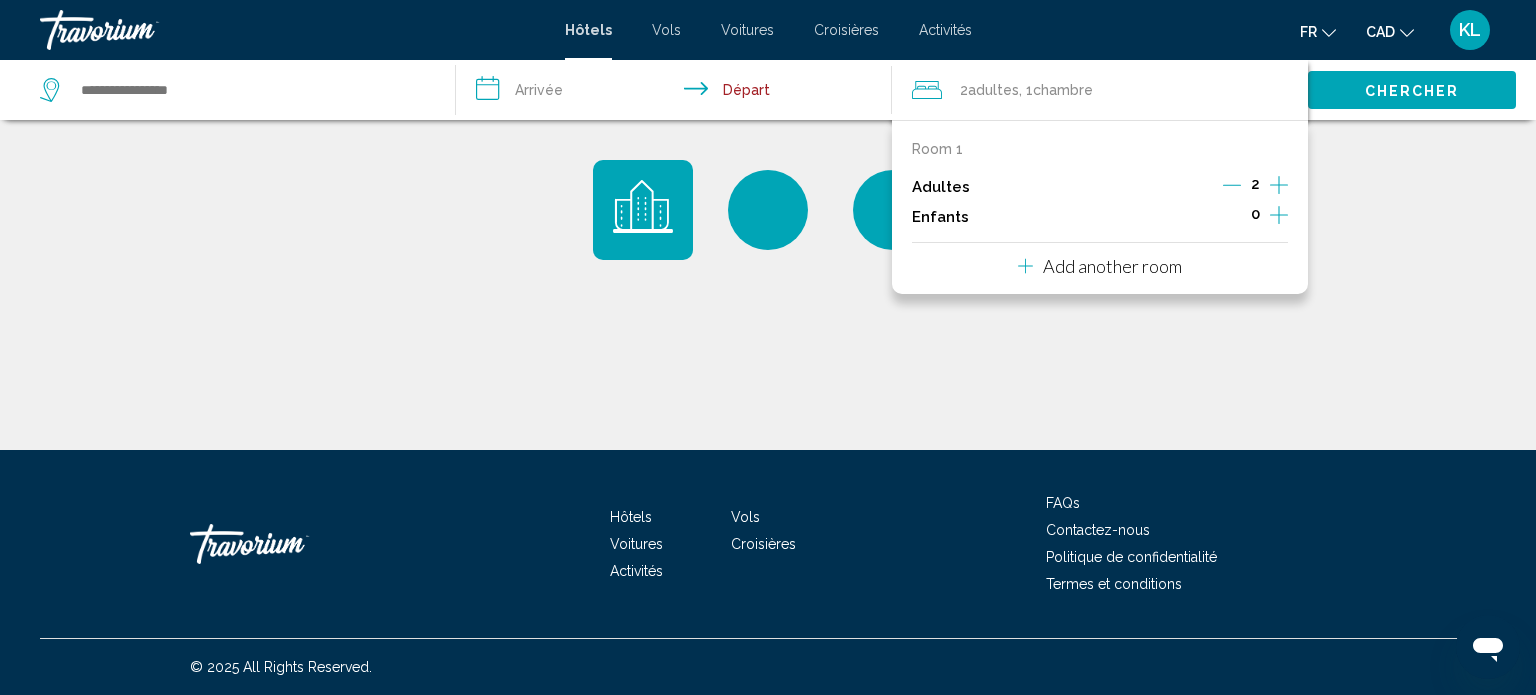 click at bounding box center (1279, 215) 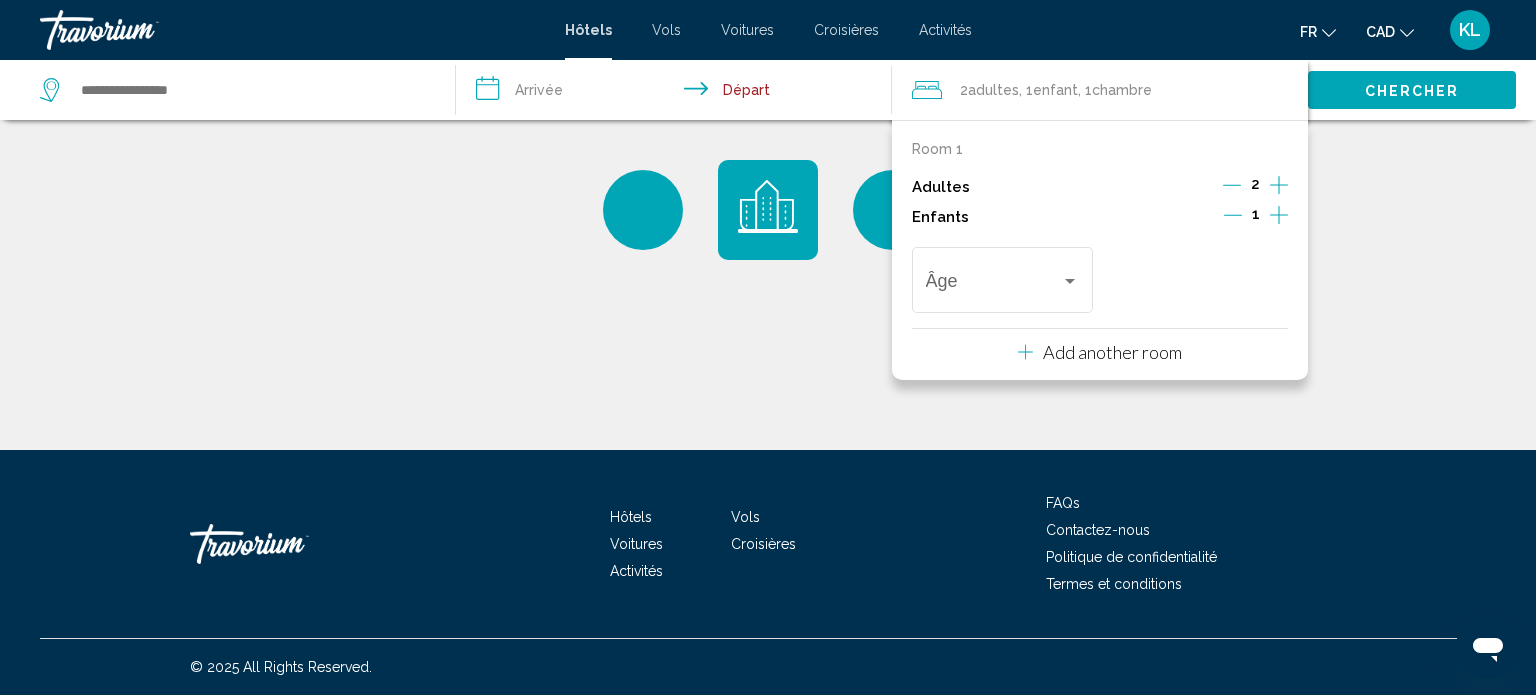 click at bounding box center [1279, 215] 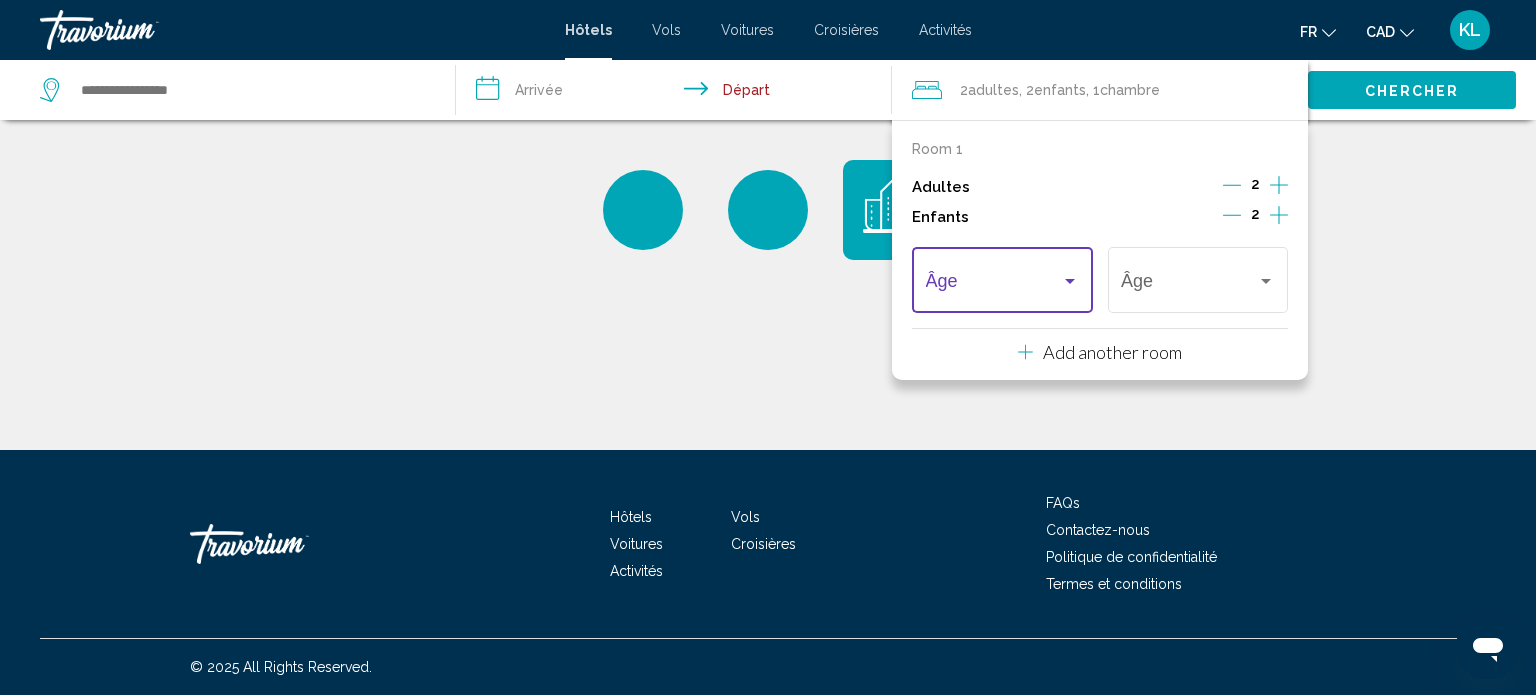 click at bounding box center (994, 285) 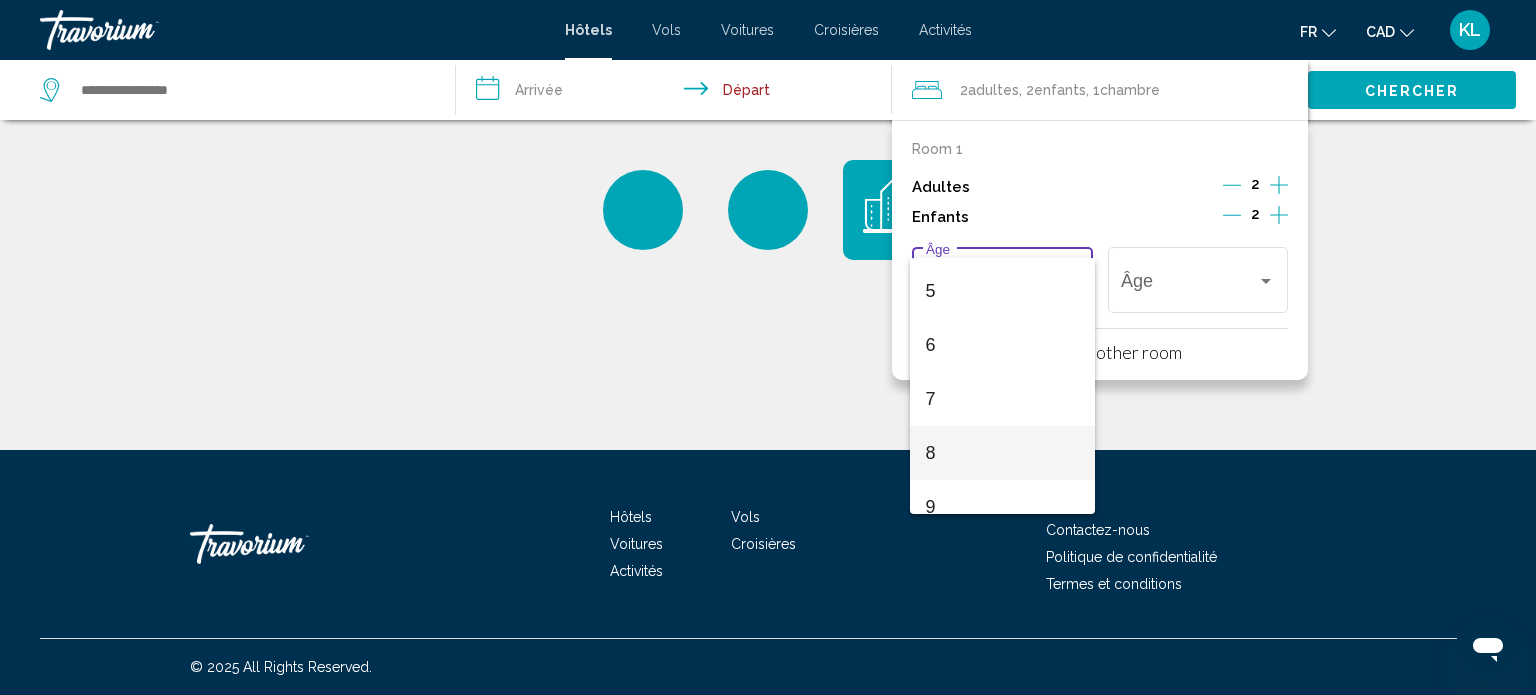 scroll, scrollTop: 352, scrollLeft: 0, axis: vertical 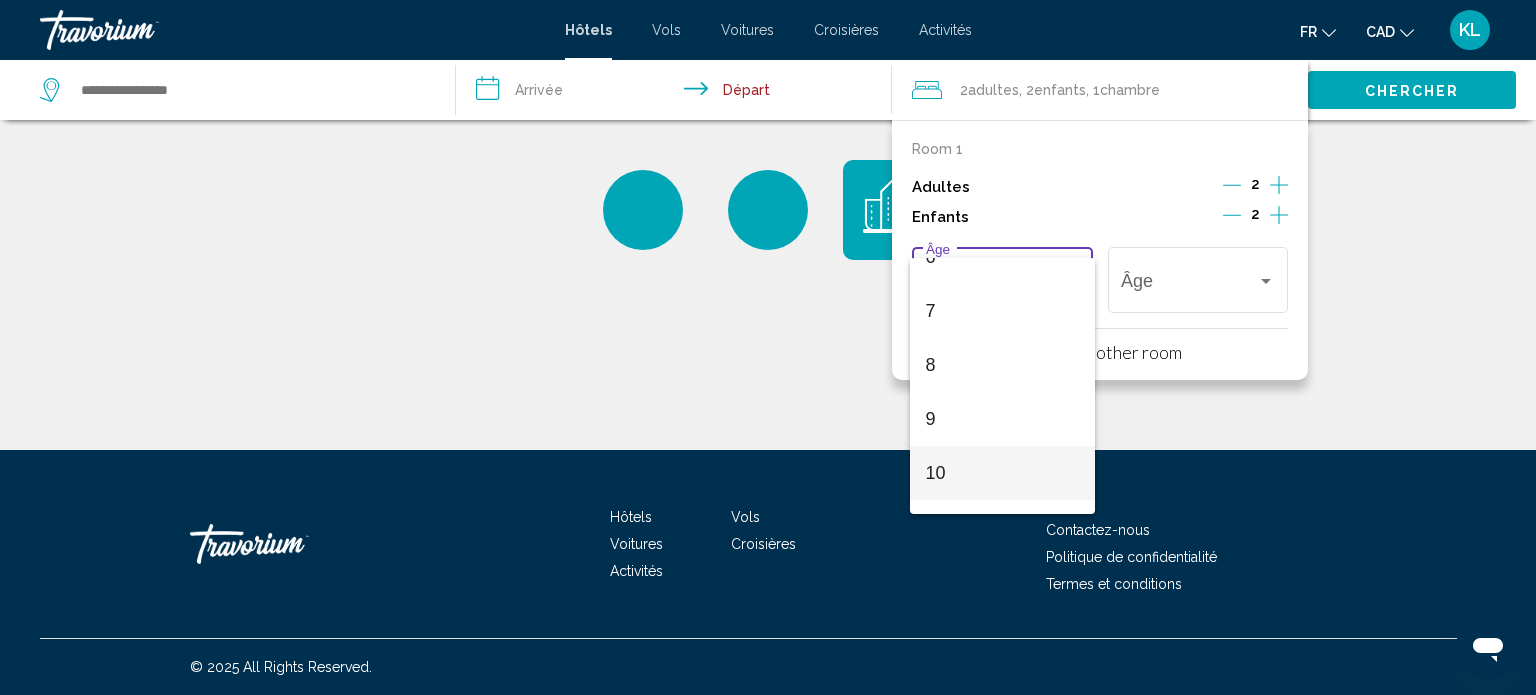 click on "10" at bounding box center (1003, 473) 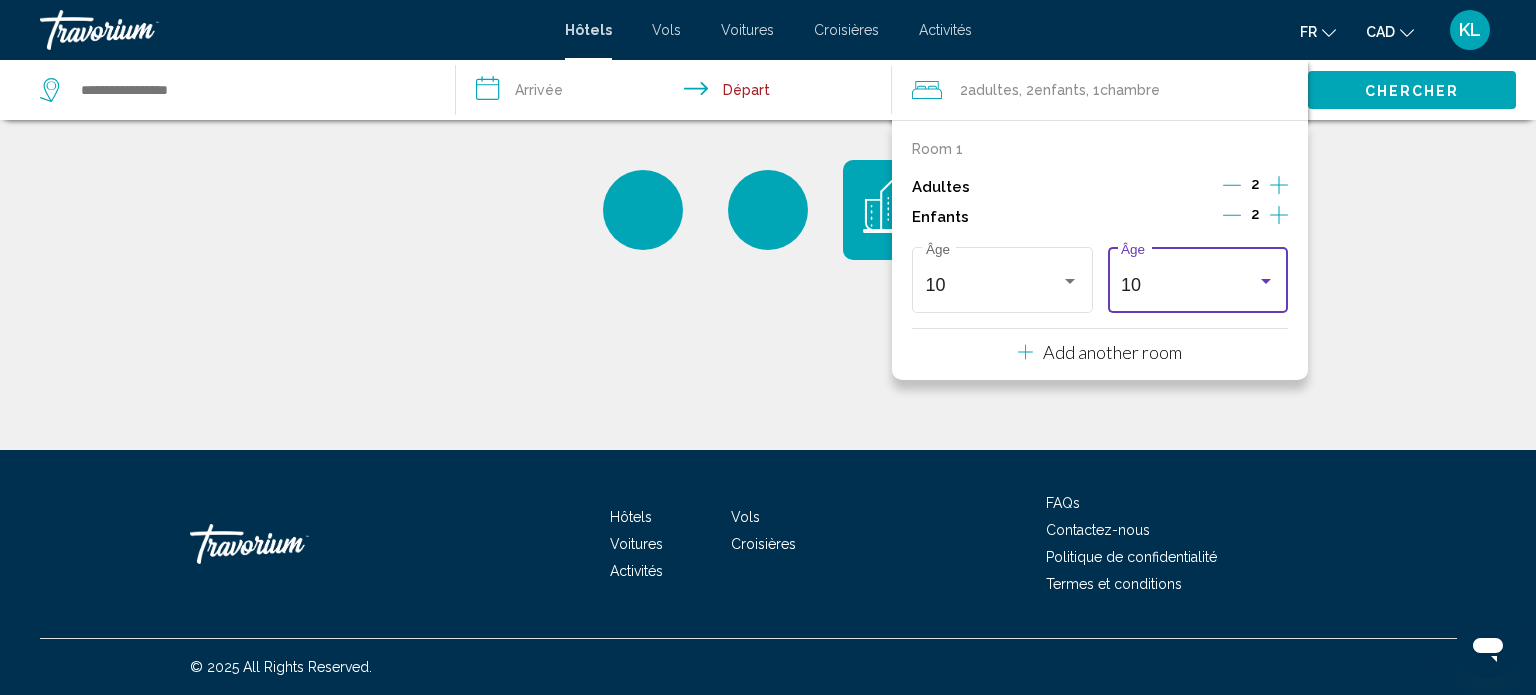 click on "10" at bounding box center [1189, 285] 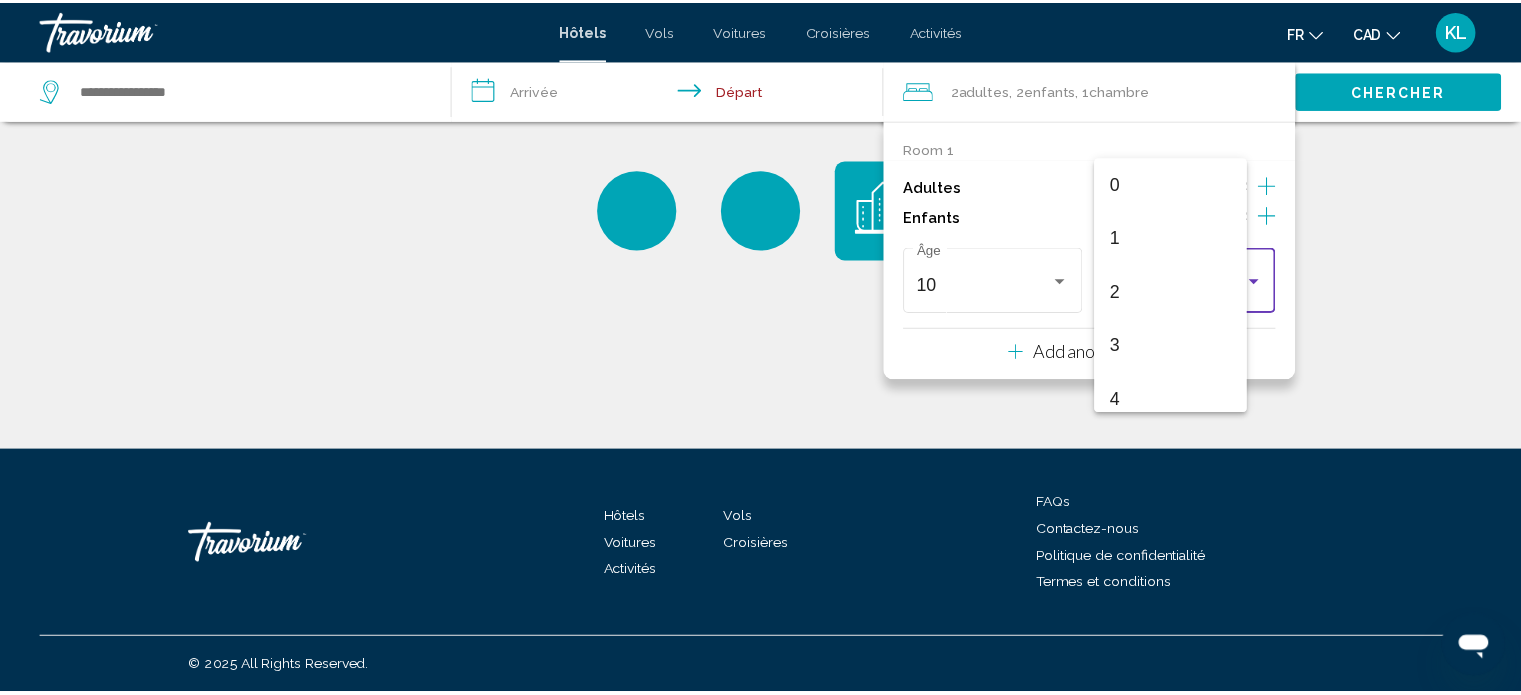 scroll, scrollTop: 439, scrollLeft: 0, axis: vertical 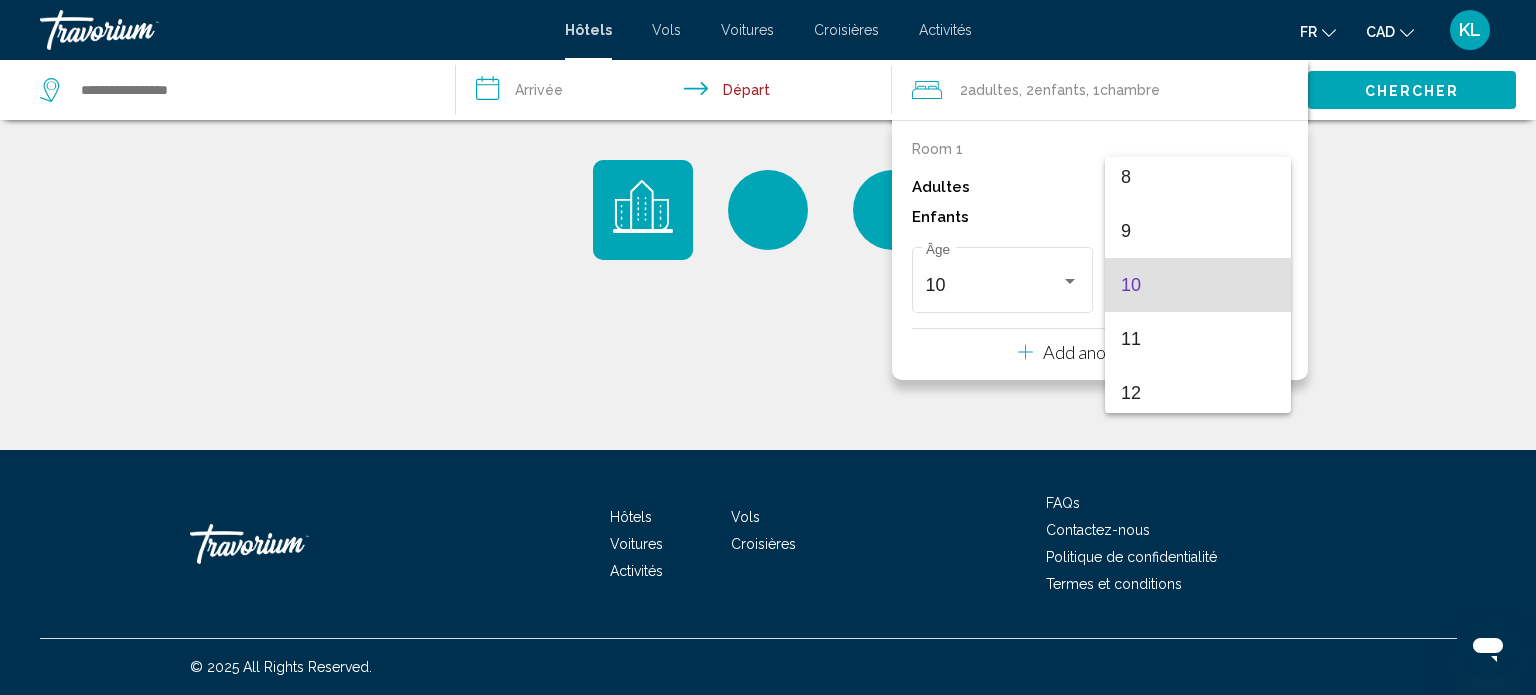 click on "10" at bounding box center [1198, 285] 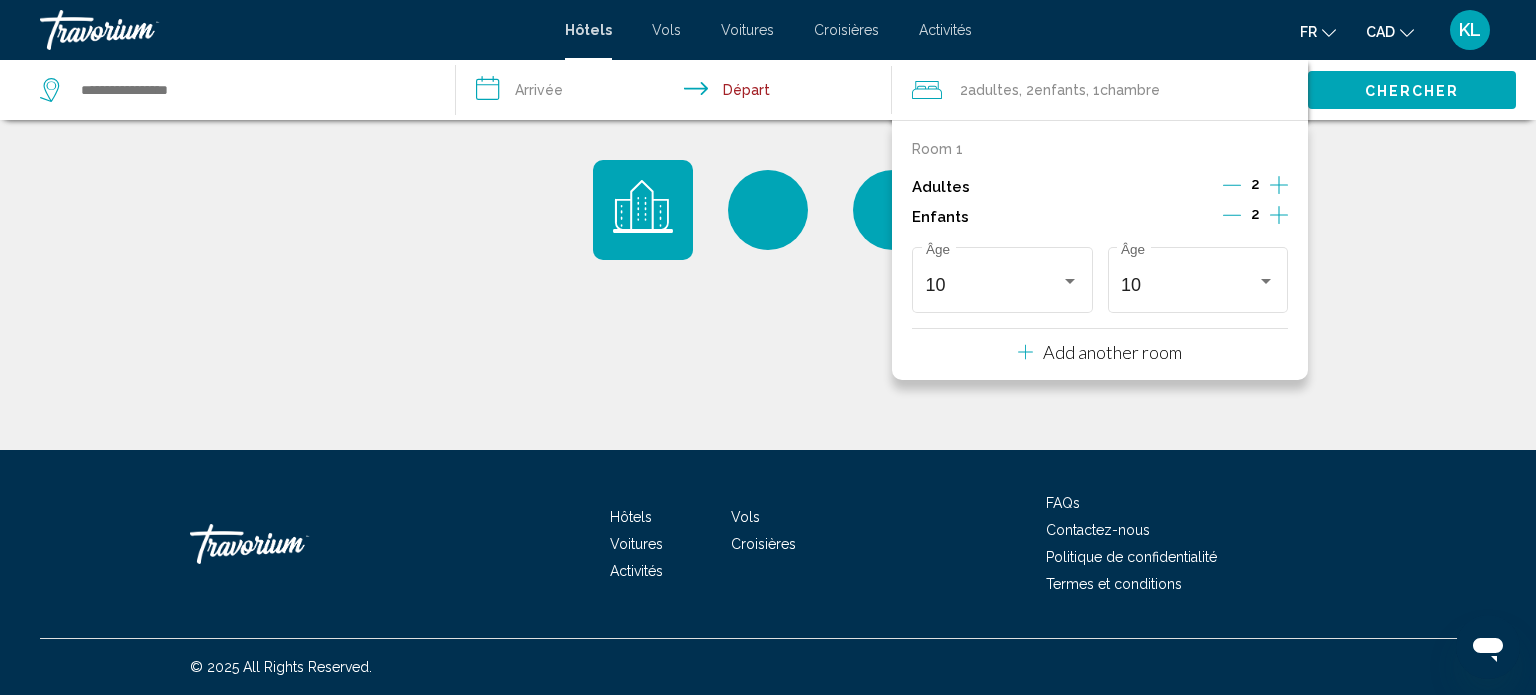 click at bounding box center [768, 225] 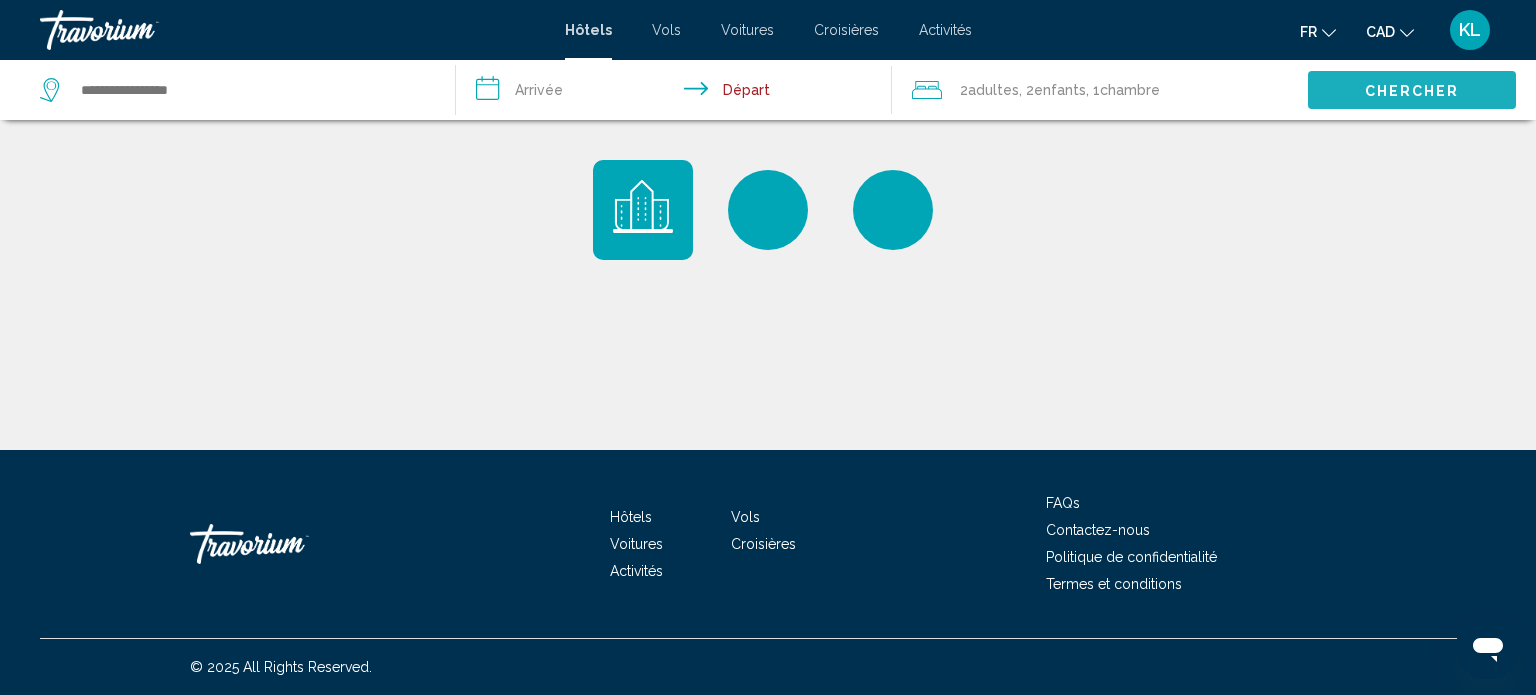 click on "Chercher" at bounding box center [1412, 91] 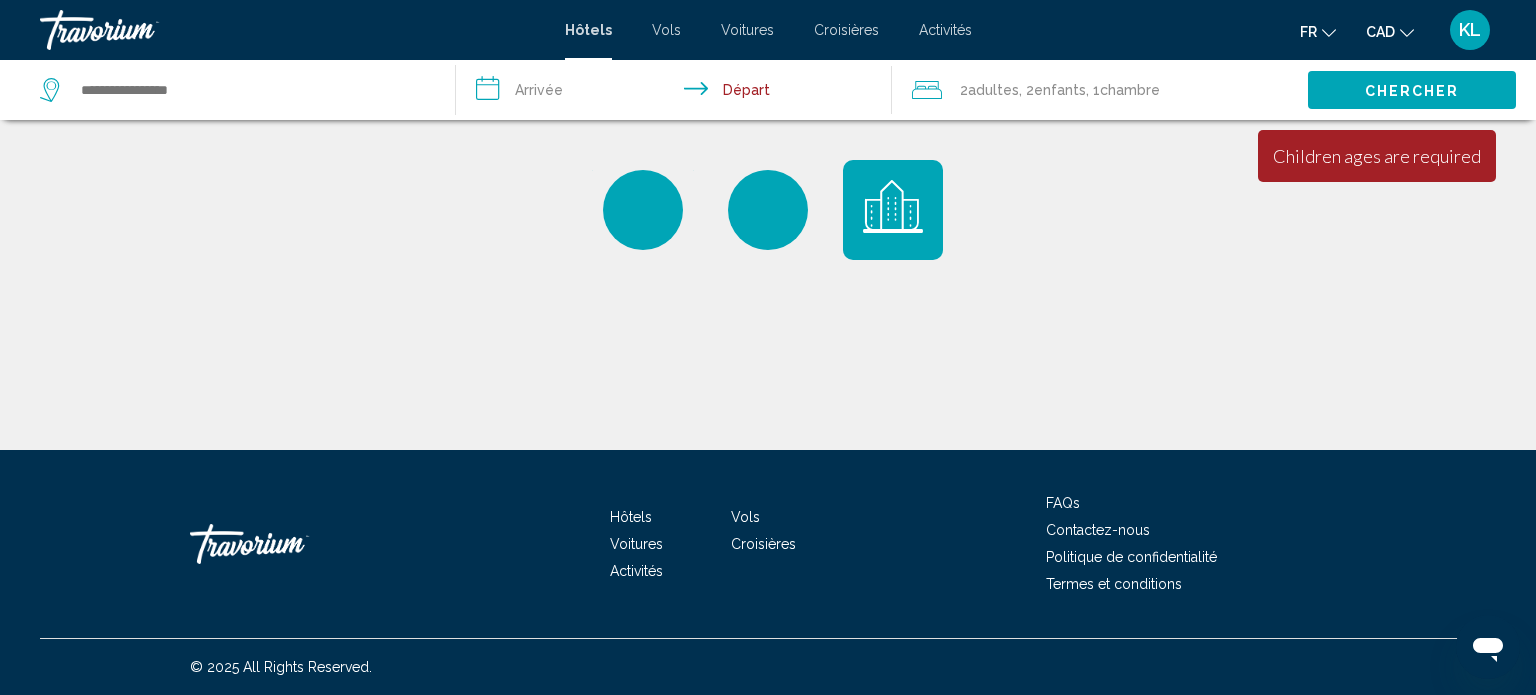click on "Children ages are required" at bounding box center (1377, 156) 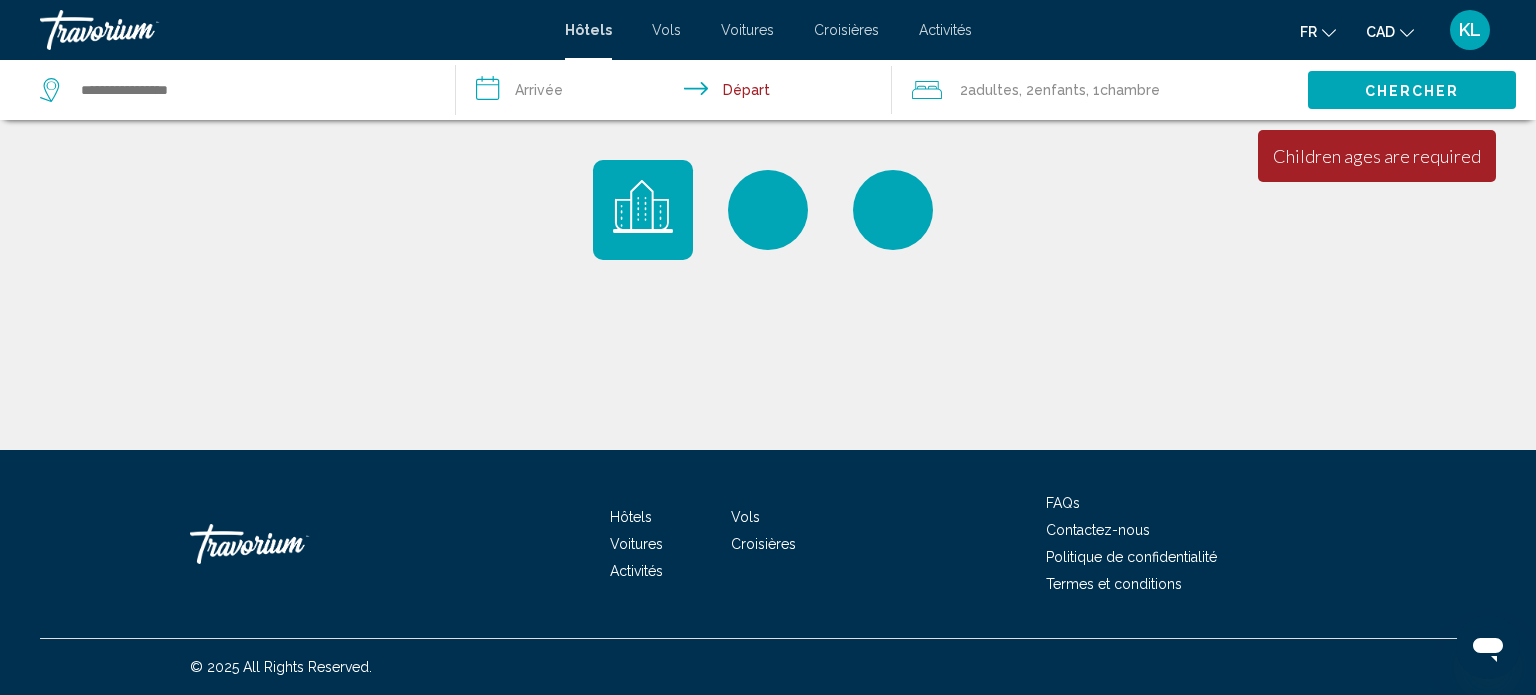click on "Chambre" at bounding box center (0, 0) 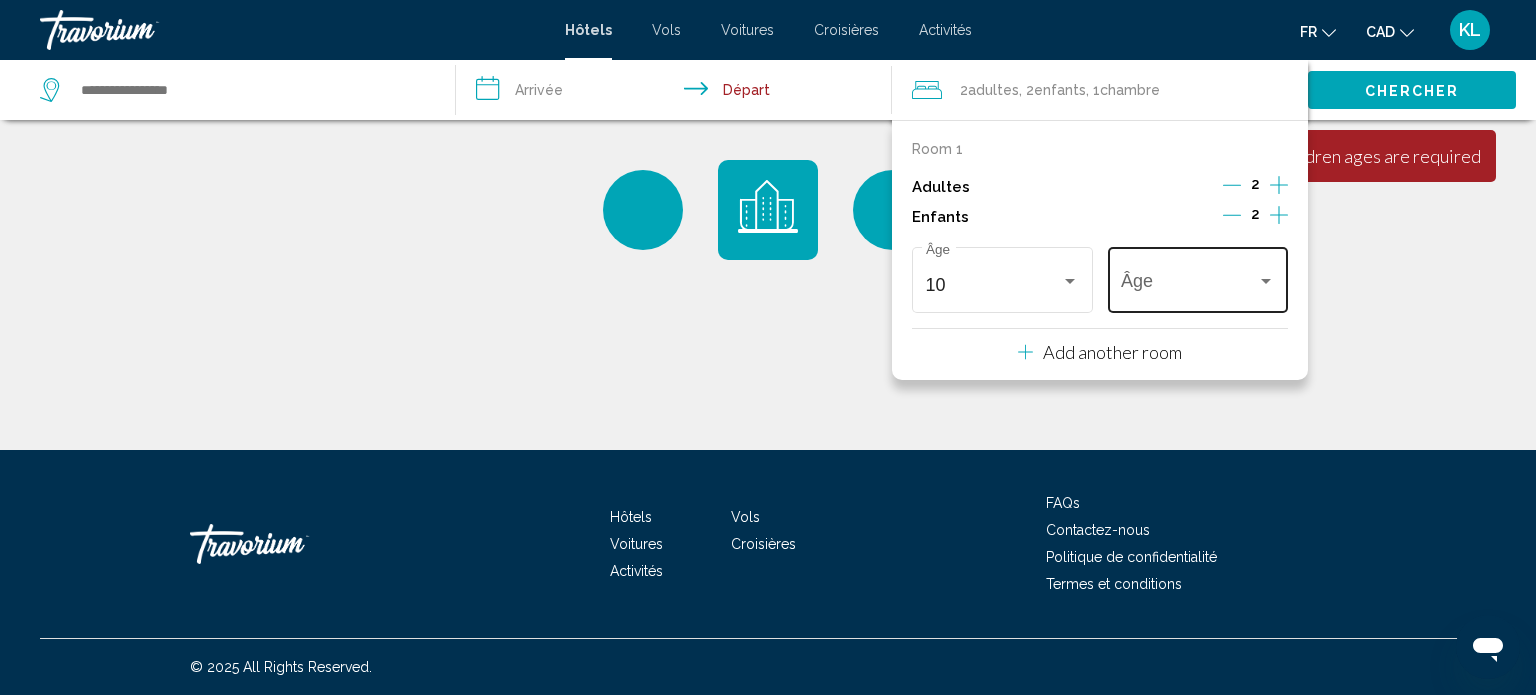 click on "Âge" at bounding box center [1198, 277] 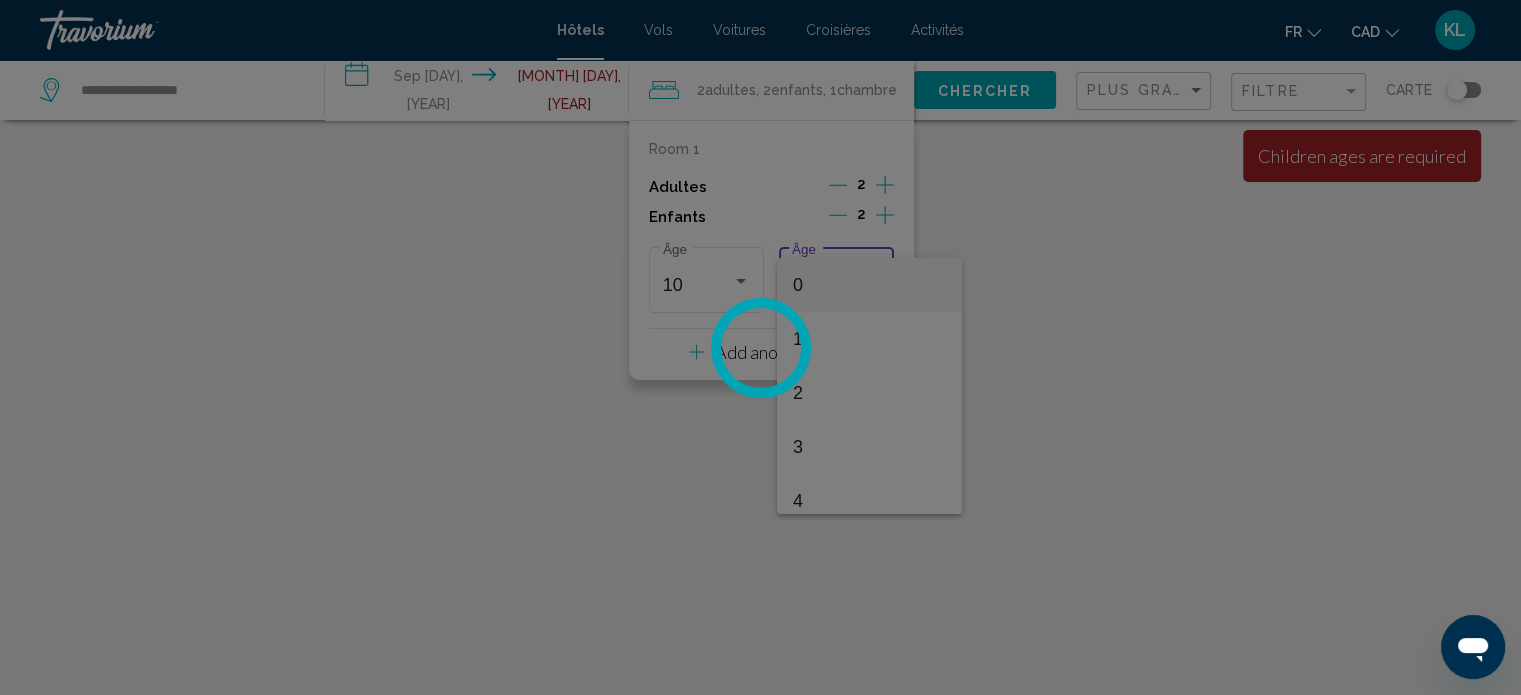 scroll, scrollTop: 291, scrollLeft: 0, axis: vertical 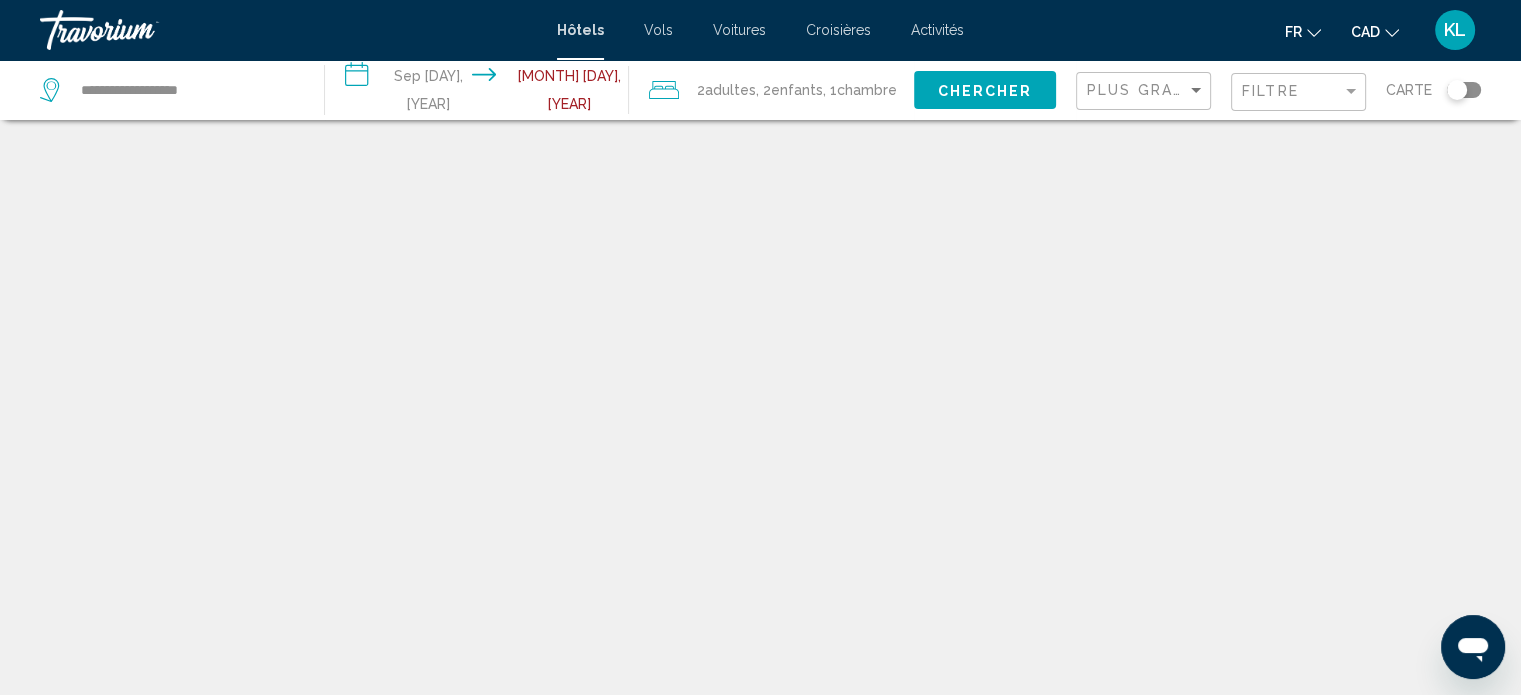 click on "Chambre" at bounding box center (0, 0) 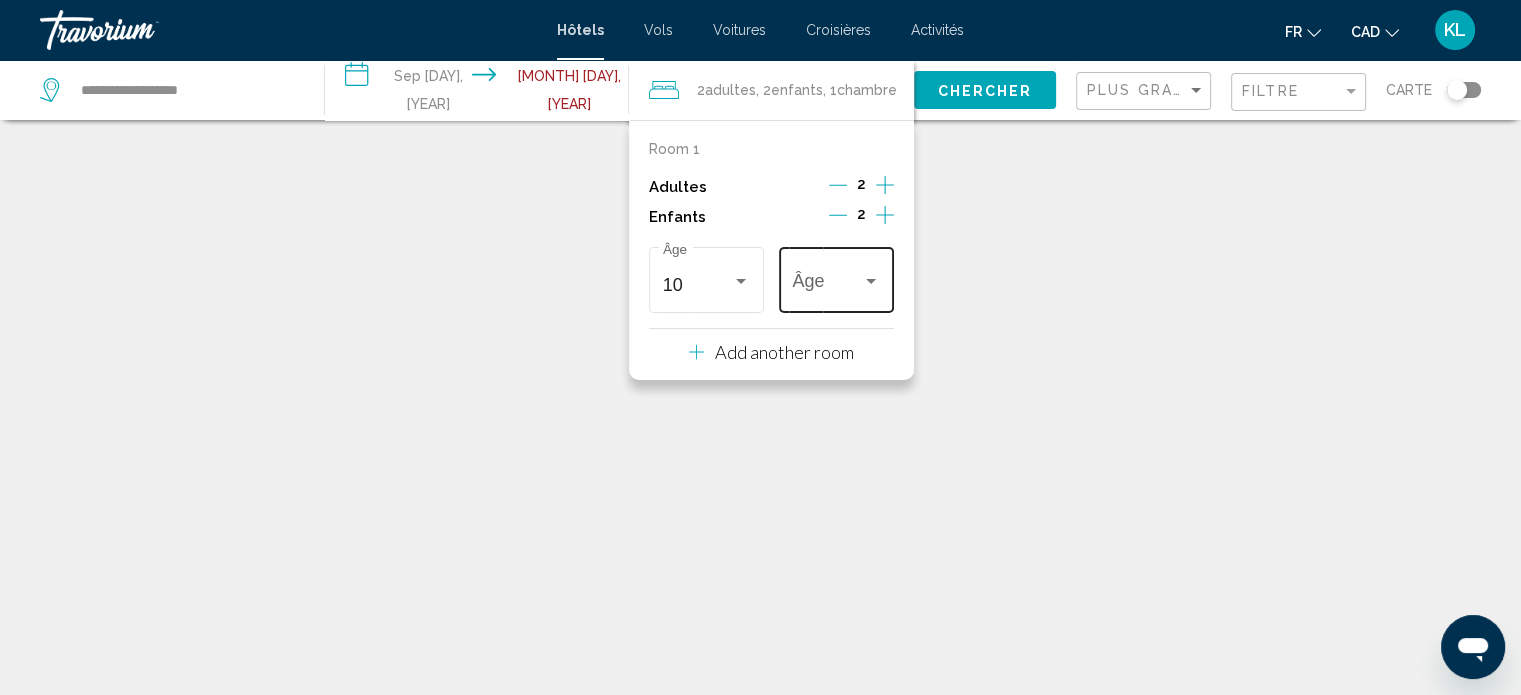 click at bounding box center (871, 281) 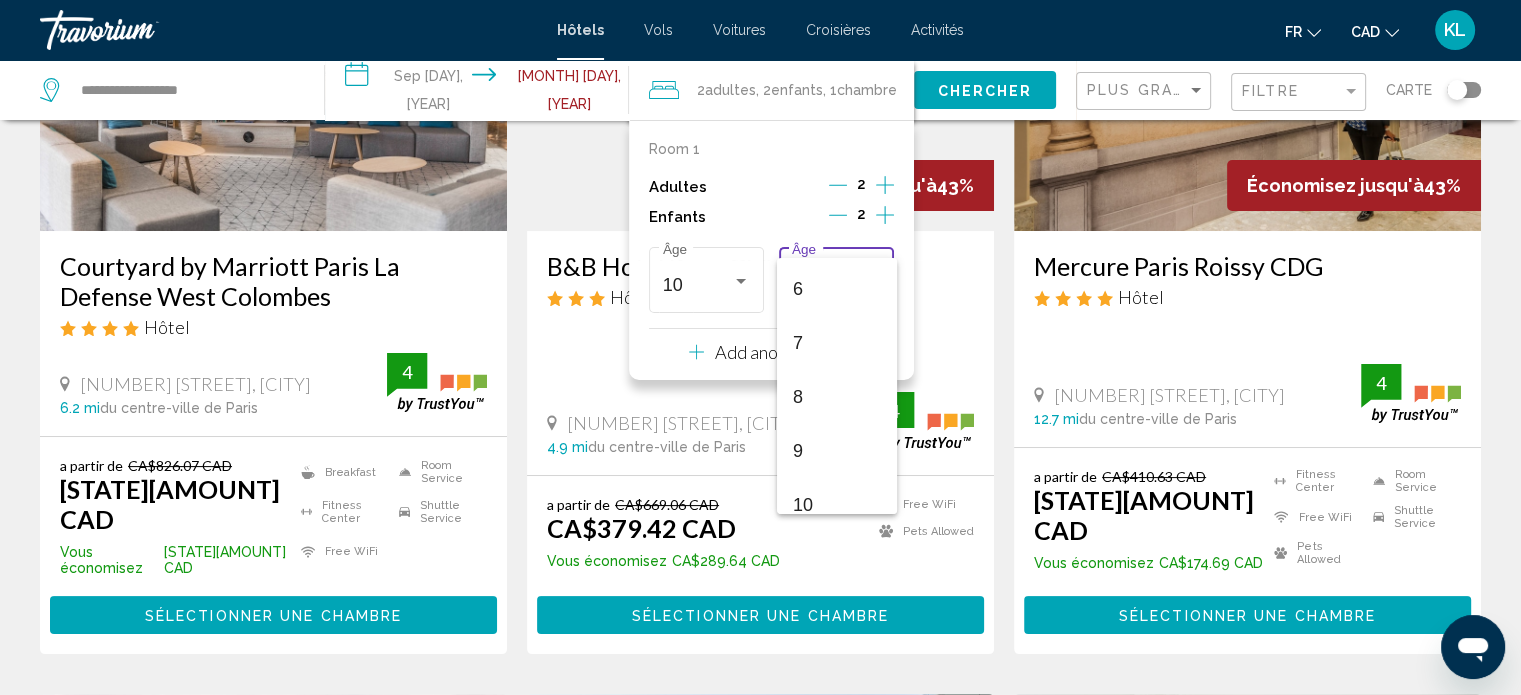 scroll, scrollTop: 380, scrollLeft: 0, axis: vertical 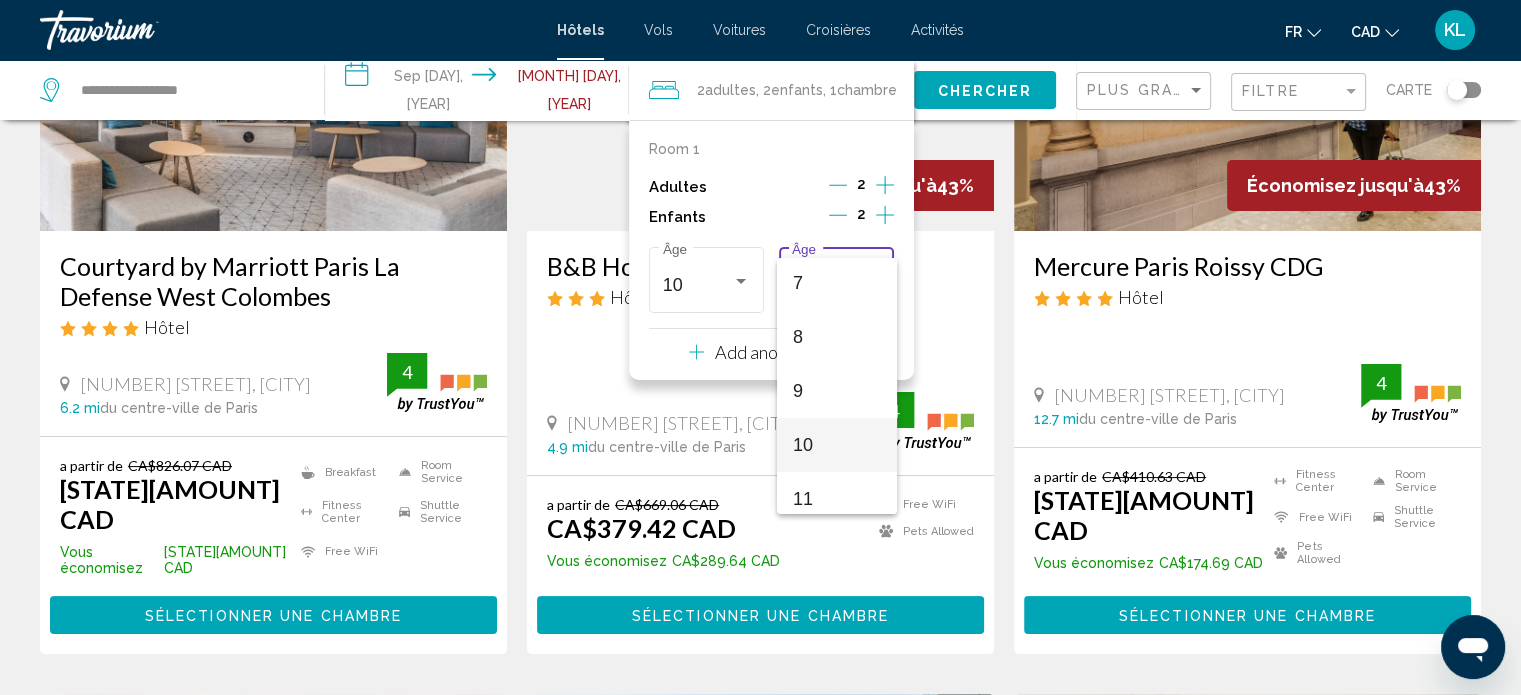 click on "10" at bounding box center (837, 445) 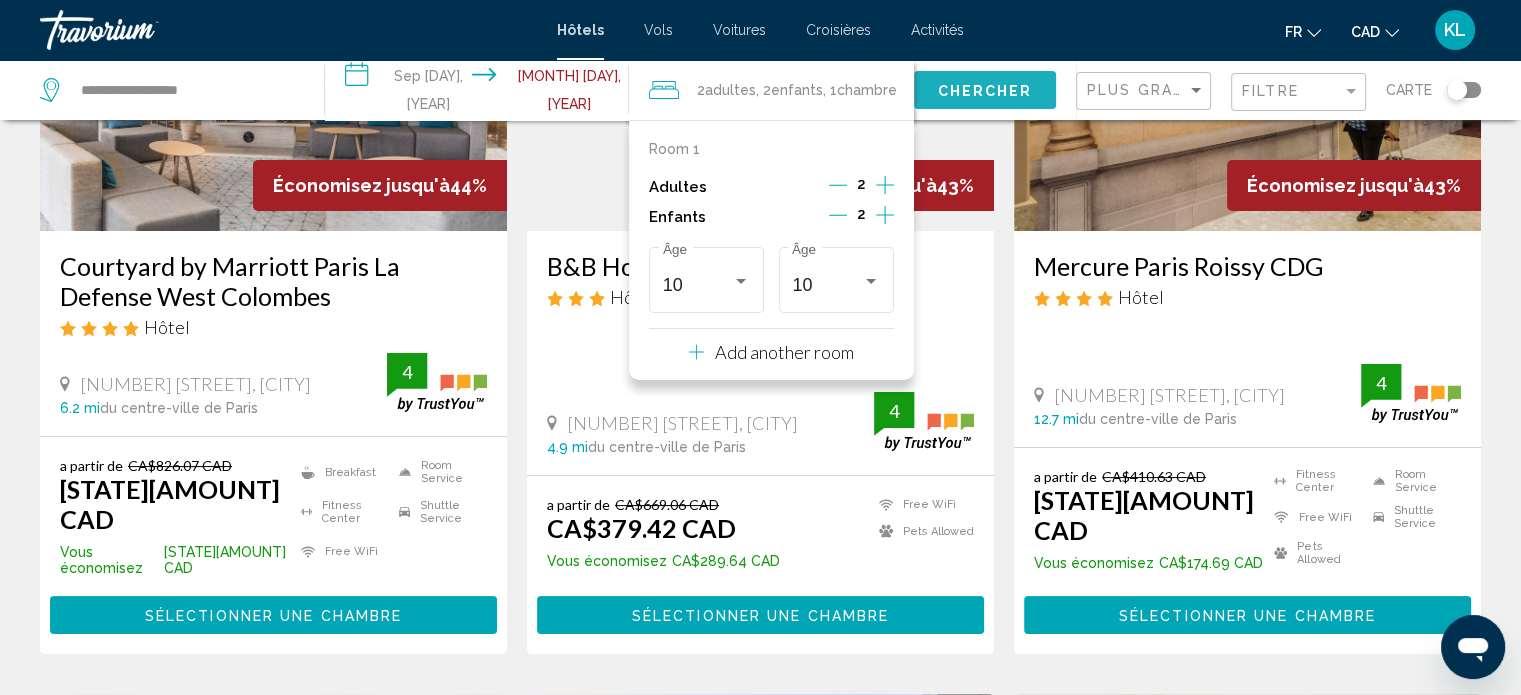 click on "Chercher" at bounding box center (984, 91) 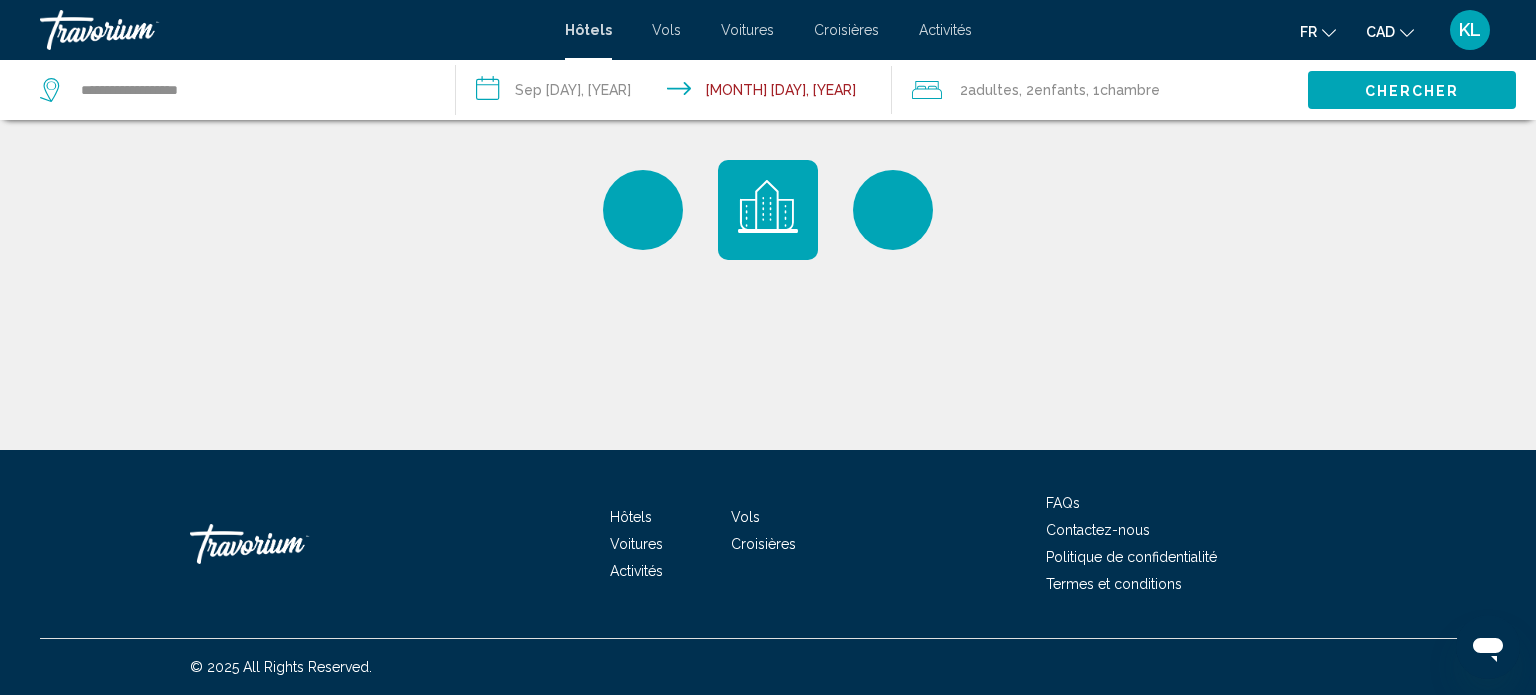 click on "**********" at bounding box center [678, 93] 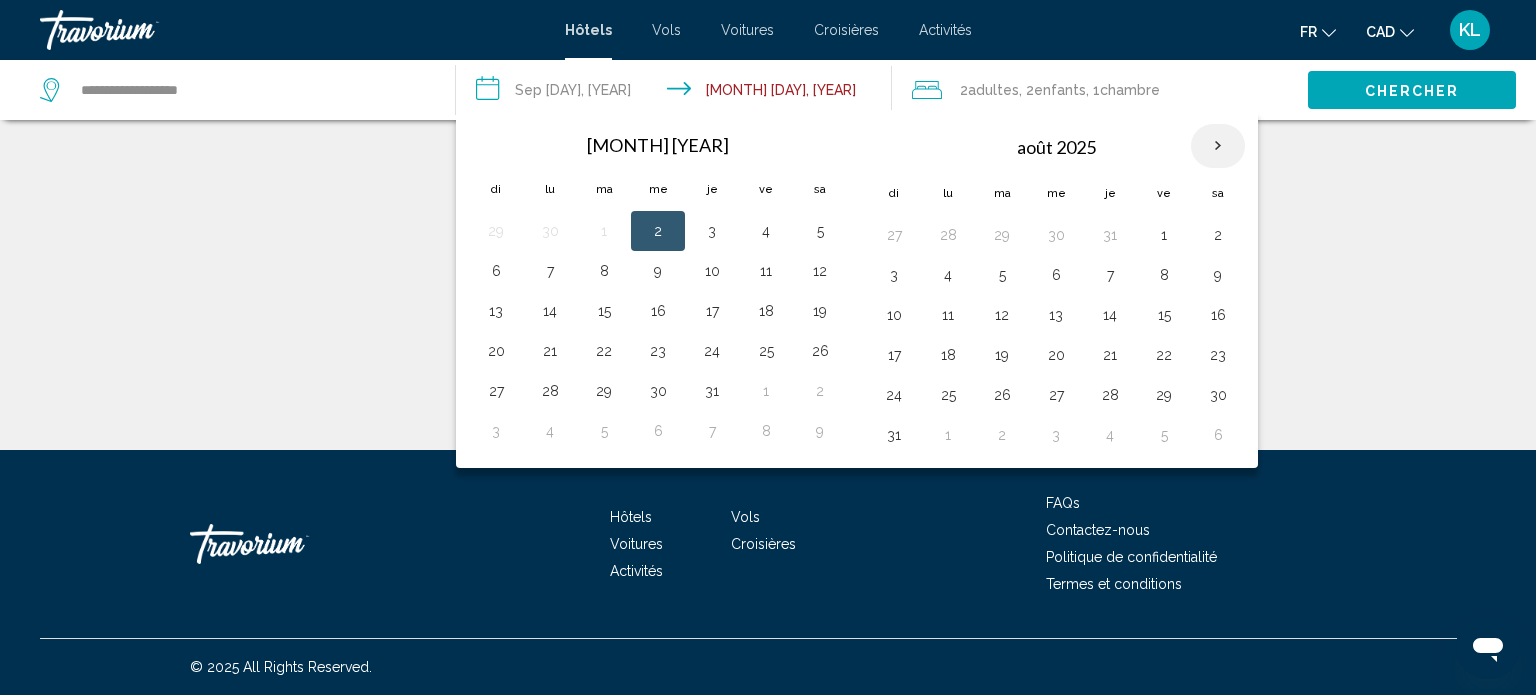 click at bounding box center (1218, 146) 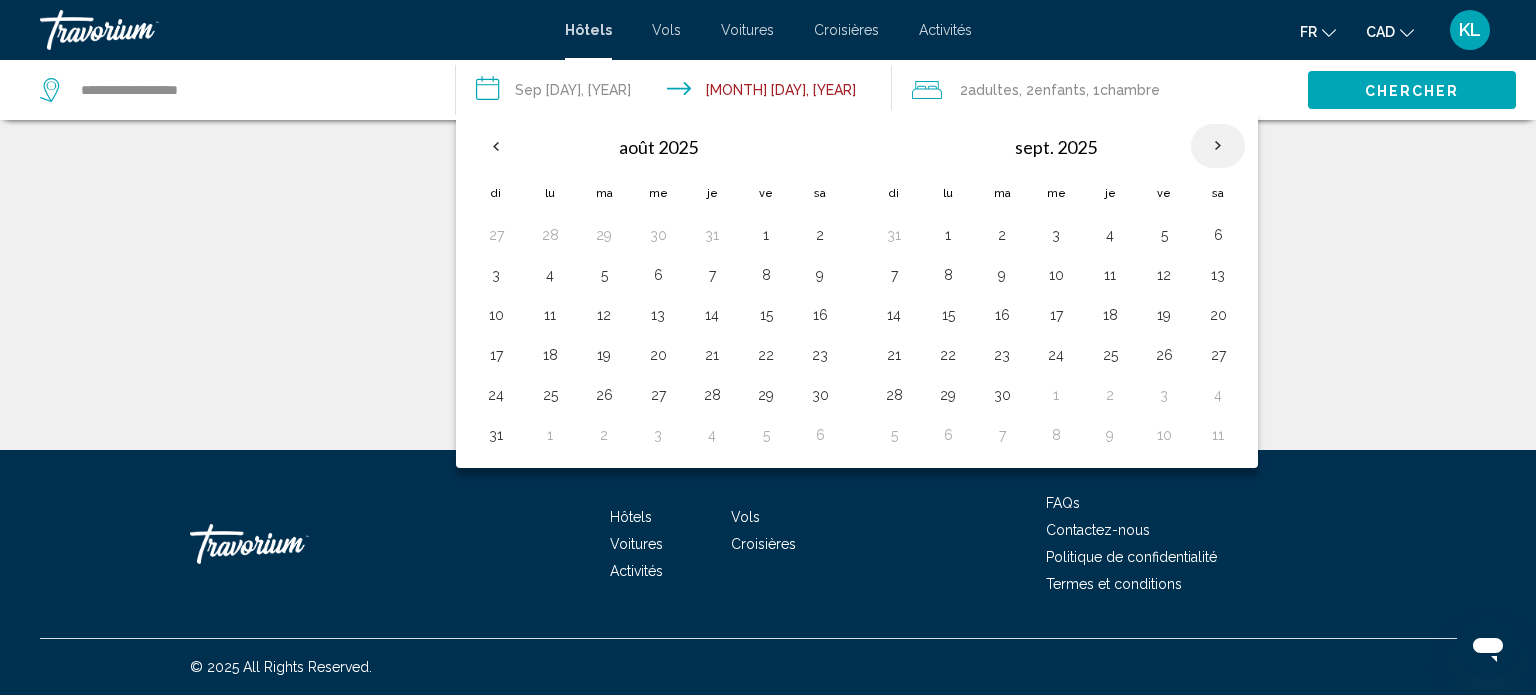 click at bounding box center (1218, 146) 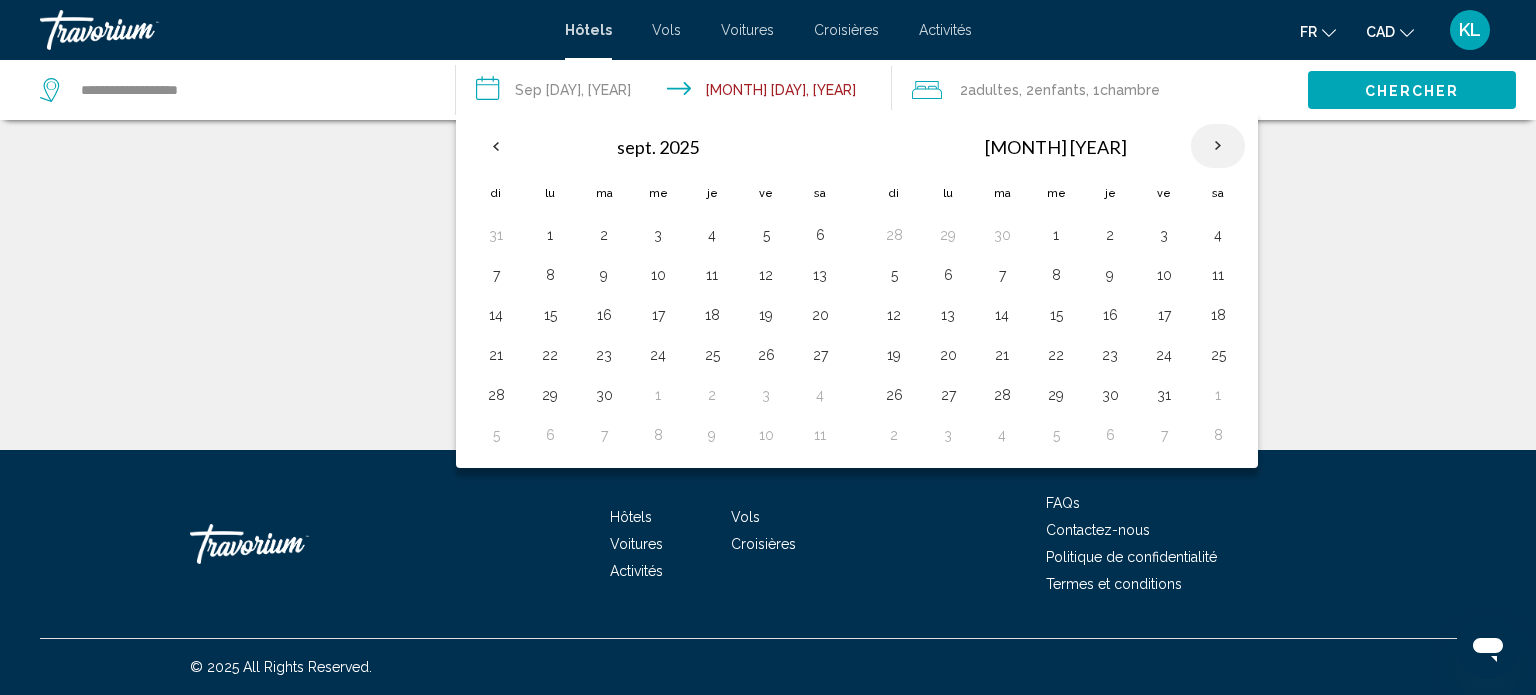click at bounding box center [1218, 146] 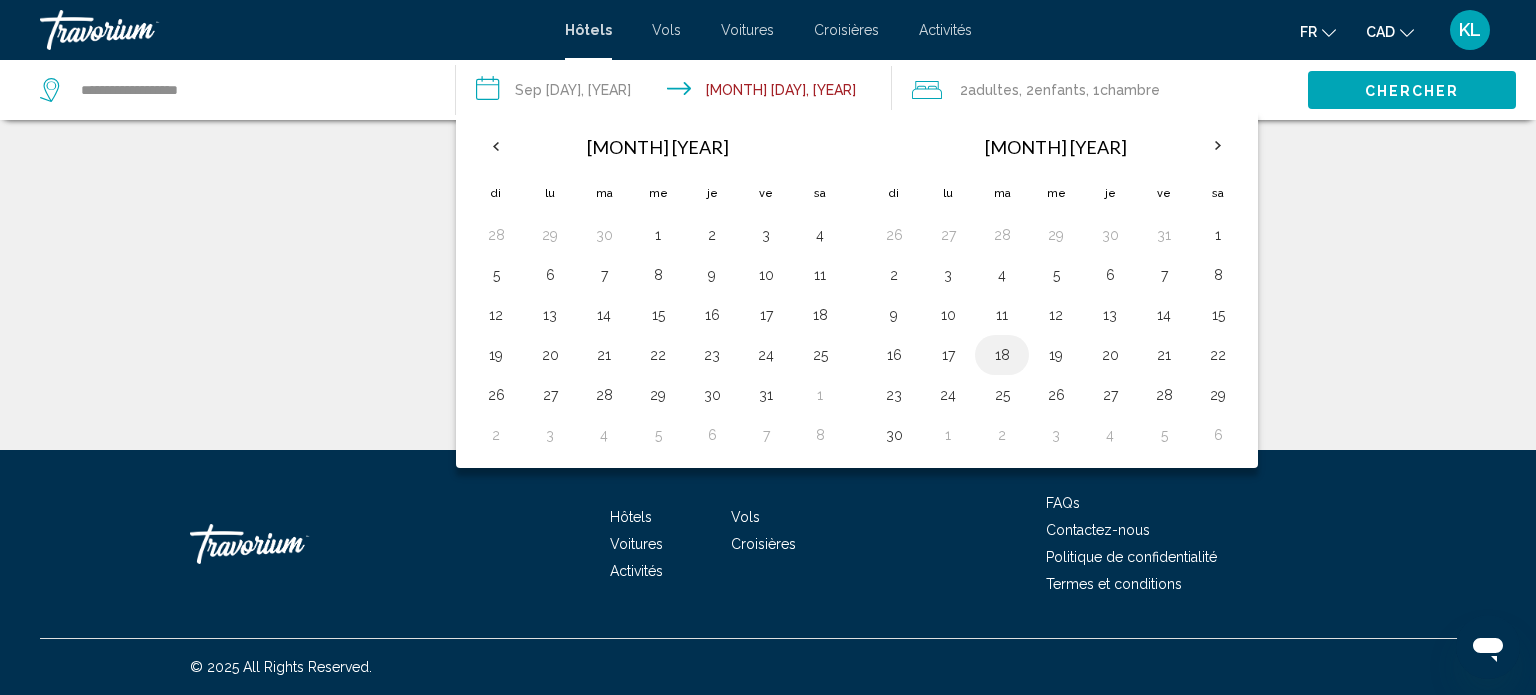 click on "18" at bounding box center [1002, 355] 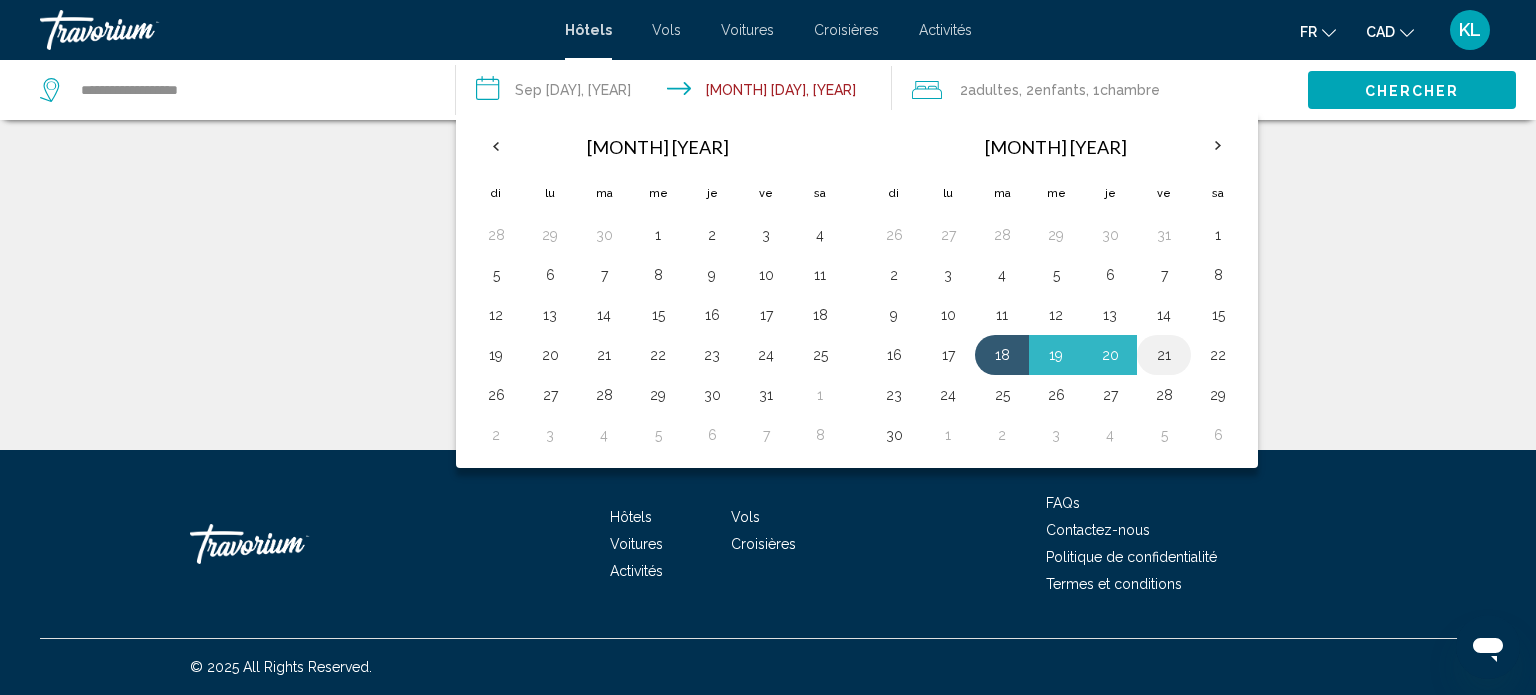 click on "21" at bounding box center [1164, 355] 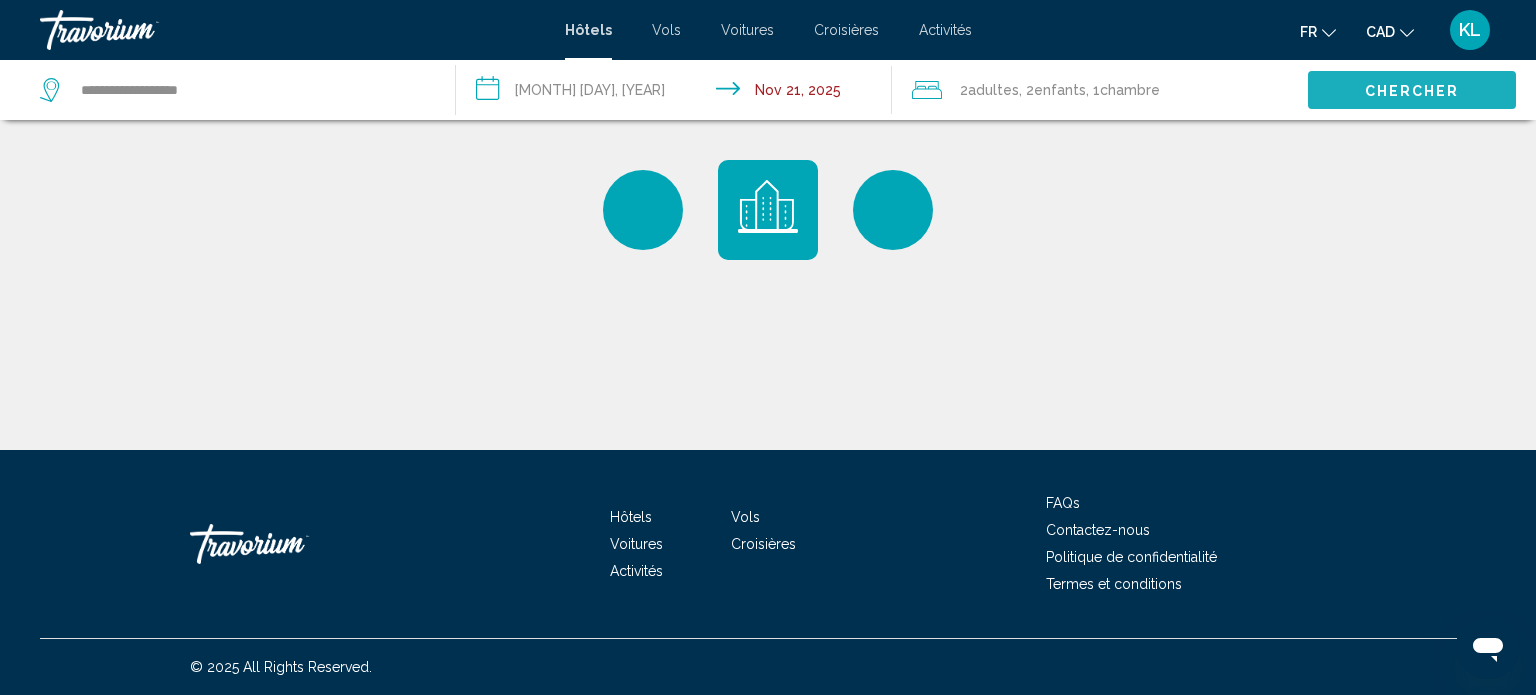 click on "Chercher" at bounding box center (1412, 91) 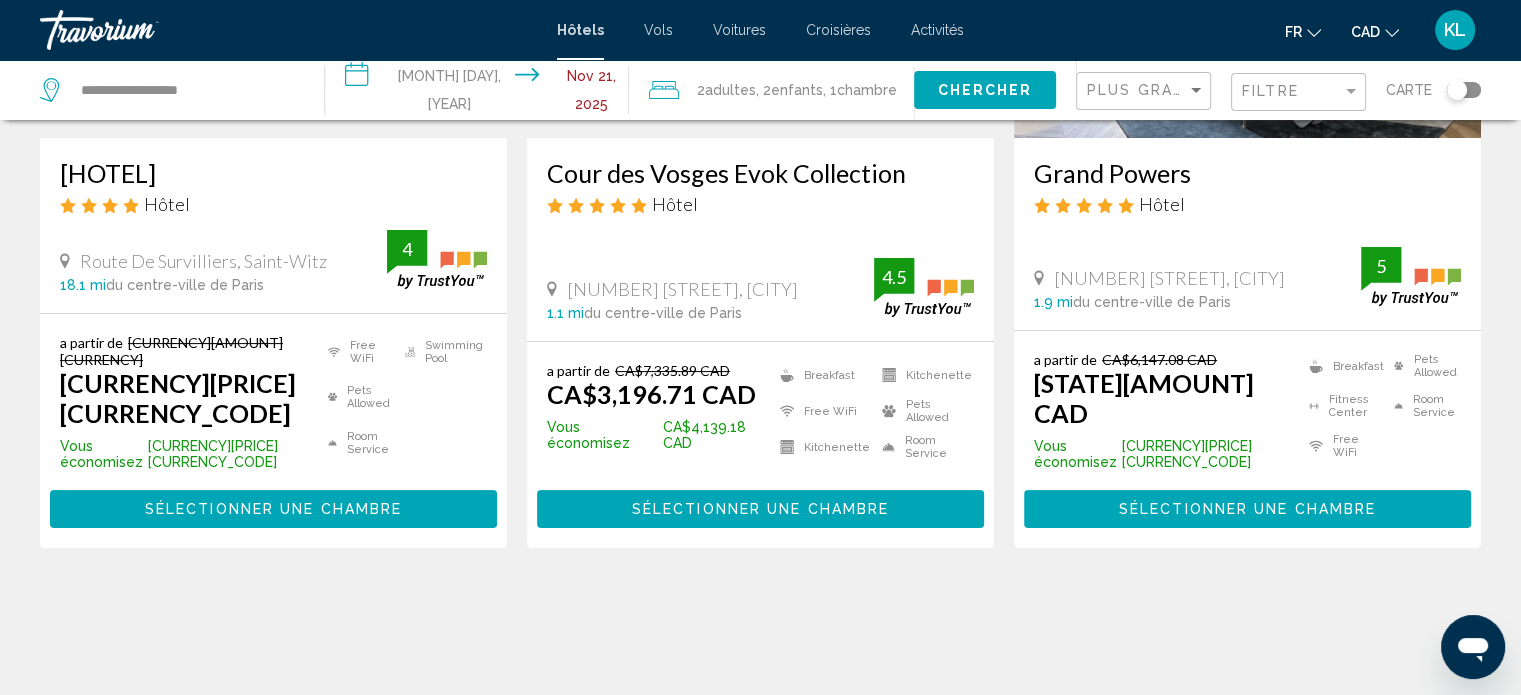 scroll, scrollTop: 0, scrollLeft: 0, axis: both 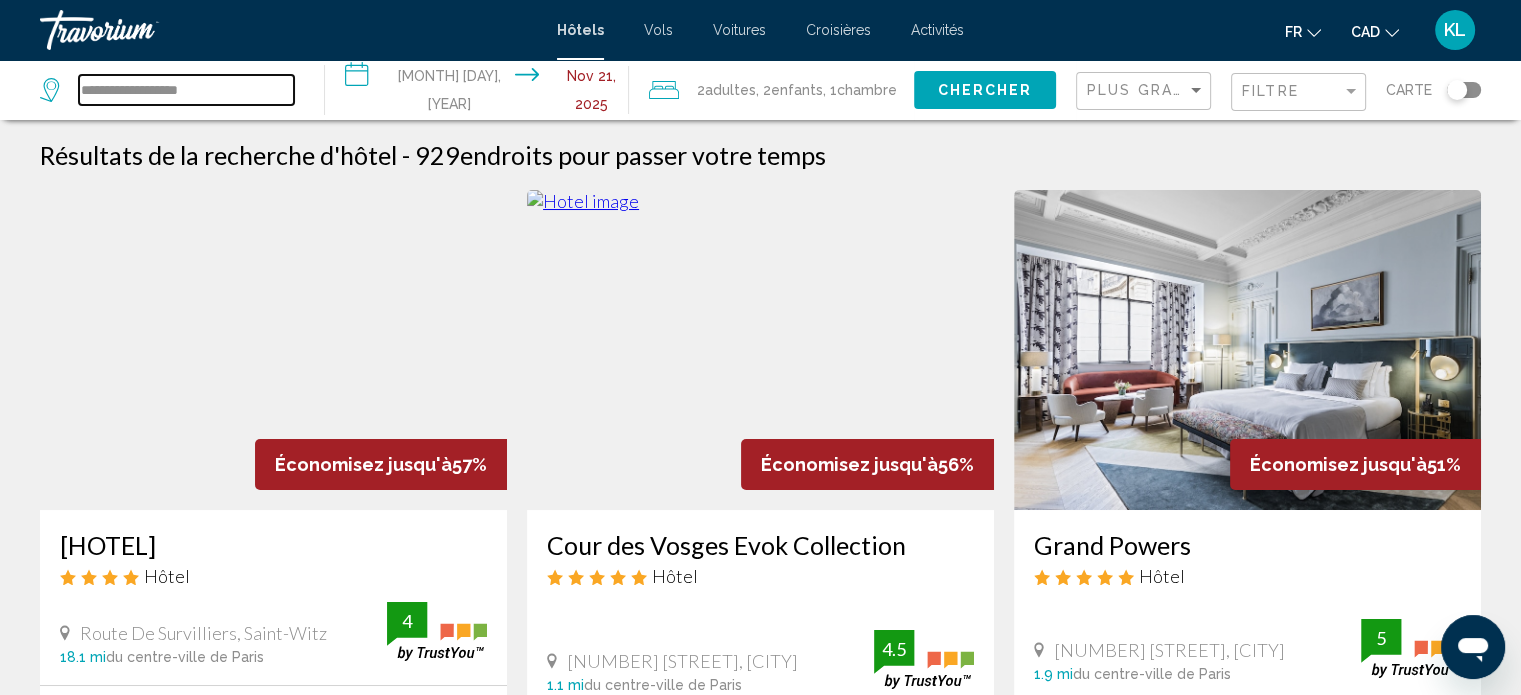 click on "**********" at bounding box center (186, 90) 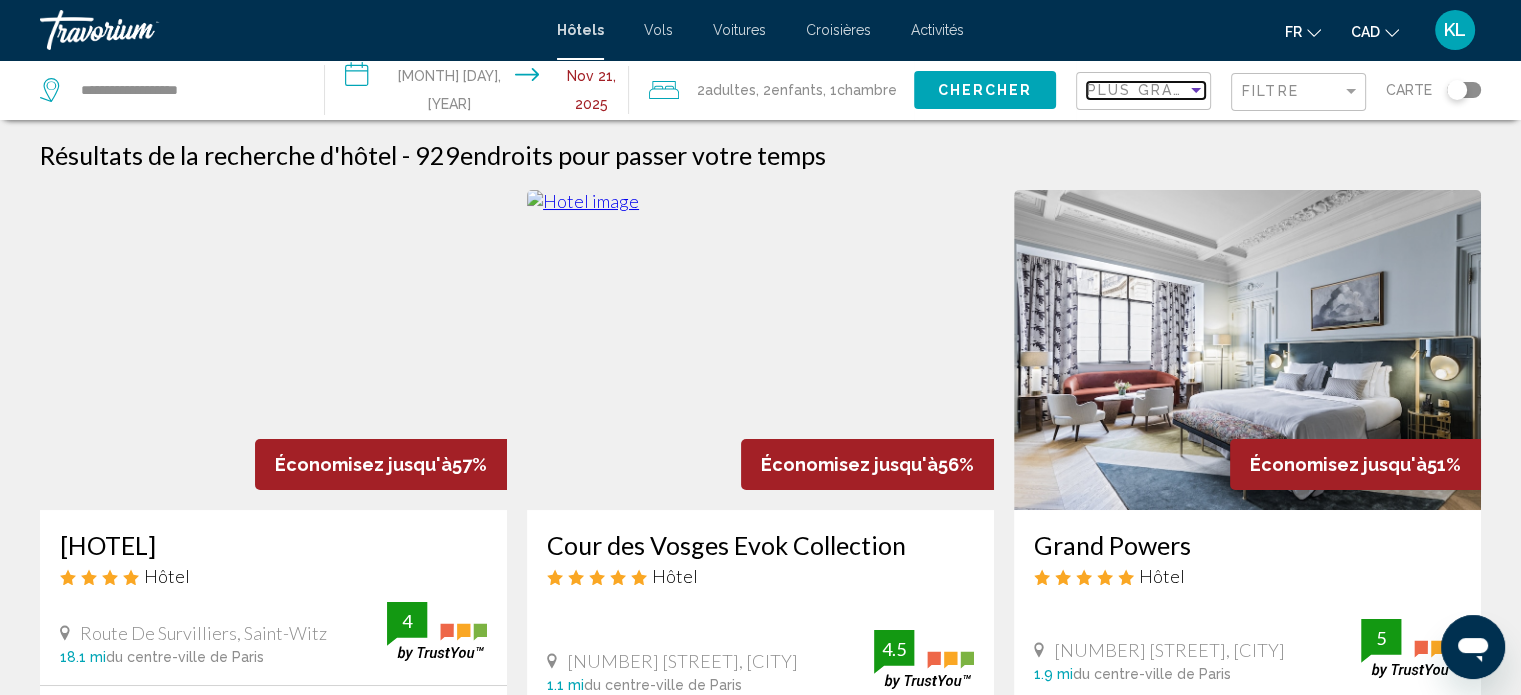 click at bounding box center (1196, 90) 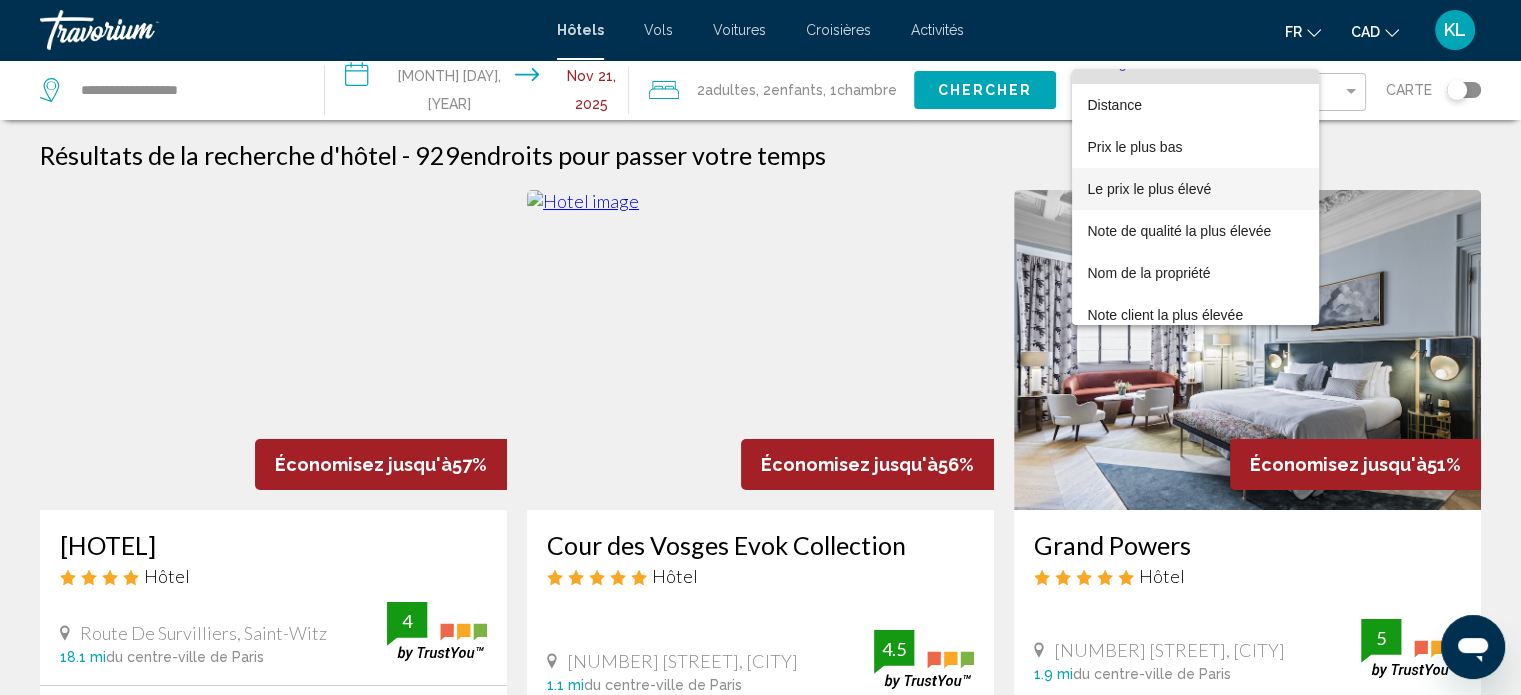 scroll, scrollTop: 37, scrollLeft: 0, axis: vertical 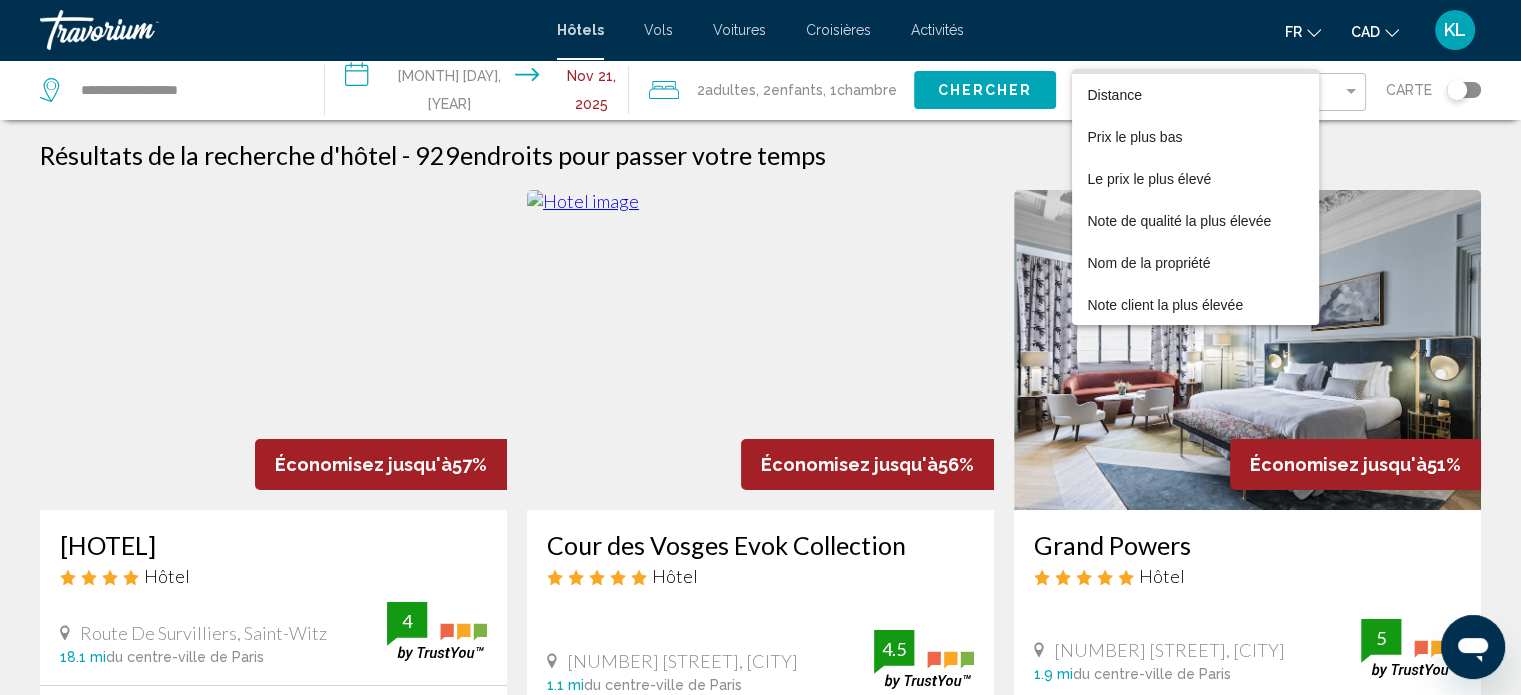 click at bounding box center [760, 347] 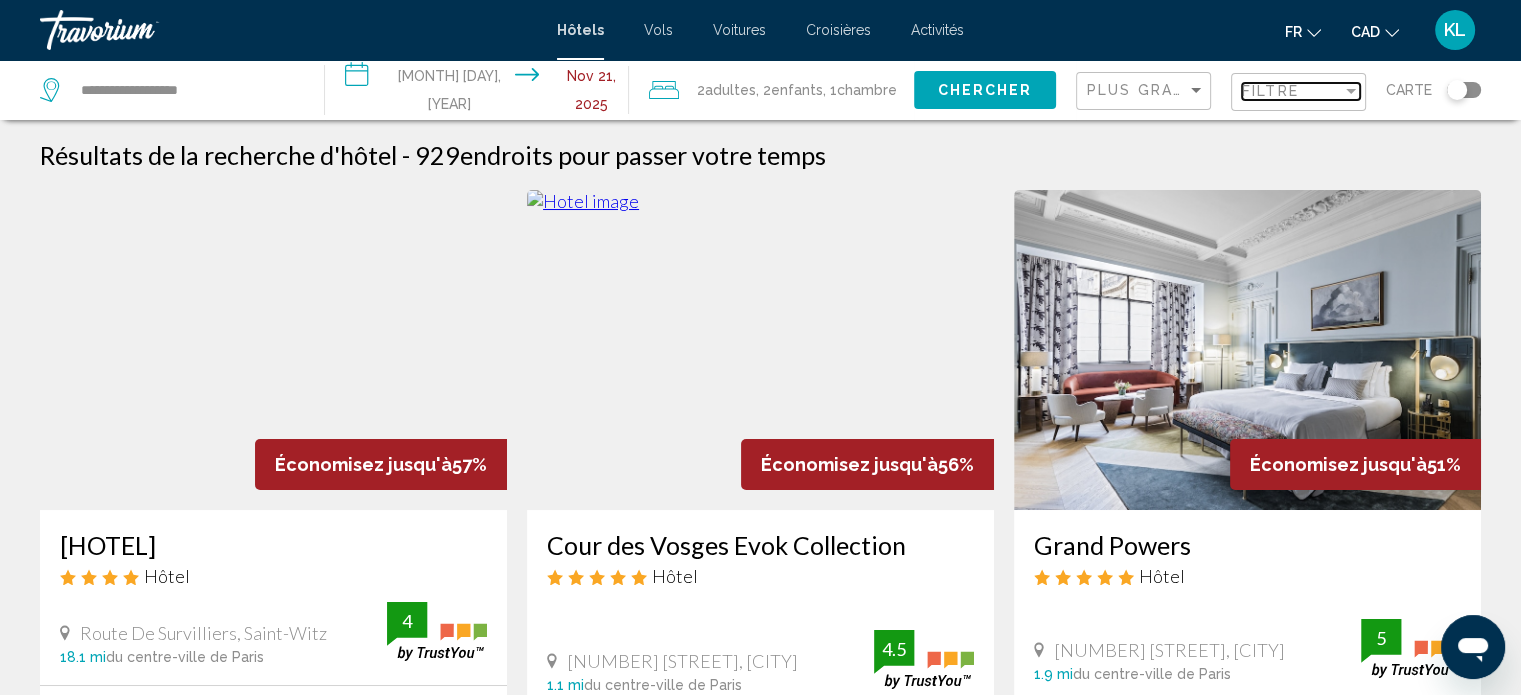 click at bounding box center (1351, 91) 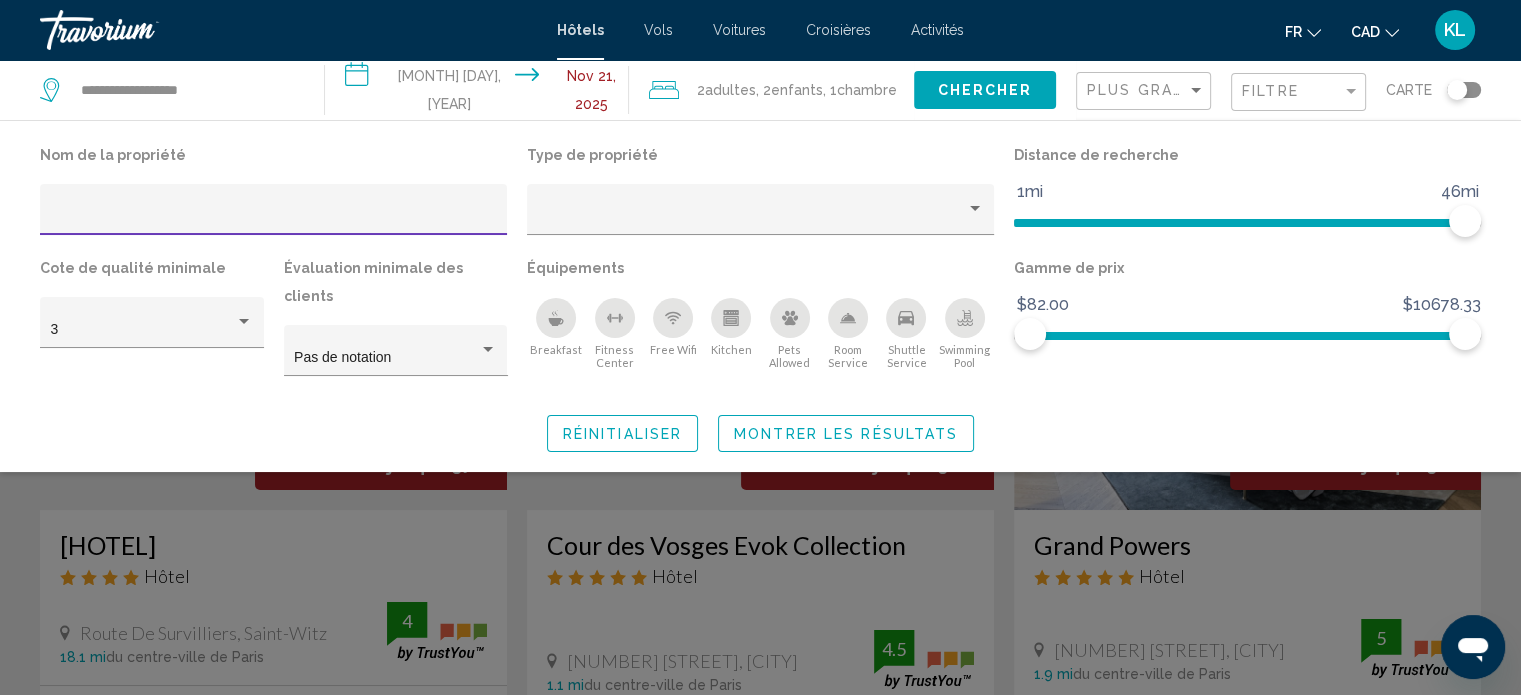 click on "Plus grandes économies Filtre Carte" at bounding box center [1278, 90] 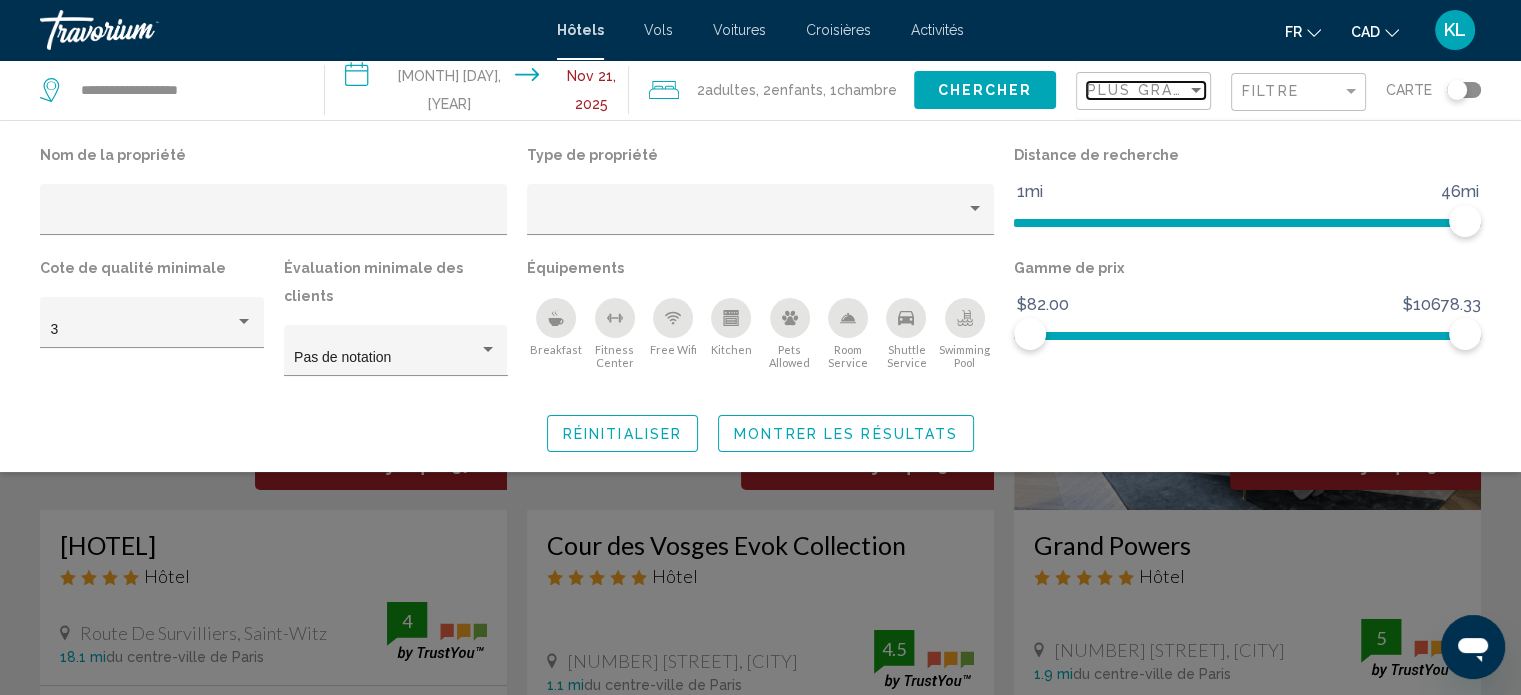 click on "Plus grandes économies" at bounding box center [1206, 90] 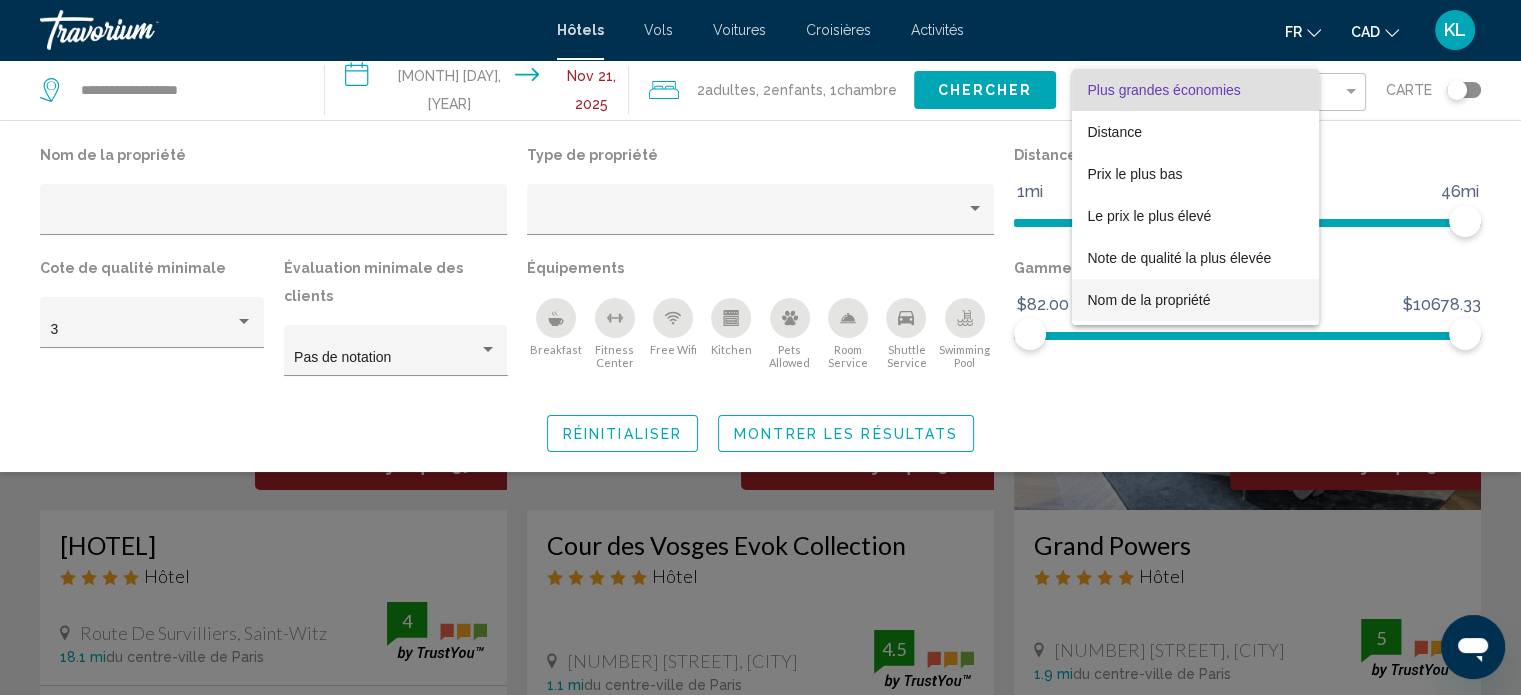 click on "Nom de la propriété" at bounding box center [1149, 300] 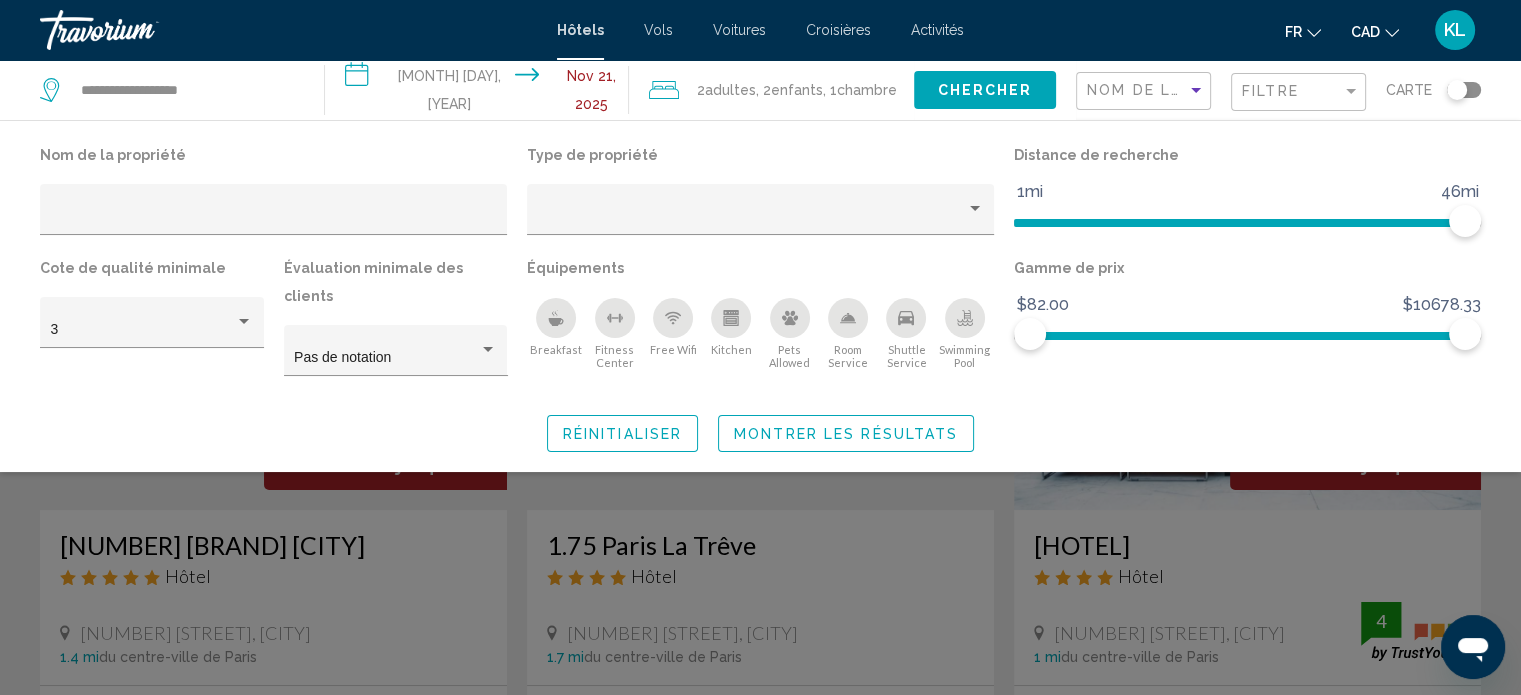 click at bounding box center (760, 497) 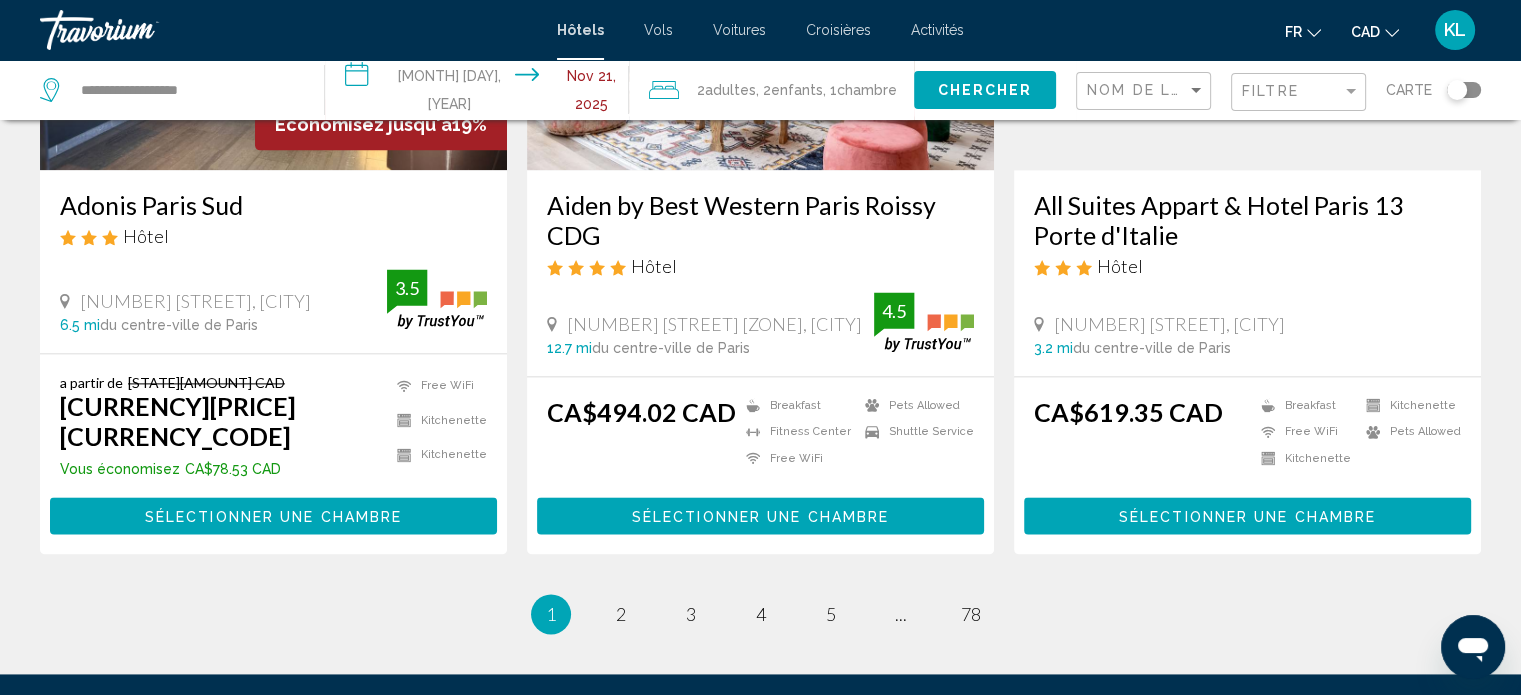 scroll, scrollTop: 2790, scrollLeft: 0, axis: vertical 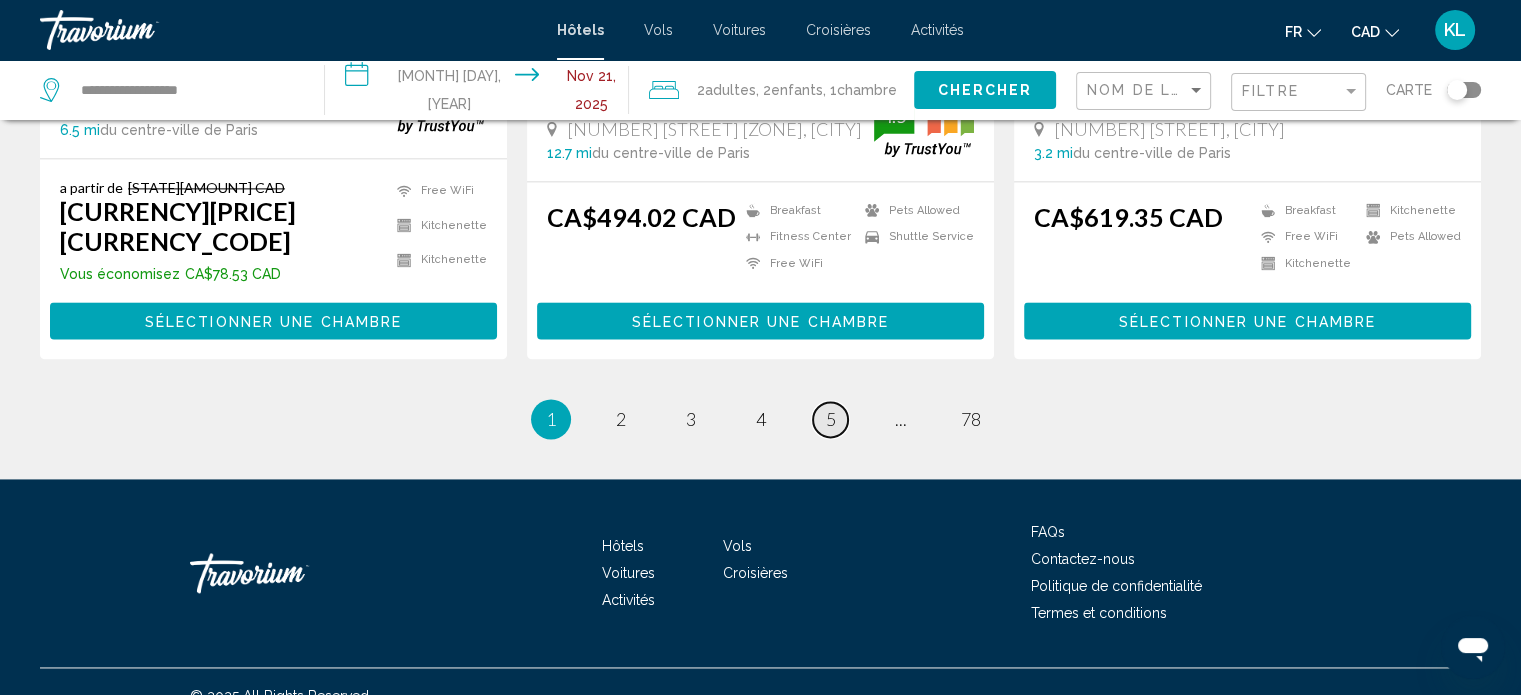 click on "5" at bounding box center [621, 419] 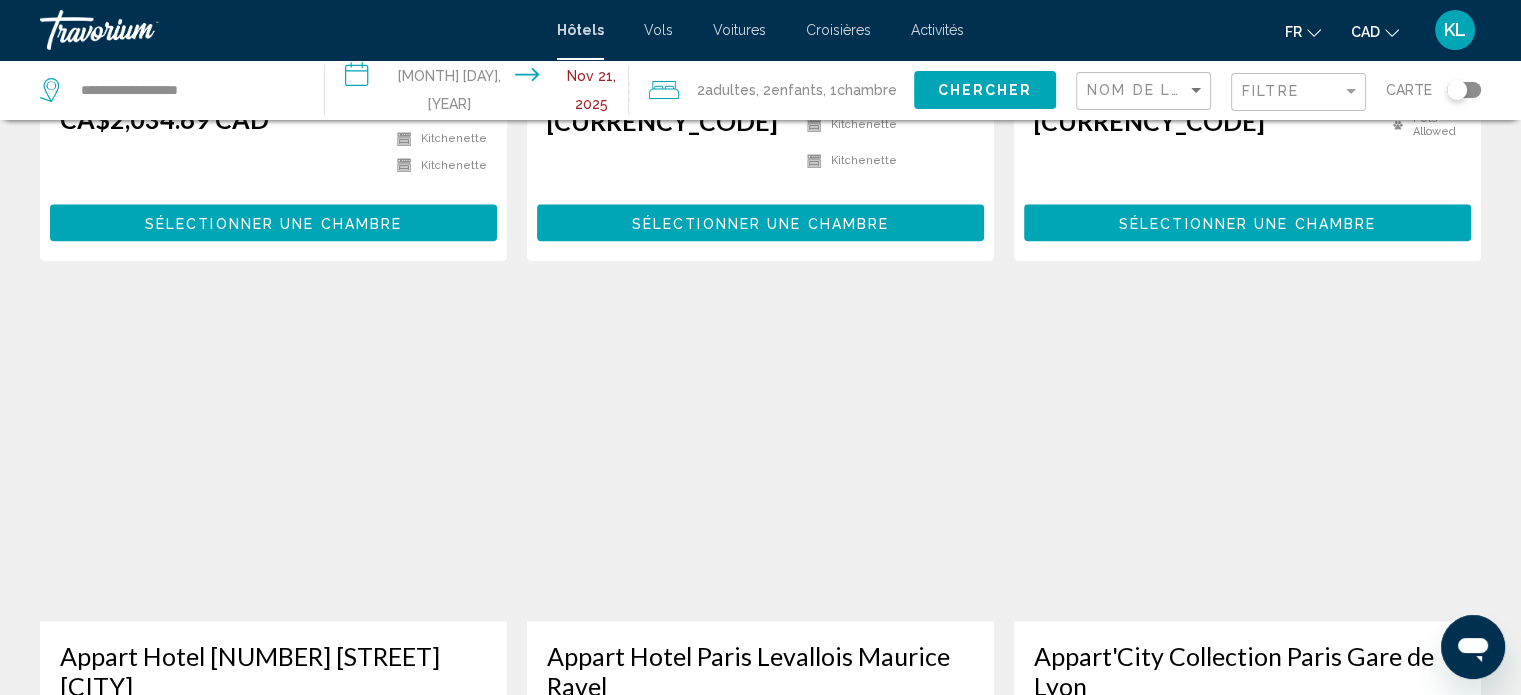 scroll, scrollTop: 2793, scrollLeft: 0, axis: vertical 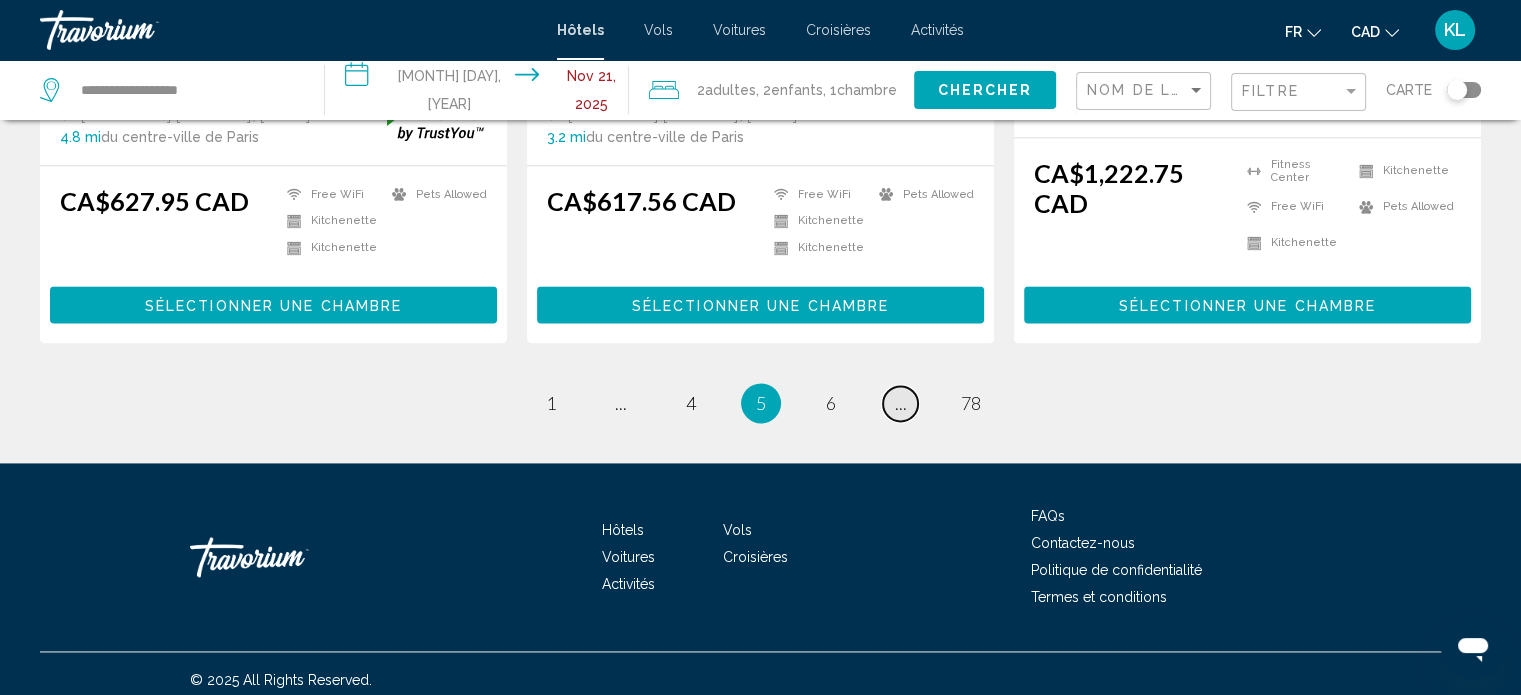 click on "page  ..." at bounding box center [620, 403] 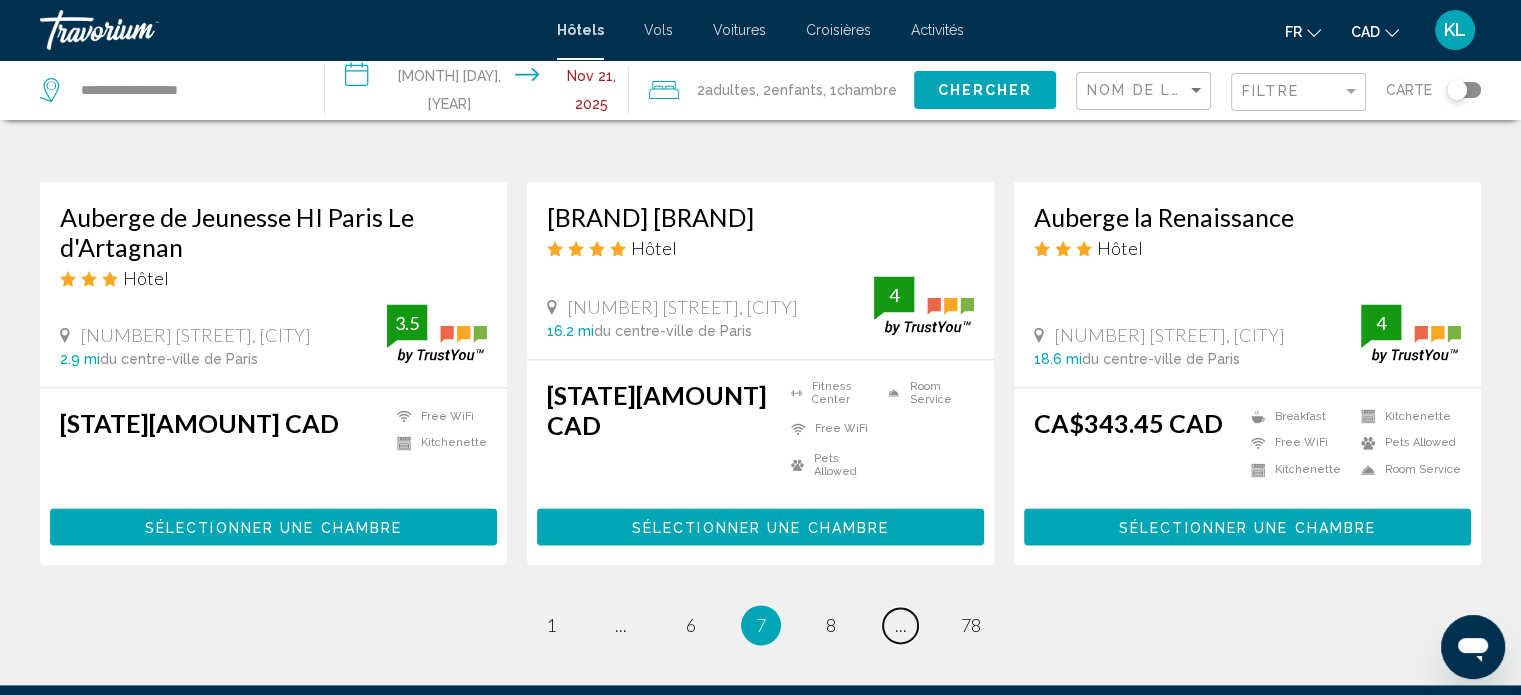 scroll, scrollTop: 2732, scrollLeft: 0, axis: vertical 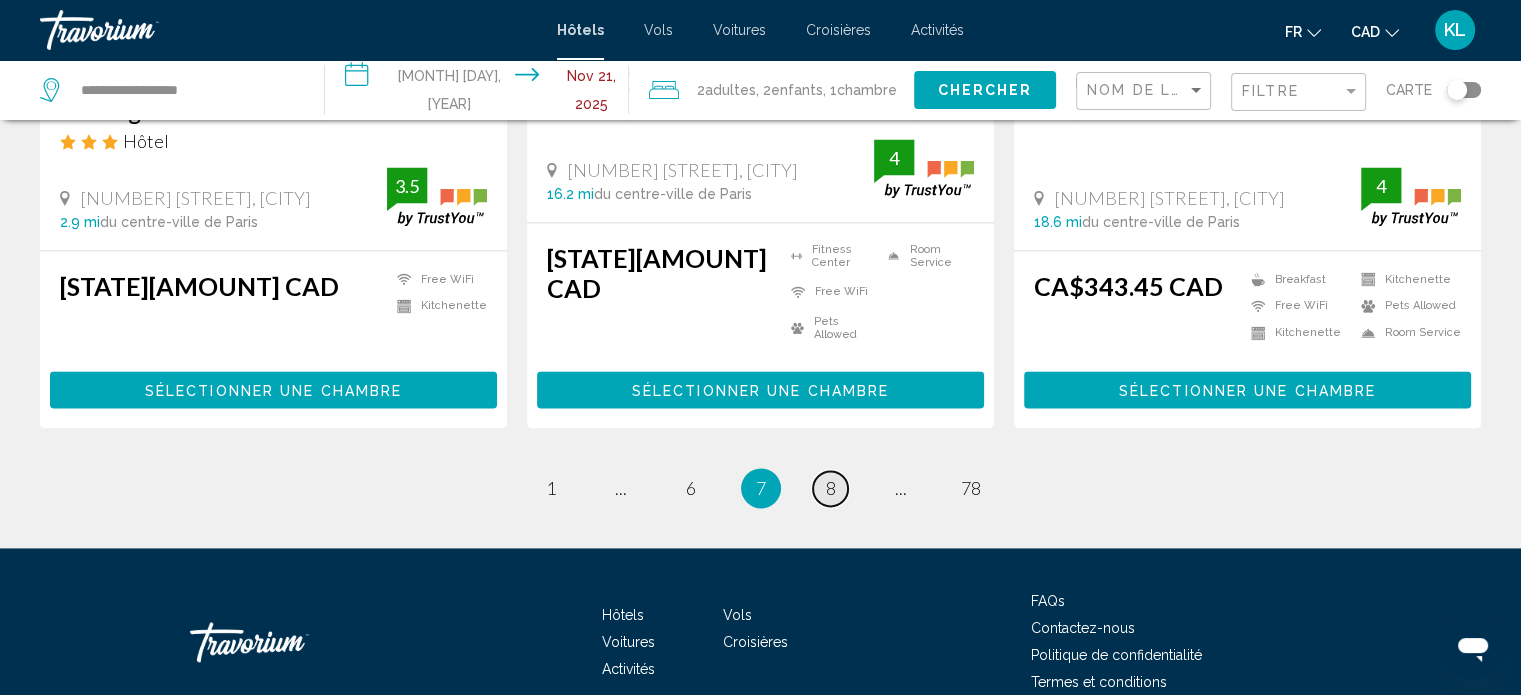 click on "8" at bounding box center [551, 488] 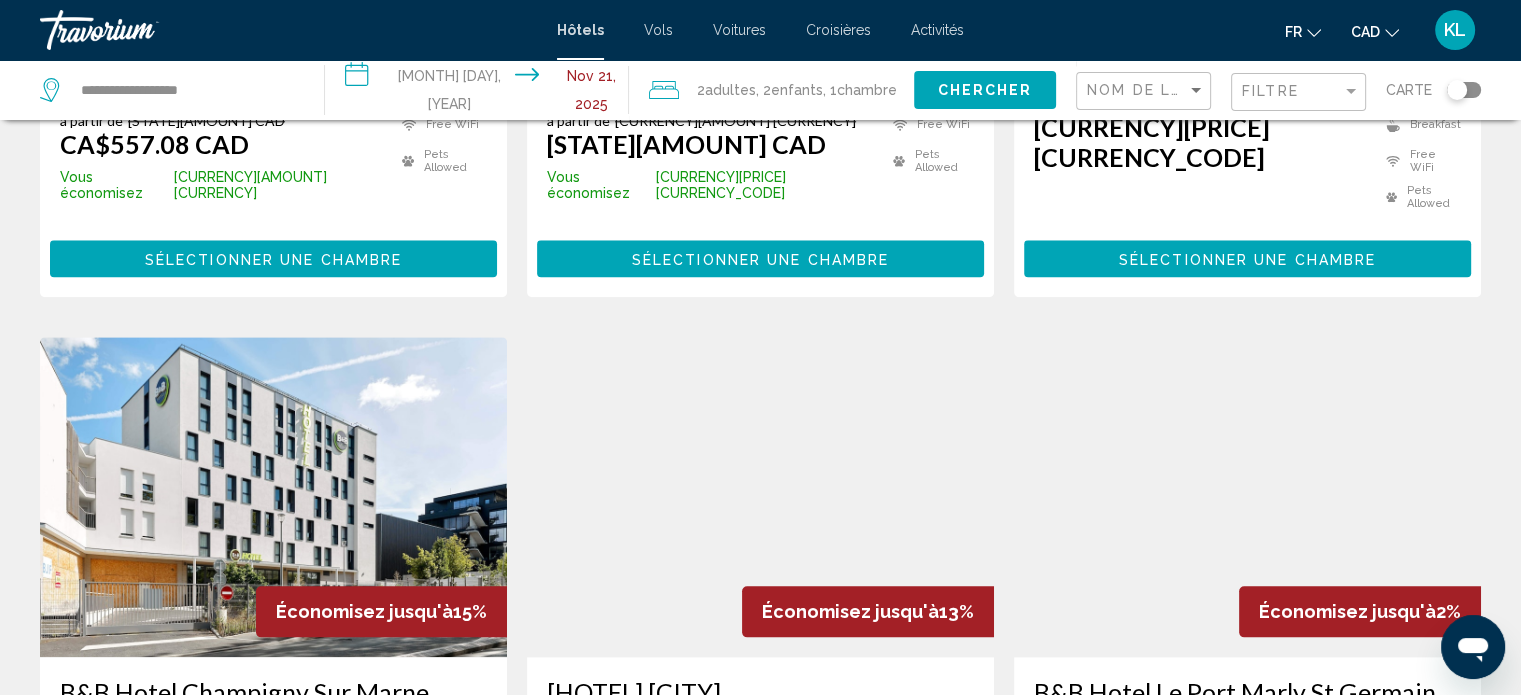 scroll, scrollTop: 2793, scrollLeft: 0, axis: vertical 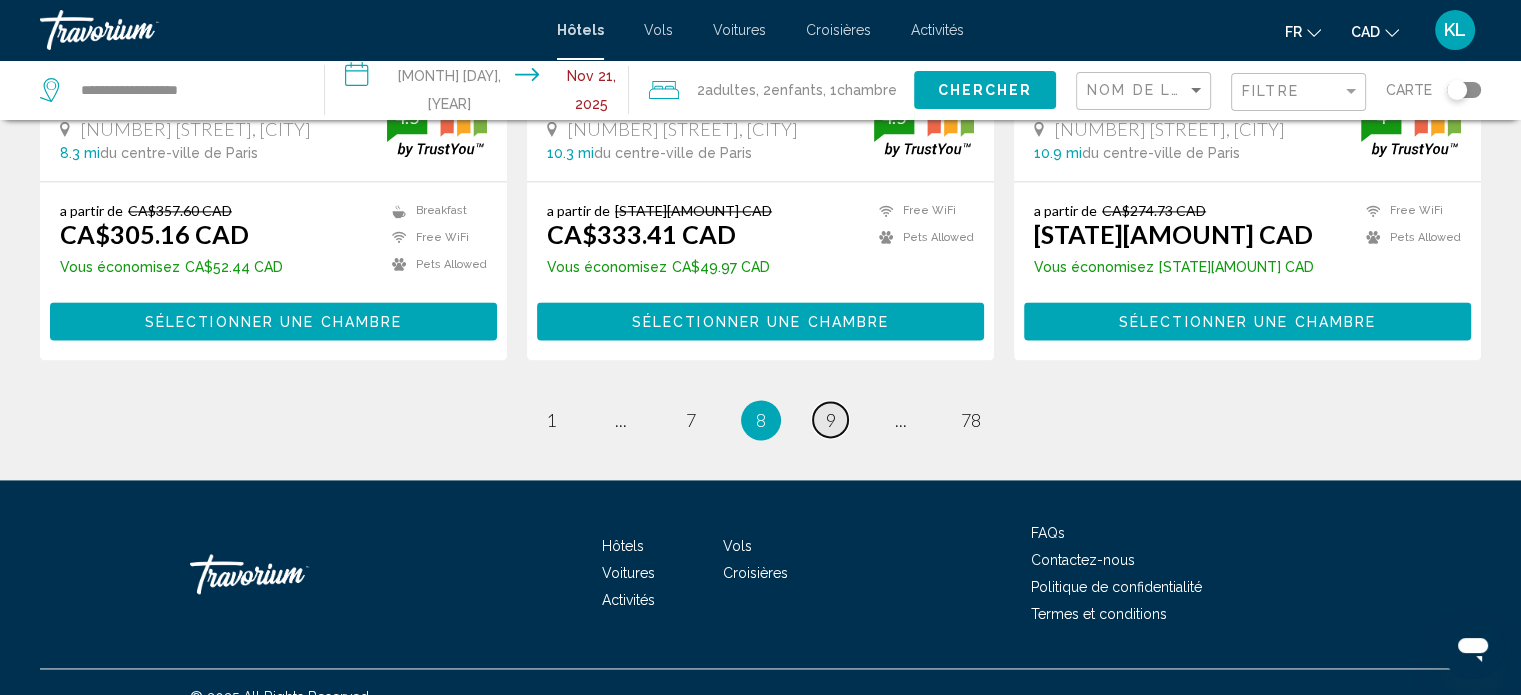 click on "page  9" at bounding box center [550, 419] 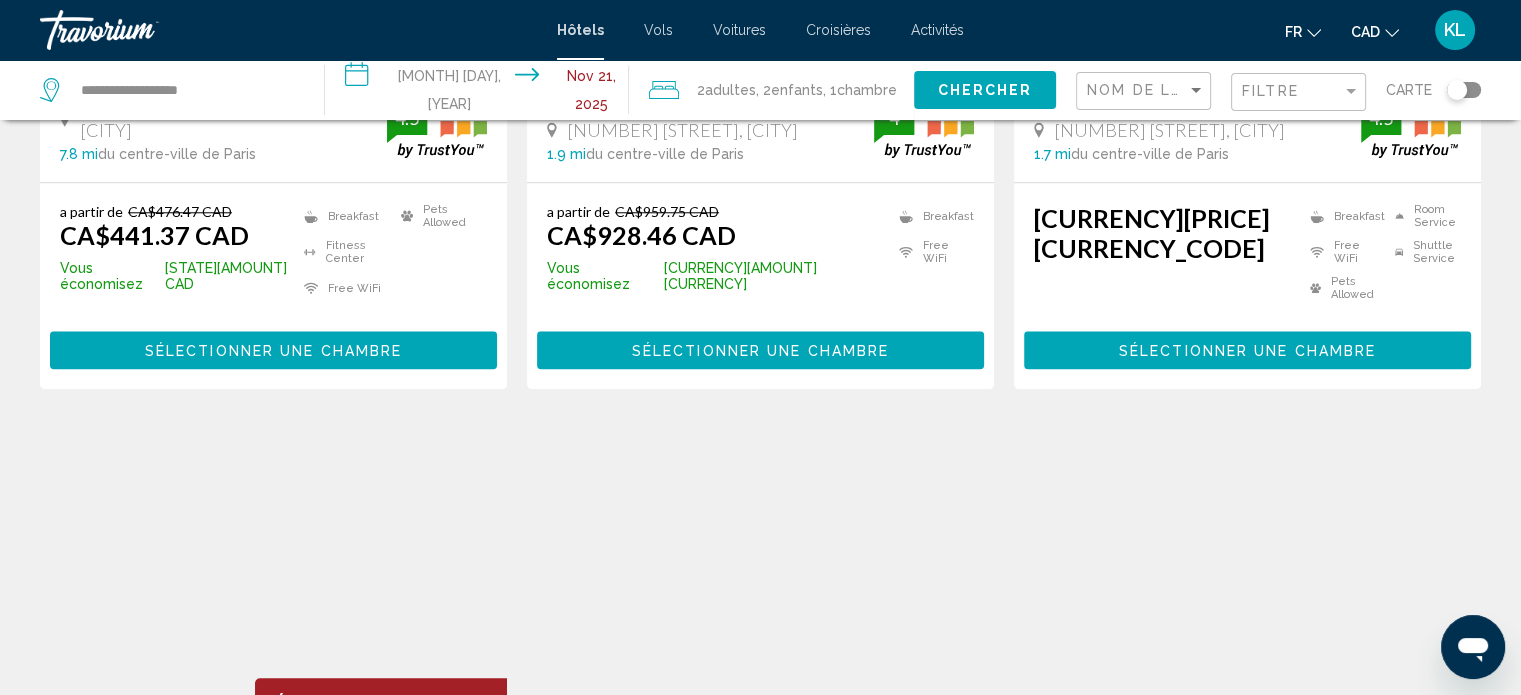scroll, scrollTop: 2760, scrollLeft: 0, axis: vertical 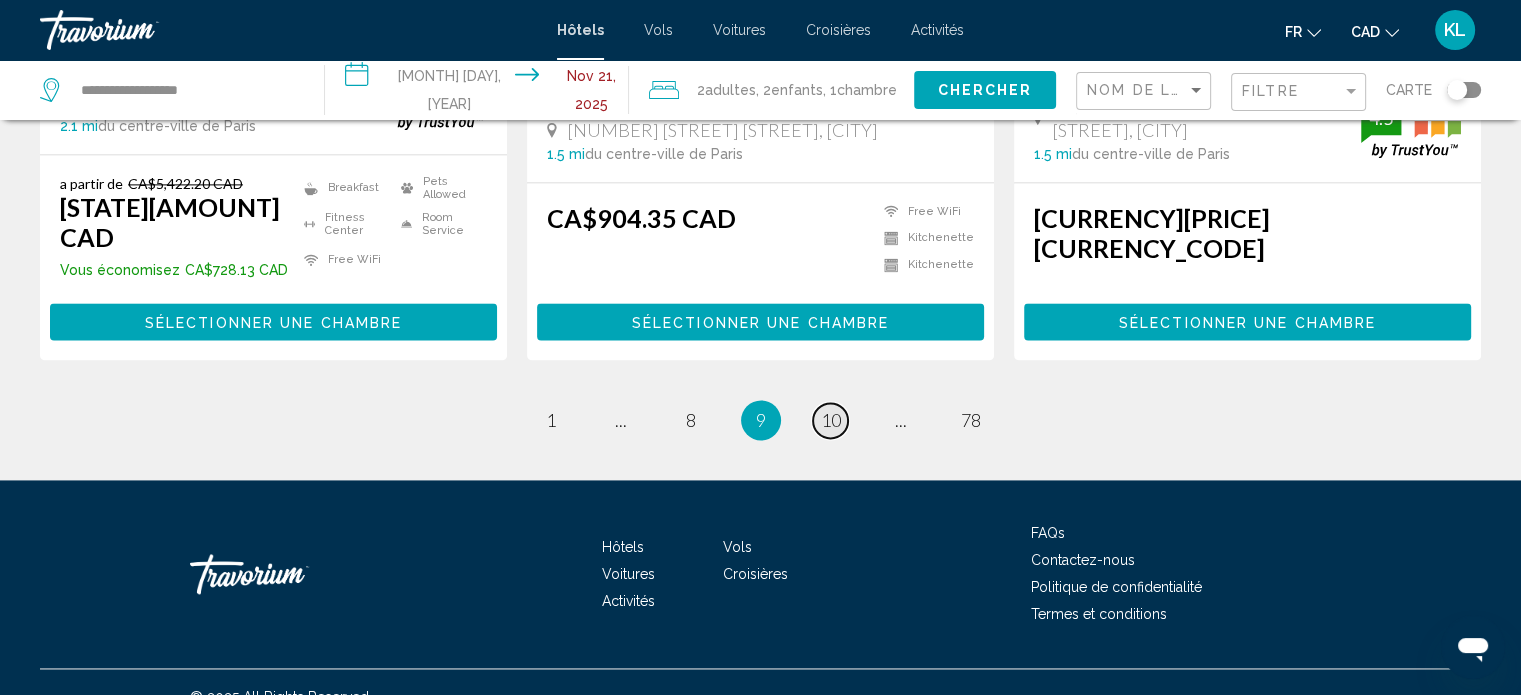 click on "10" at bounding box center [551, 420] 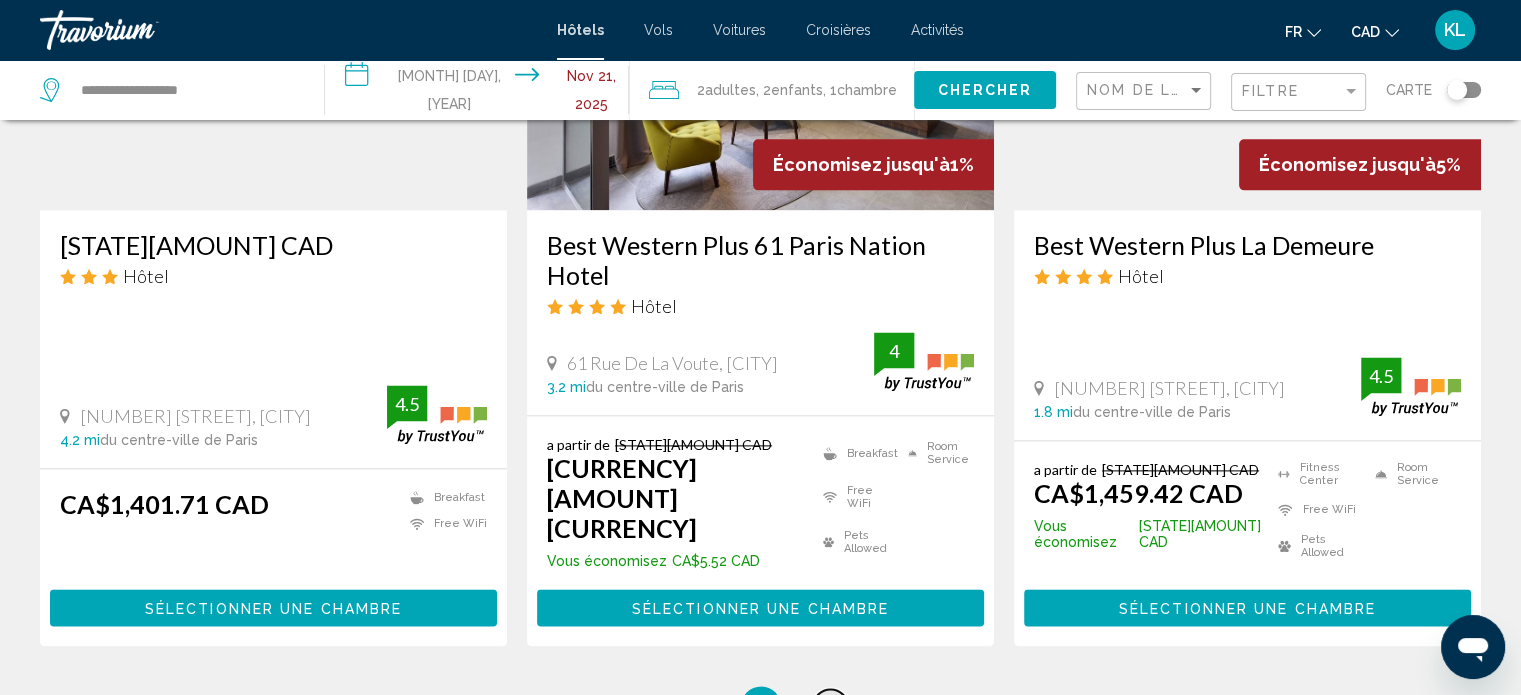 scroll, scrollTop: 2762, scrollLeft: 0, axis: vertical 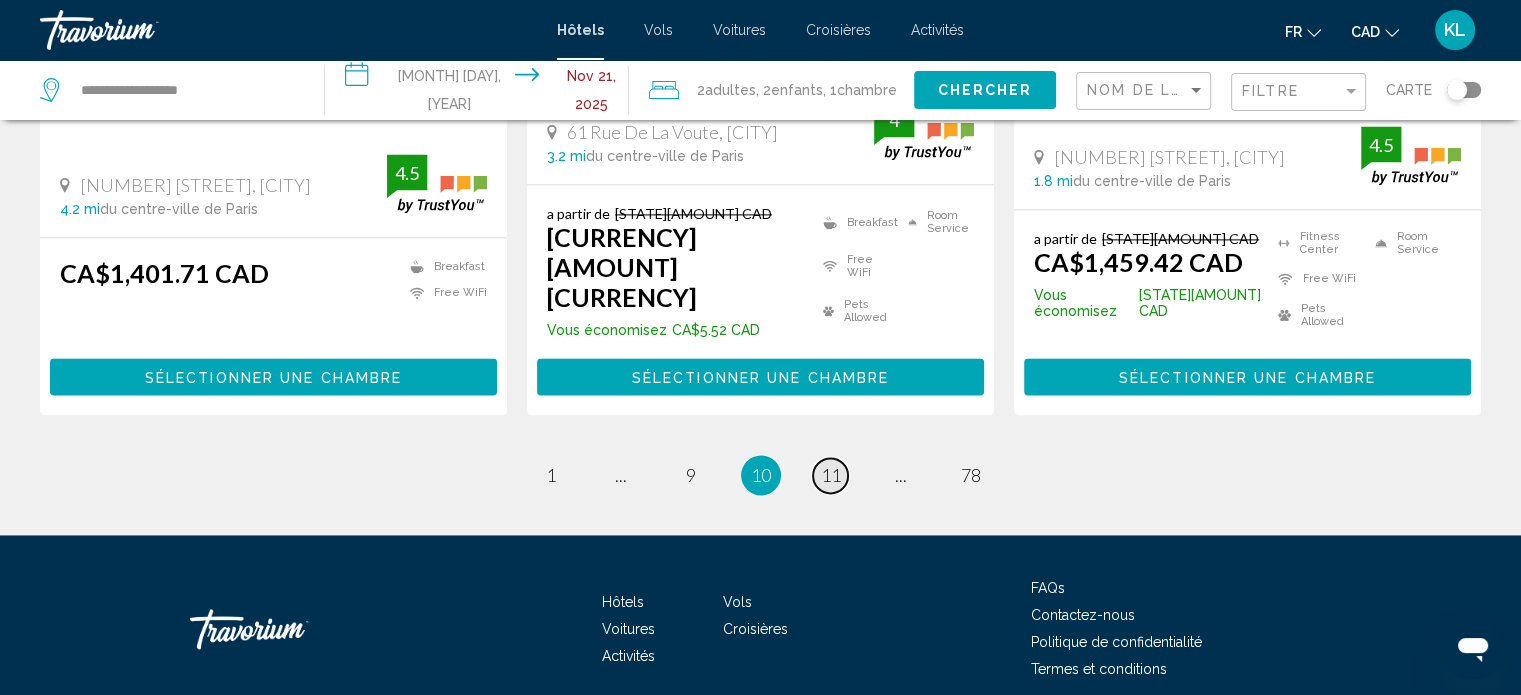 click on "11" at bounding box center [551, 475] 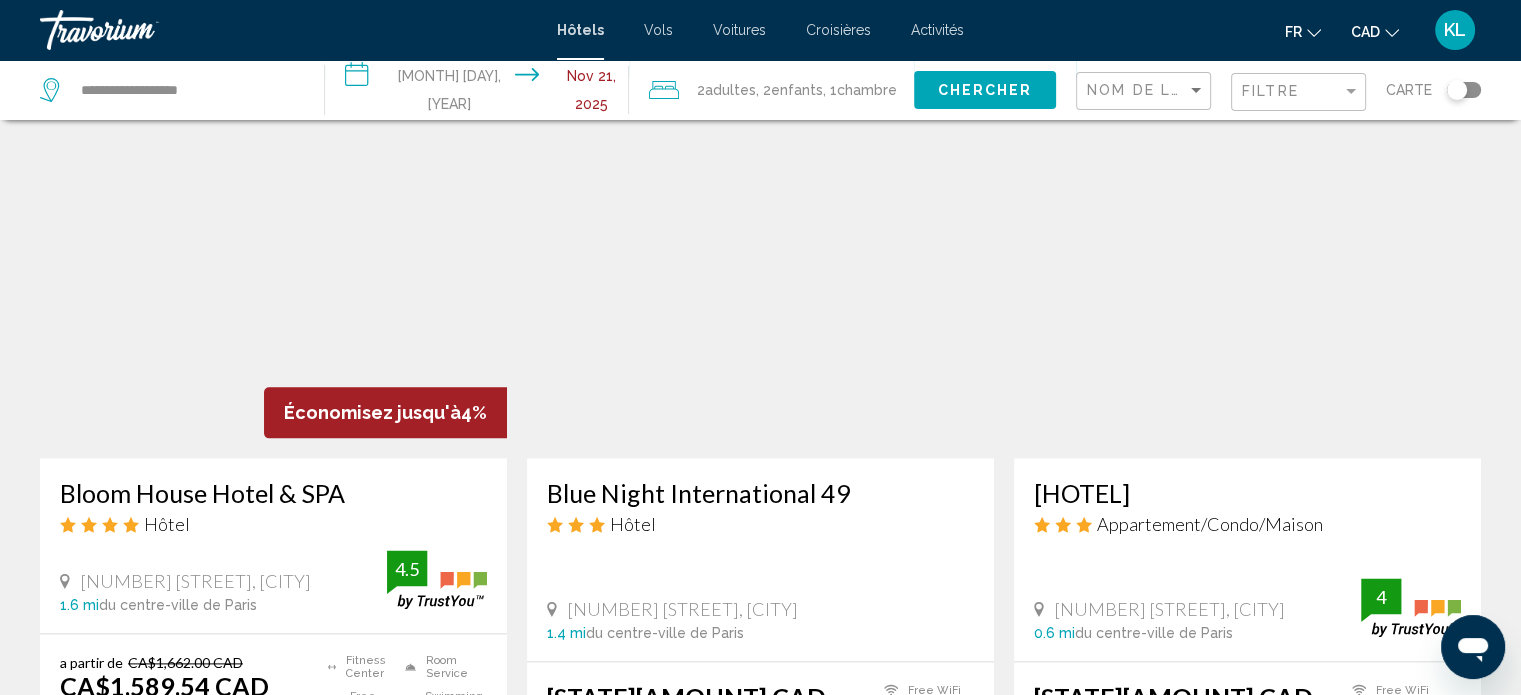 scroll, scrollTop: 2791, scrollLeft: 0, axis: vertical 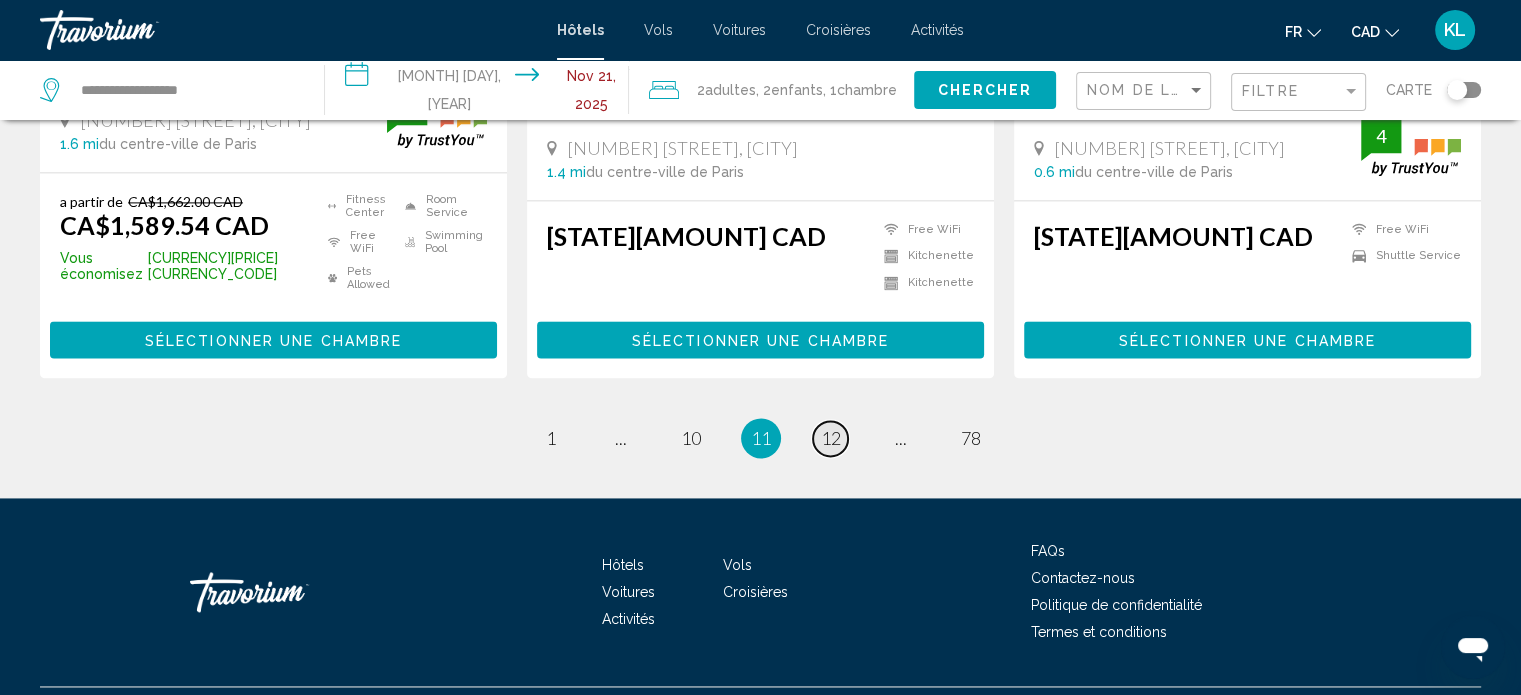 click on "12" at bounding box center [551, 438] 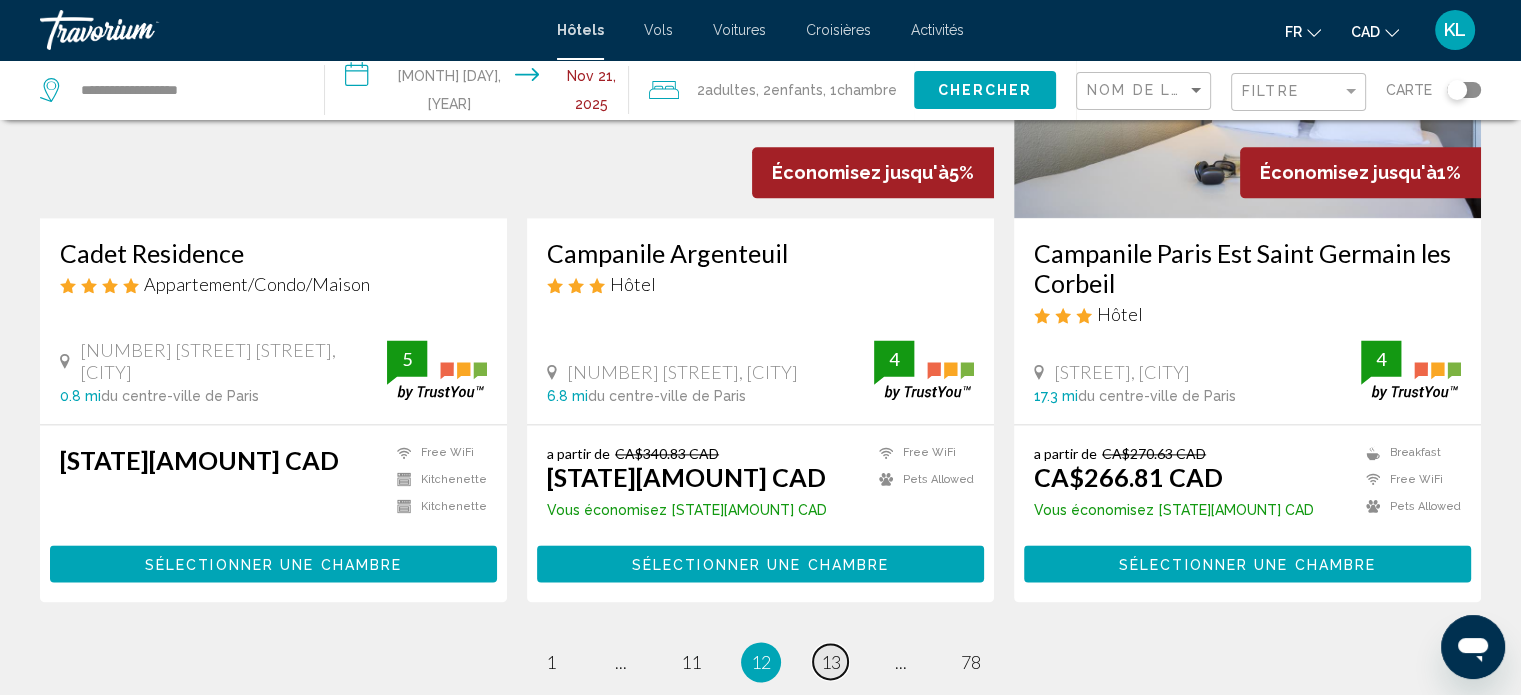 scroll, scrollTop: 2772, scrollLeft: 0, axis: vertical 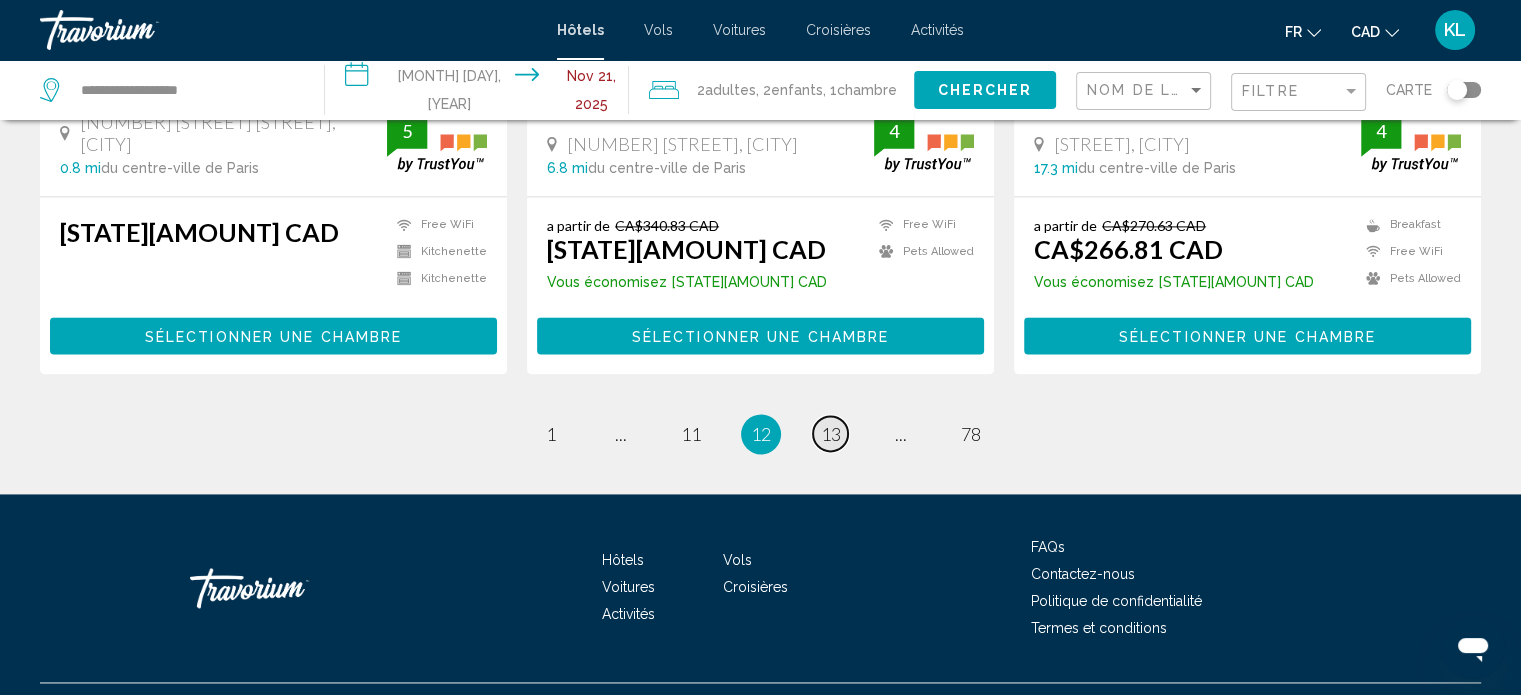 click on "13" at bounding box center [551, 434] 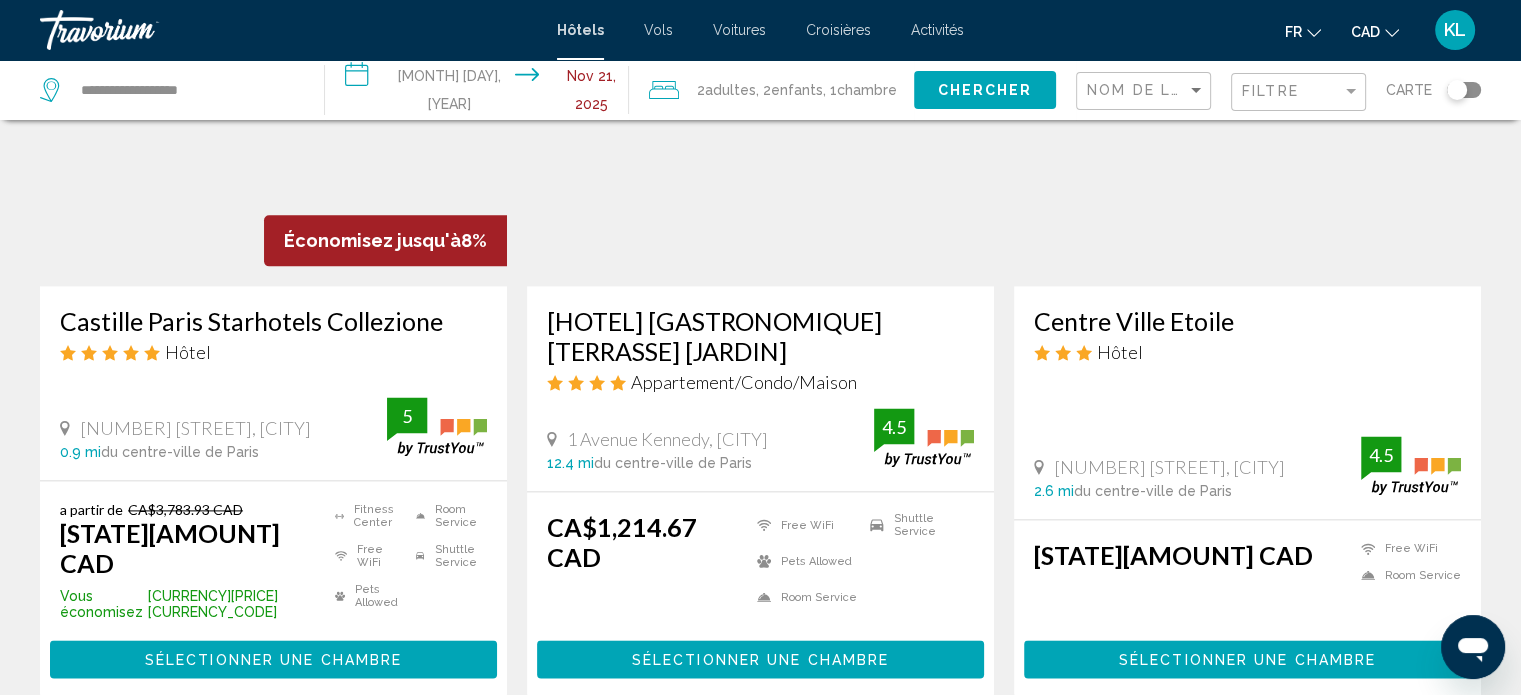 scroll, scrollTop: 2850, scrollLeft: 0, axis: vertical 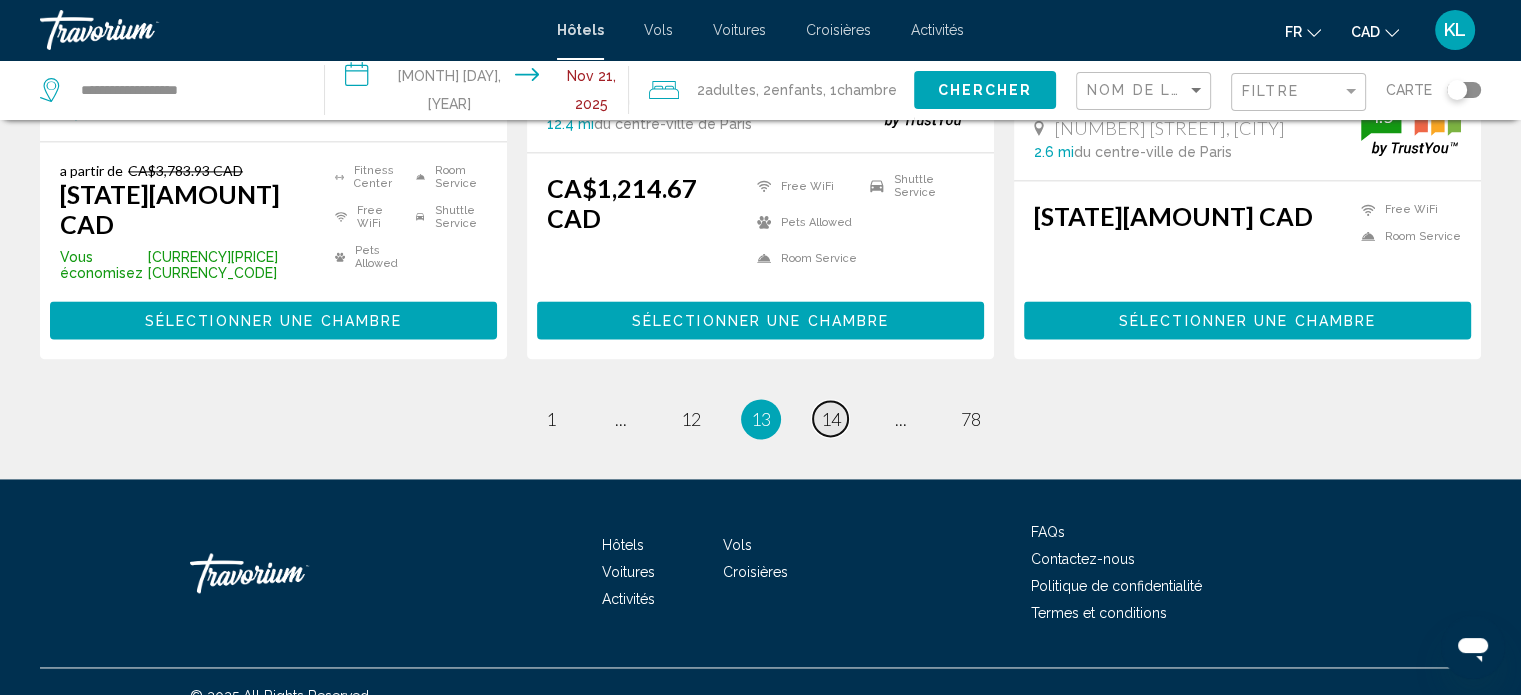 click on "14" at bounding box center [551, 419] 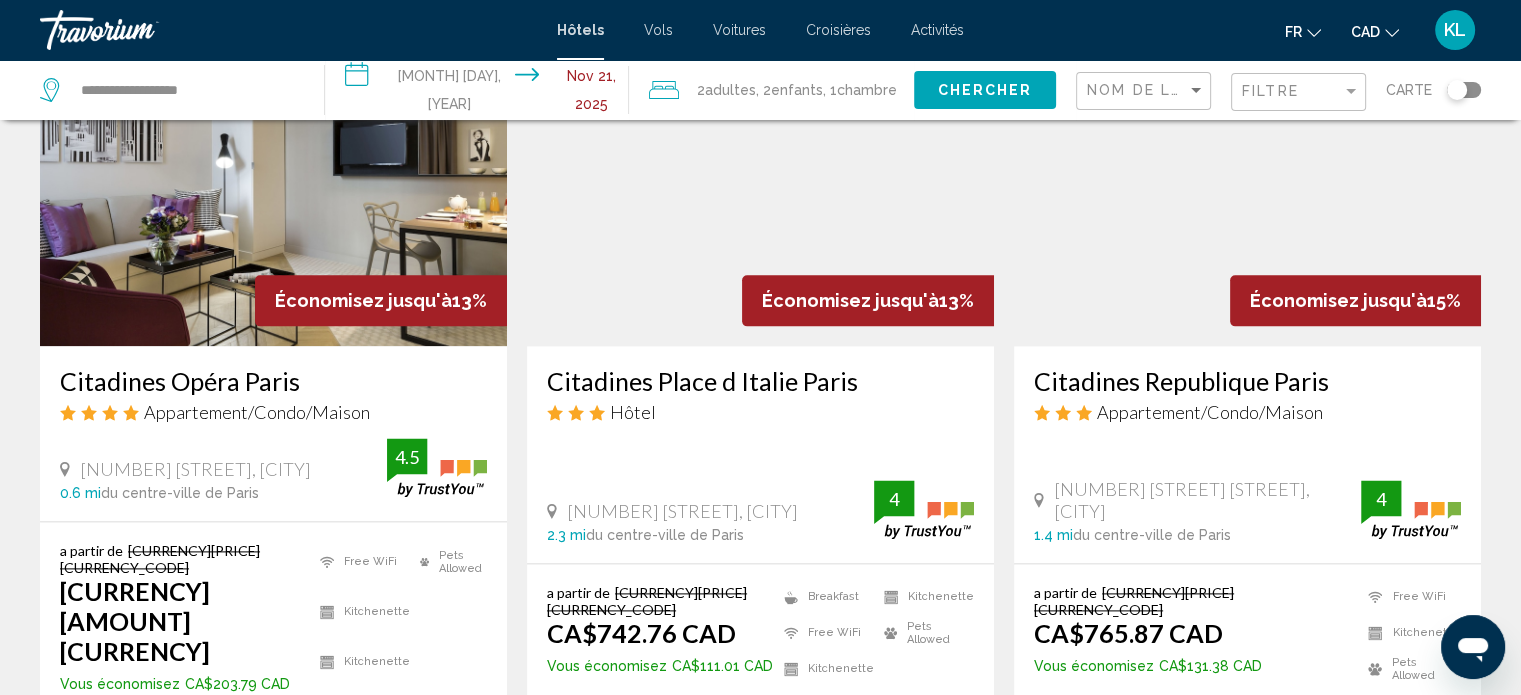 scroll, scrollTop: 2728, scrollLeft: 0, axis: vertical 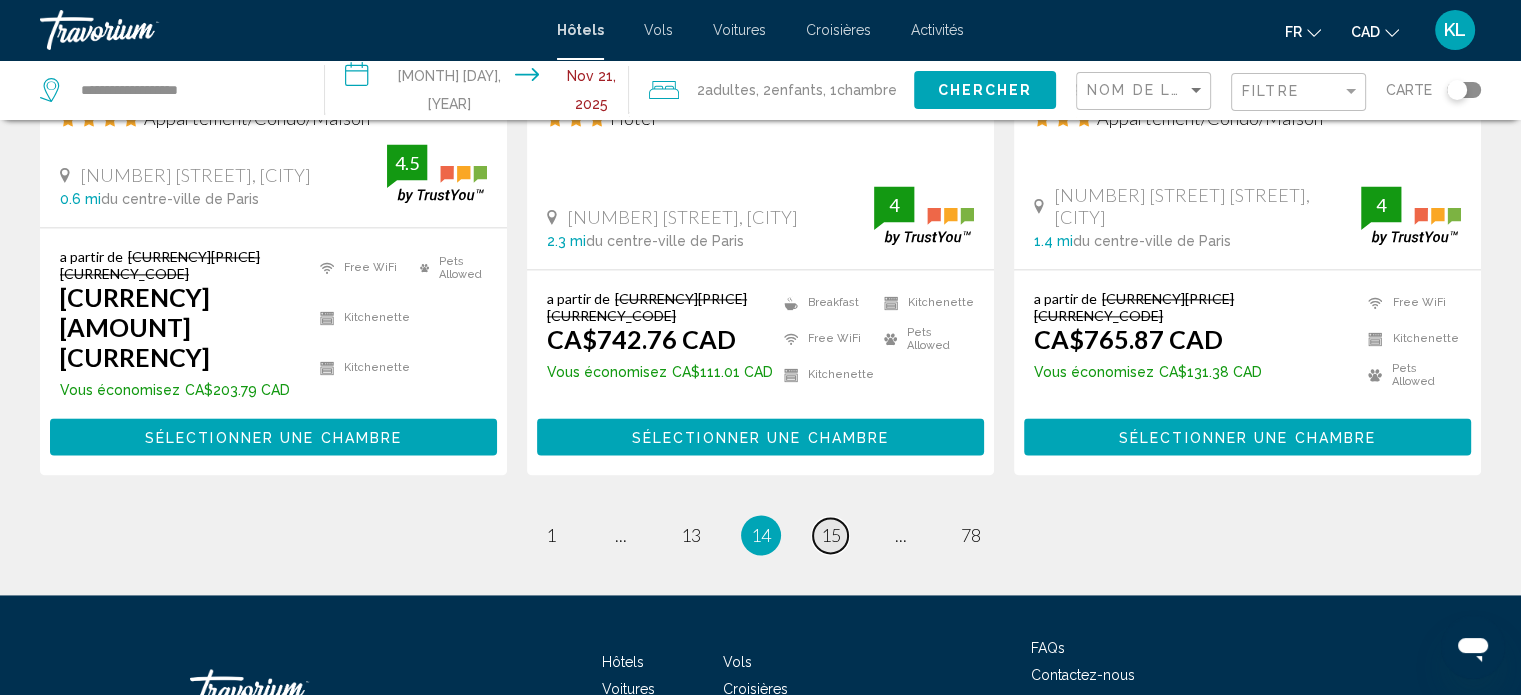 click on "15" at bounding box center (551, 535) 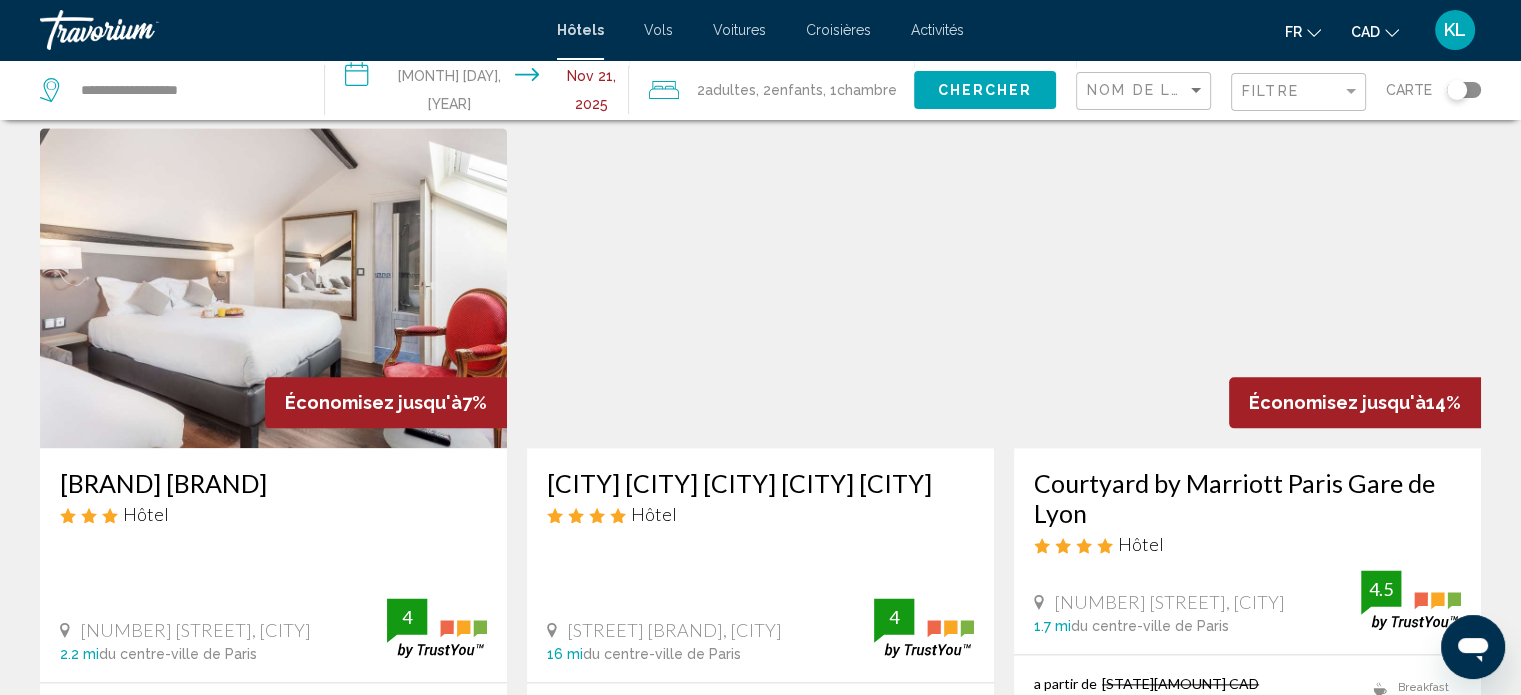 scroll, scrollTop: 2791, scrollLeft: 0, axis: vertical 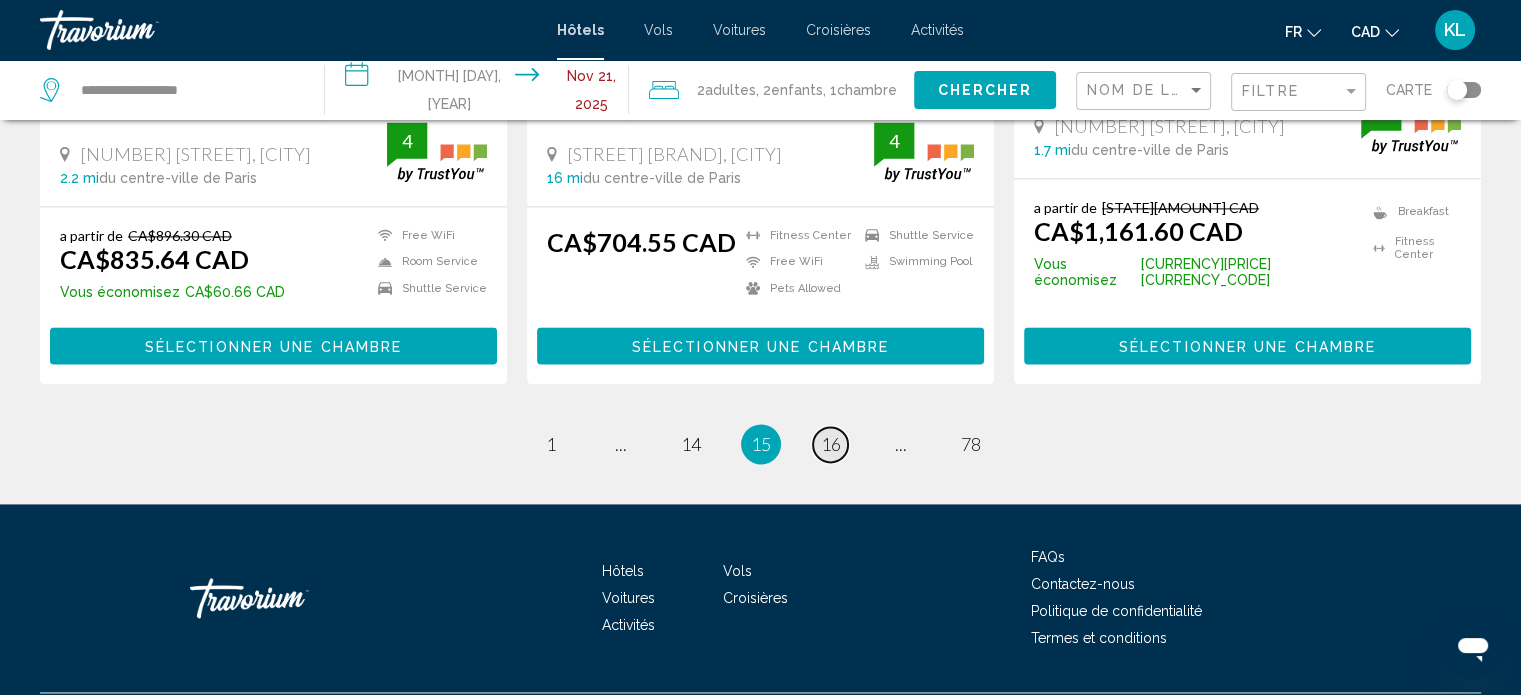 click on "16" at bounding box center (551, 444) 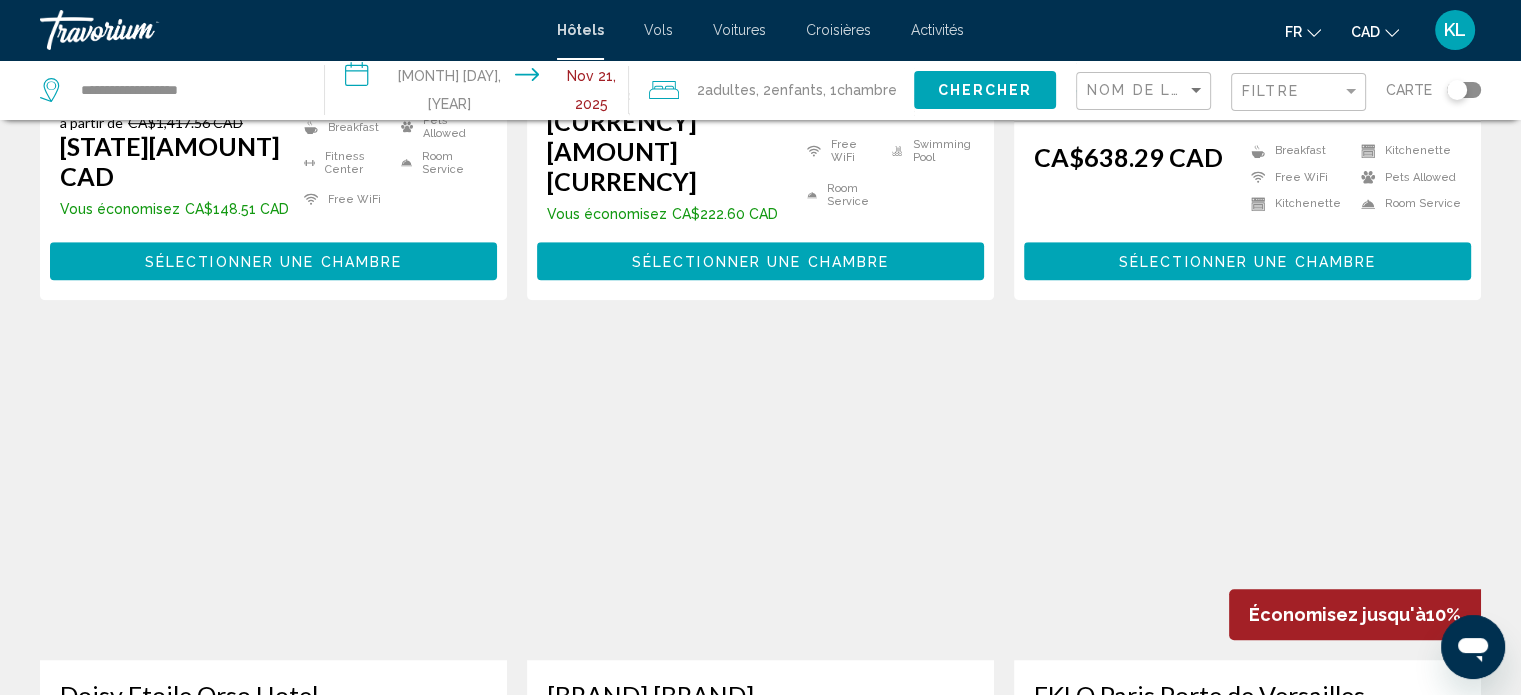 scroll, scrollTop: 2818, scrollLeft: 0, axis: vertical 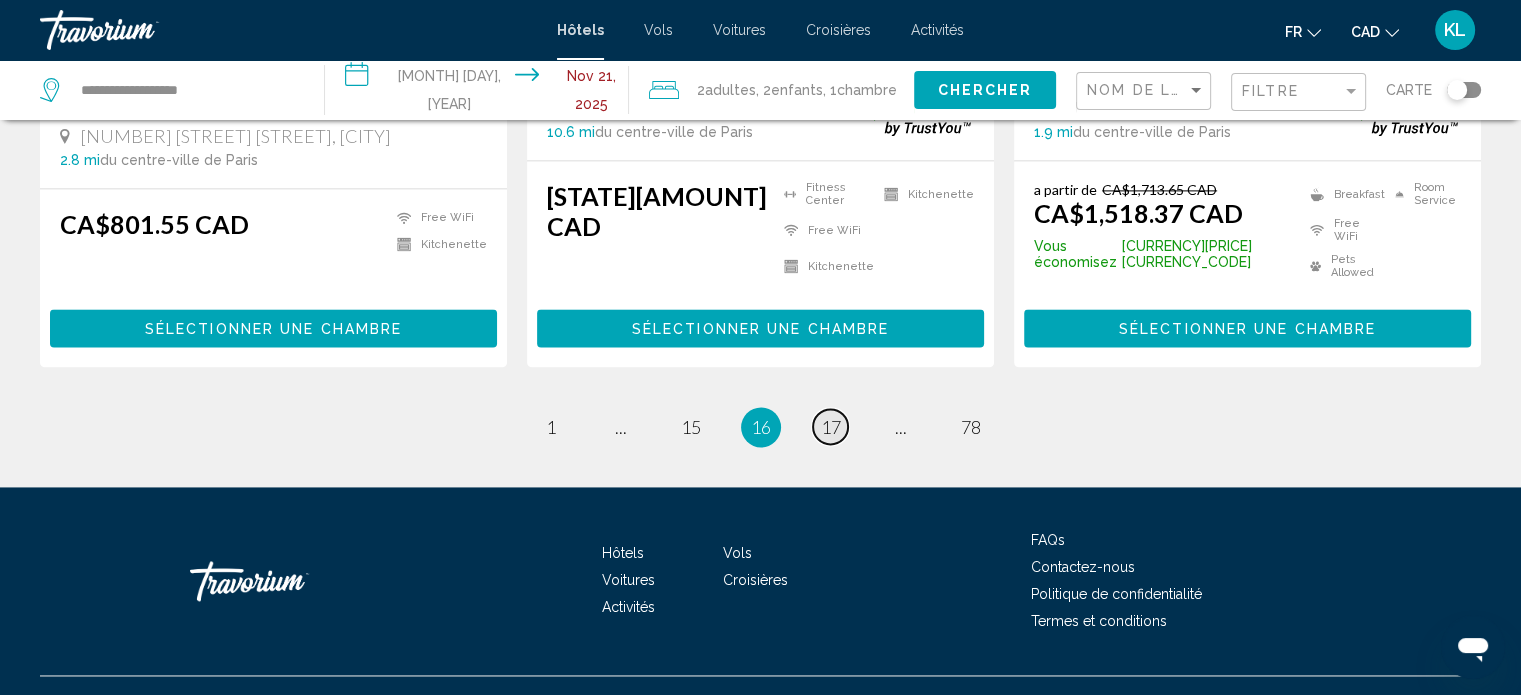 click on "17" at bounding box center [551, 427] 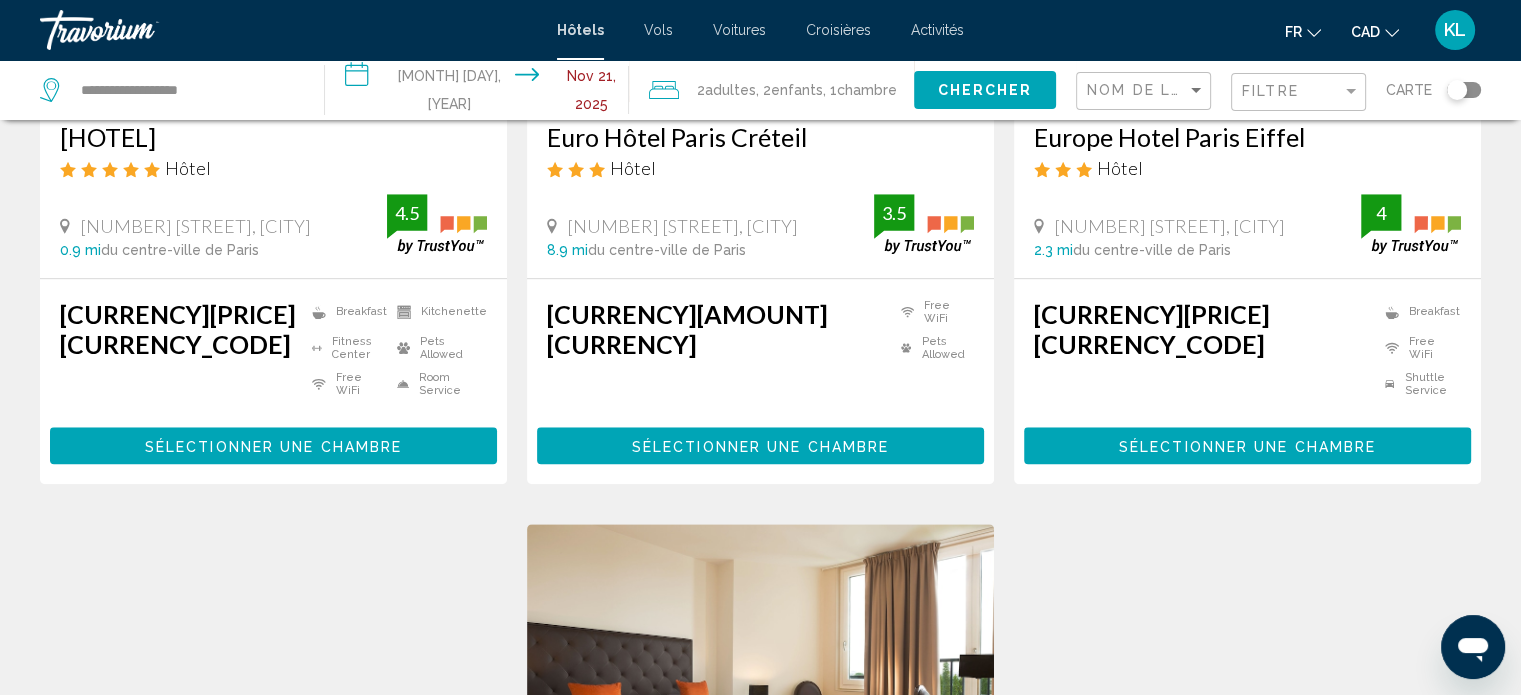 scroll, scrollTop: 1888, scrollLeft: 0, axis: vertical 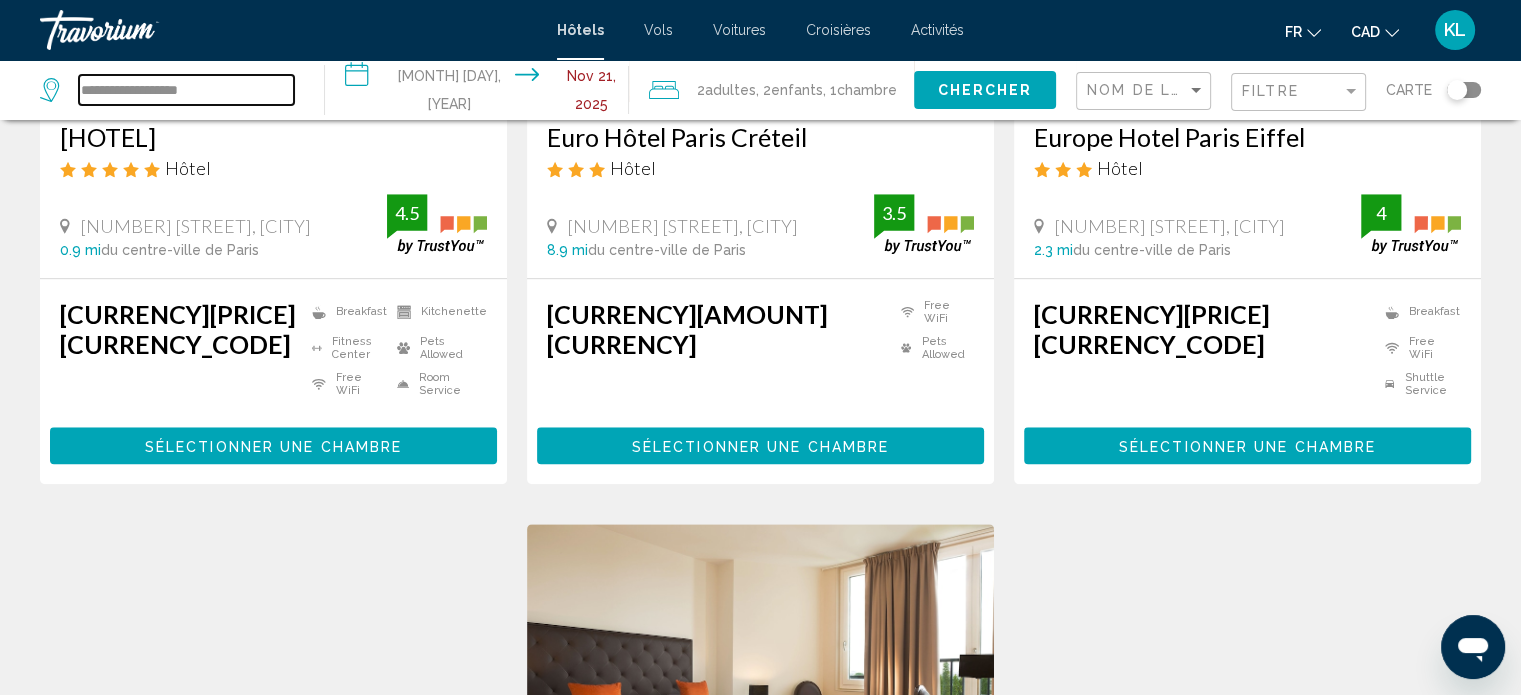 click on "**********" at bounding box center (186, 90) 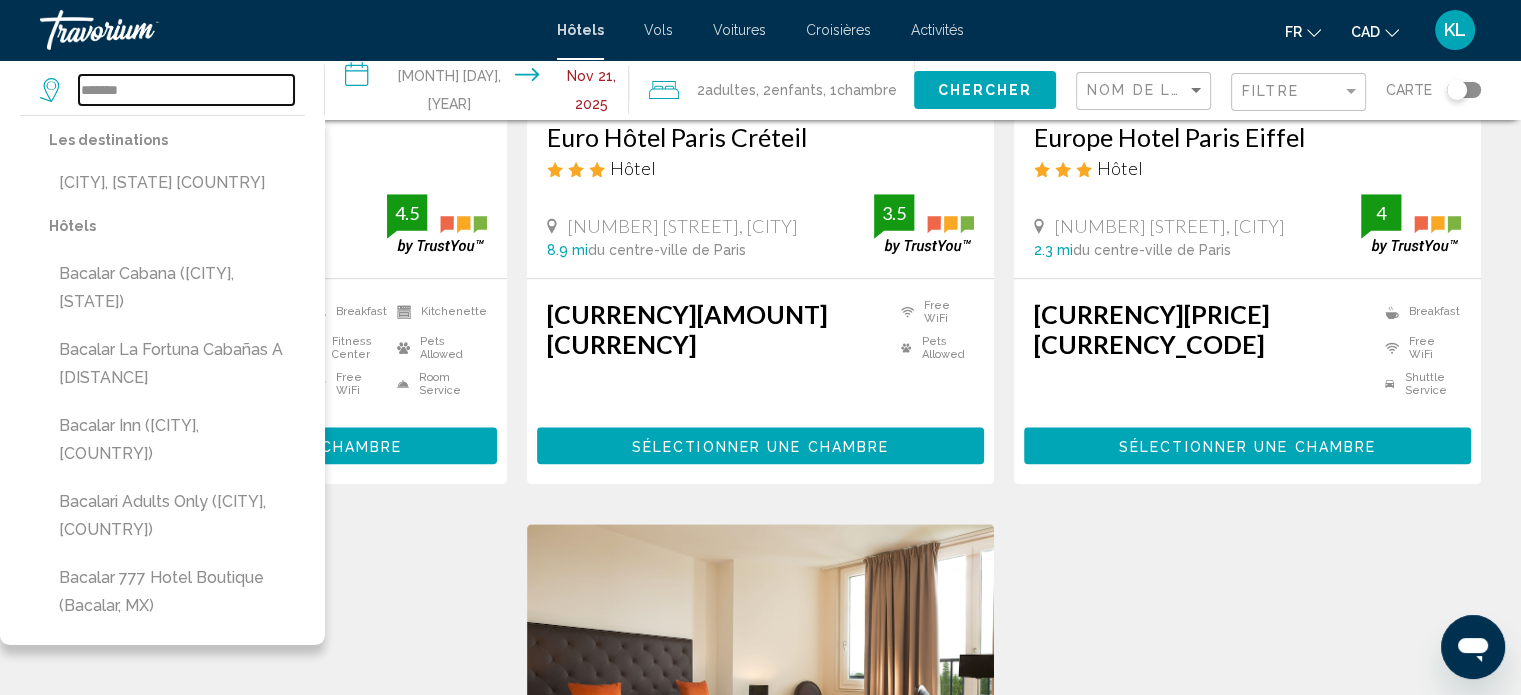 type on "*******" 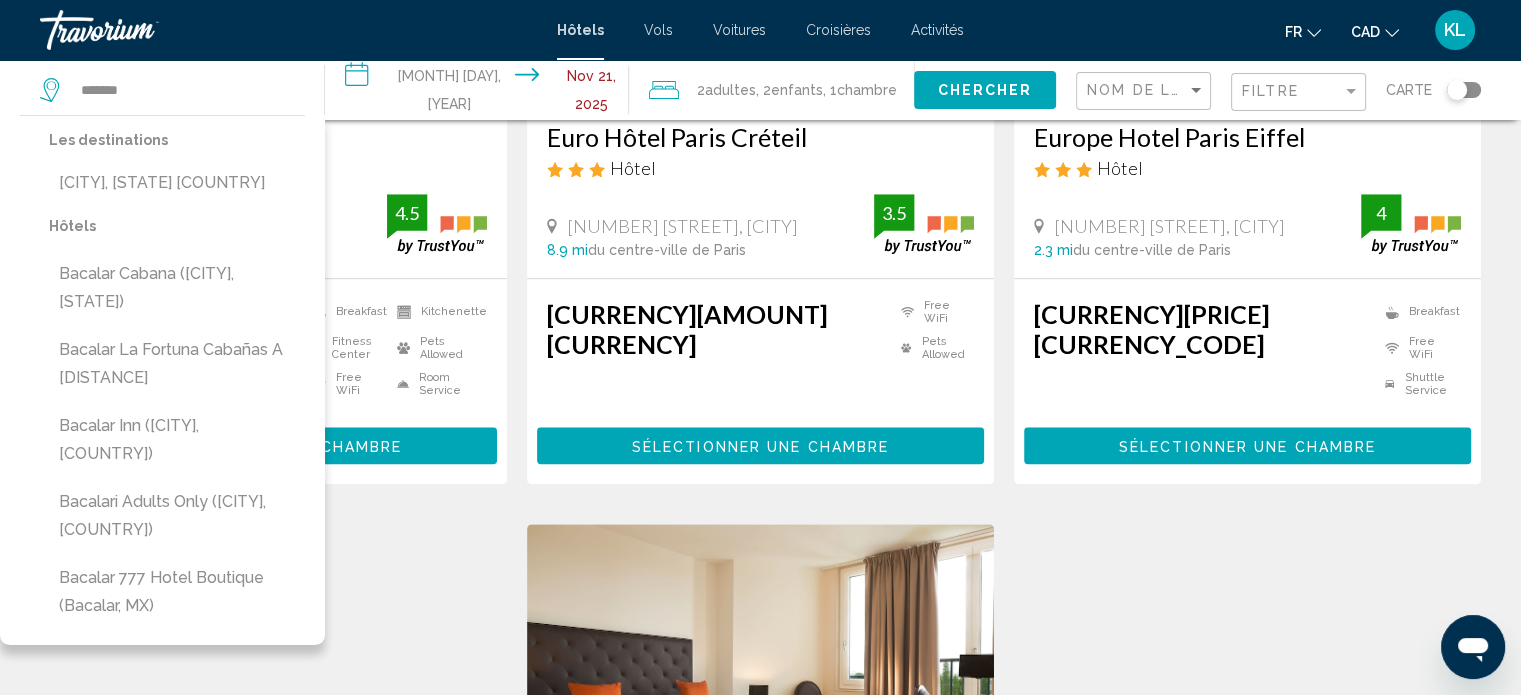 click on "**********" at bounding box center (481, 93) 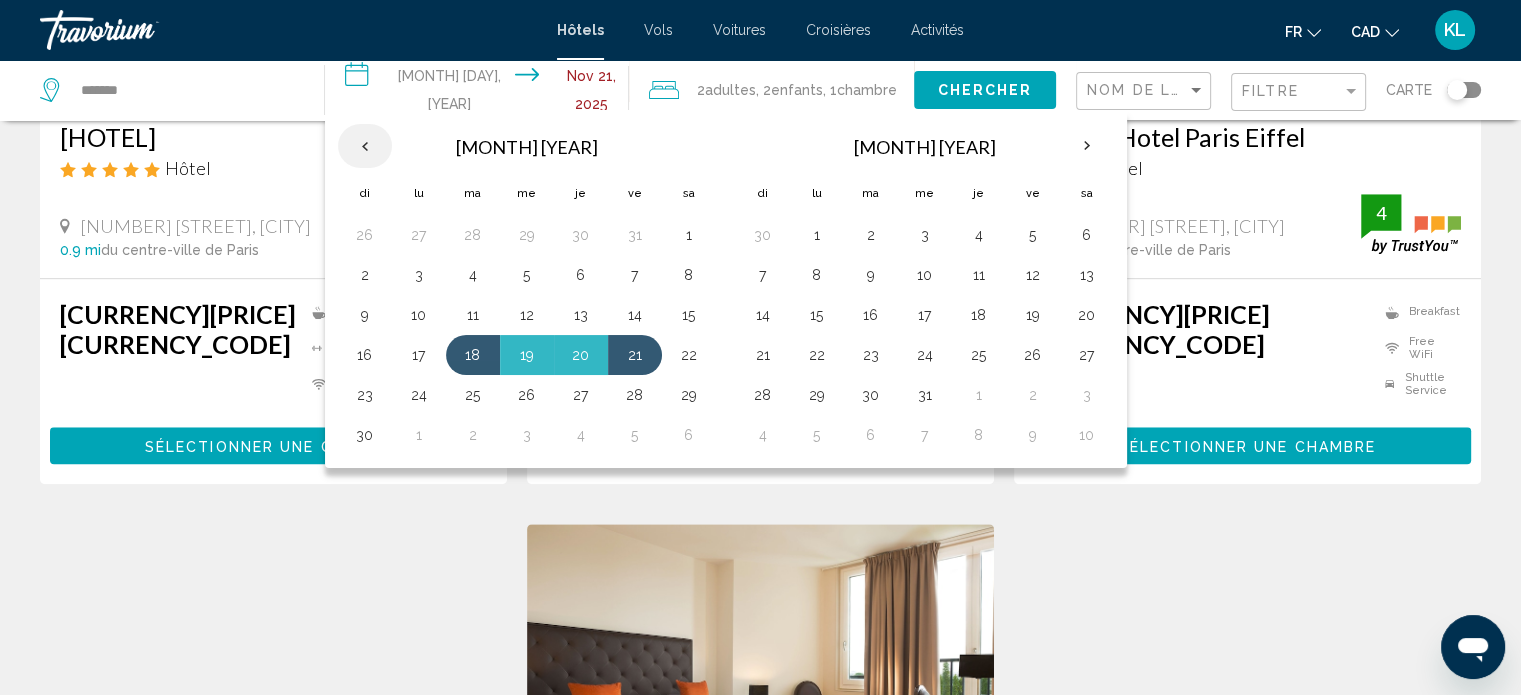 click at bounding box center (365, 146) 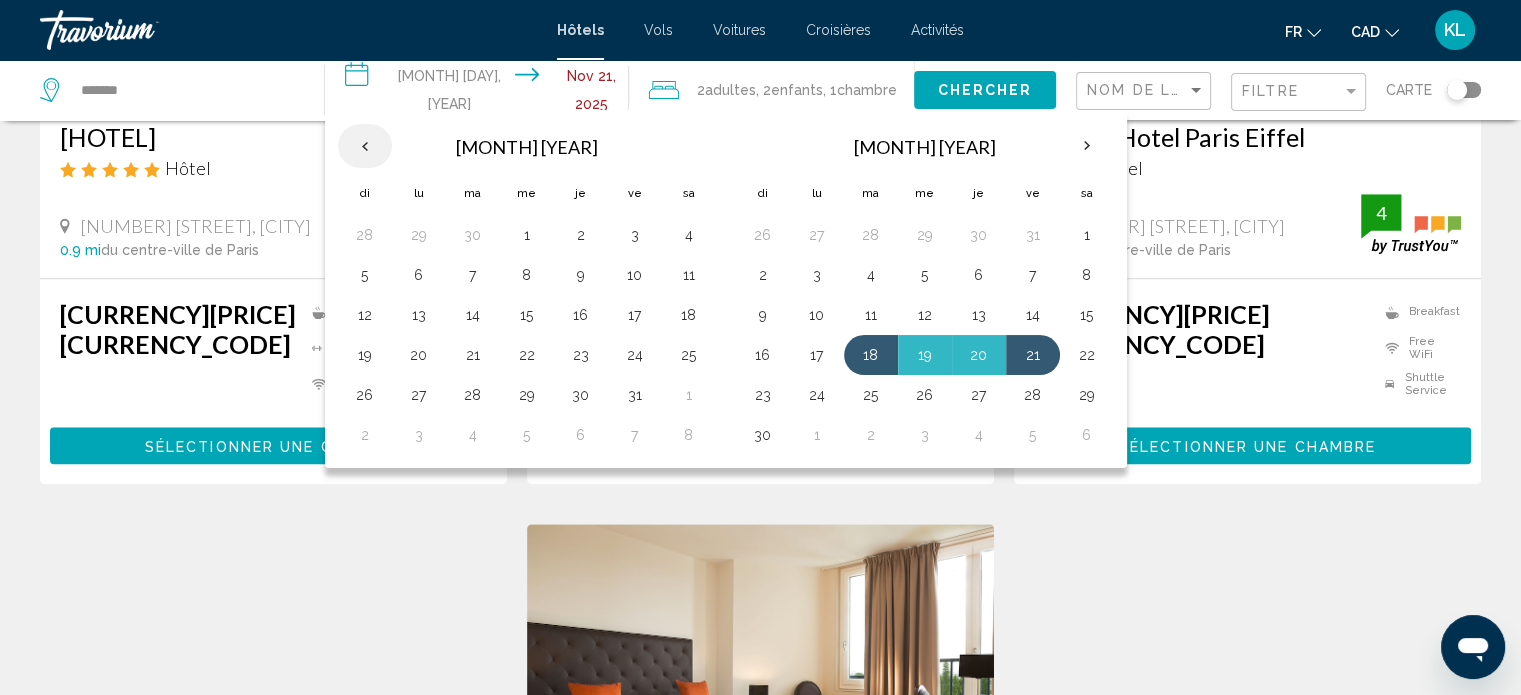 click at bounding box center [365, 146] 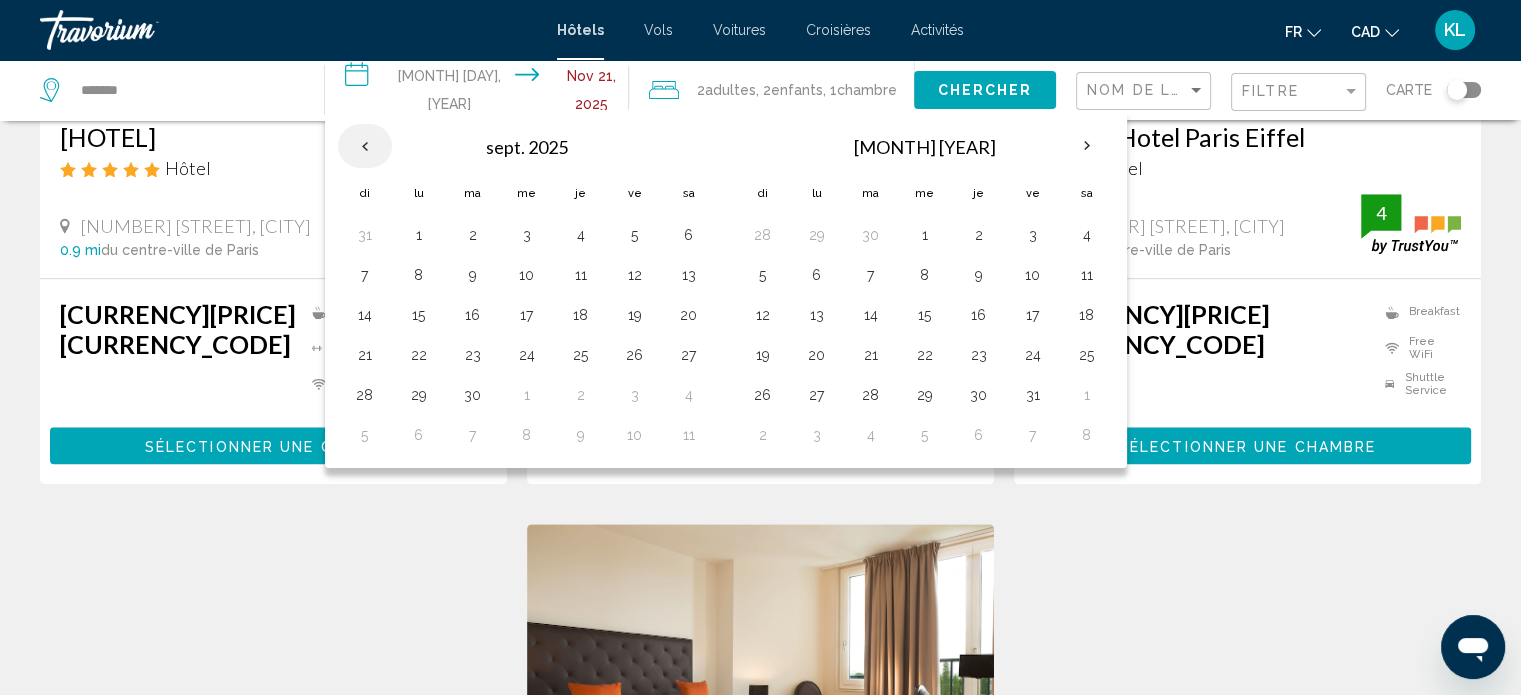 click at bounding box center [365, 146] 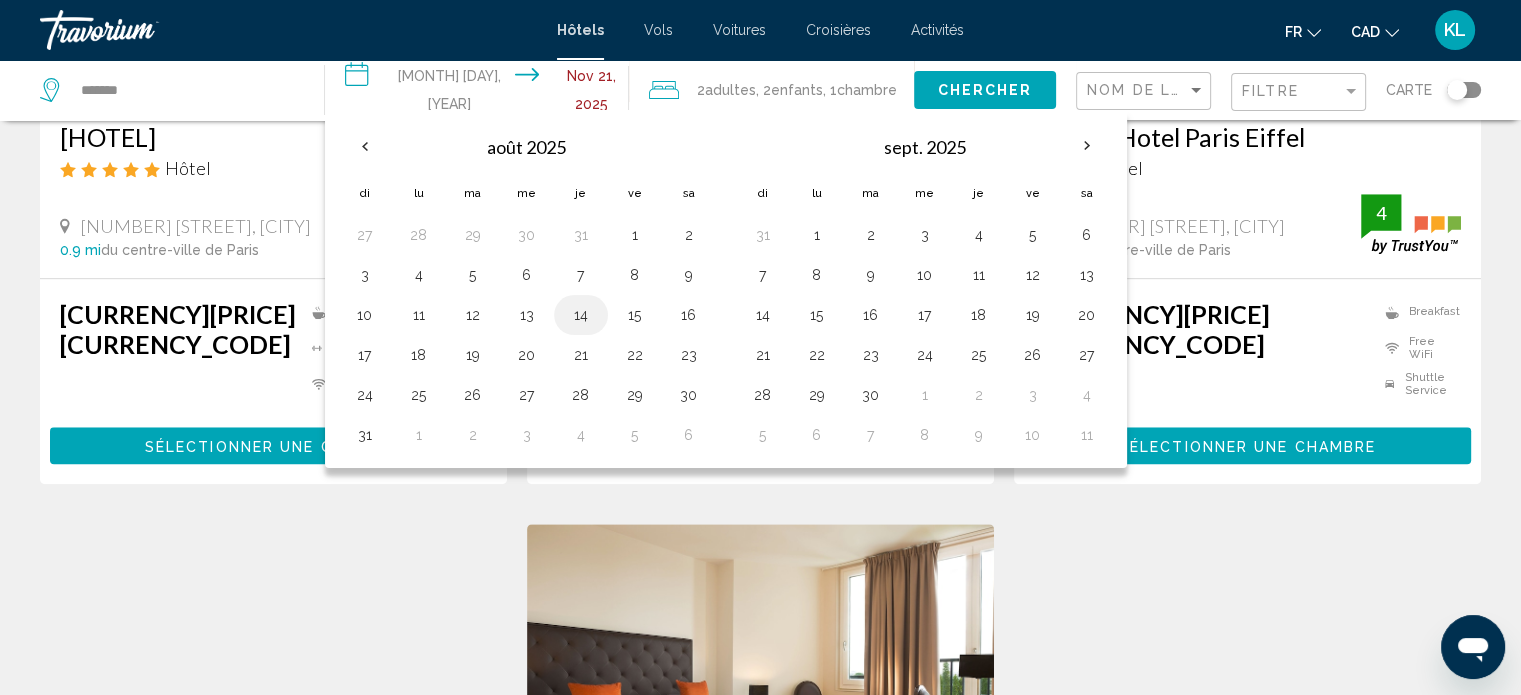 click on "14" at bounding box center [581, 315] 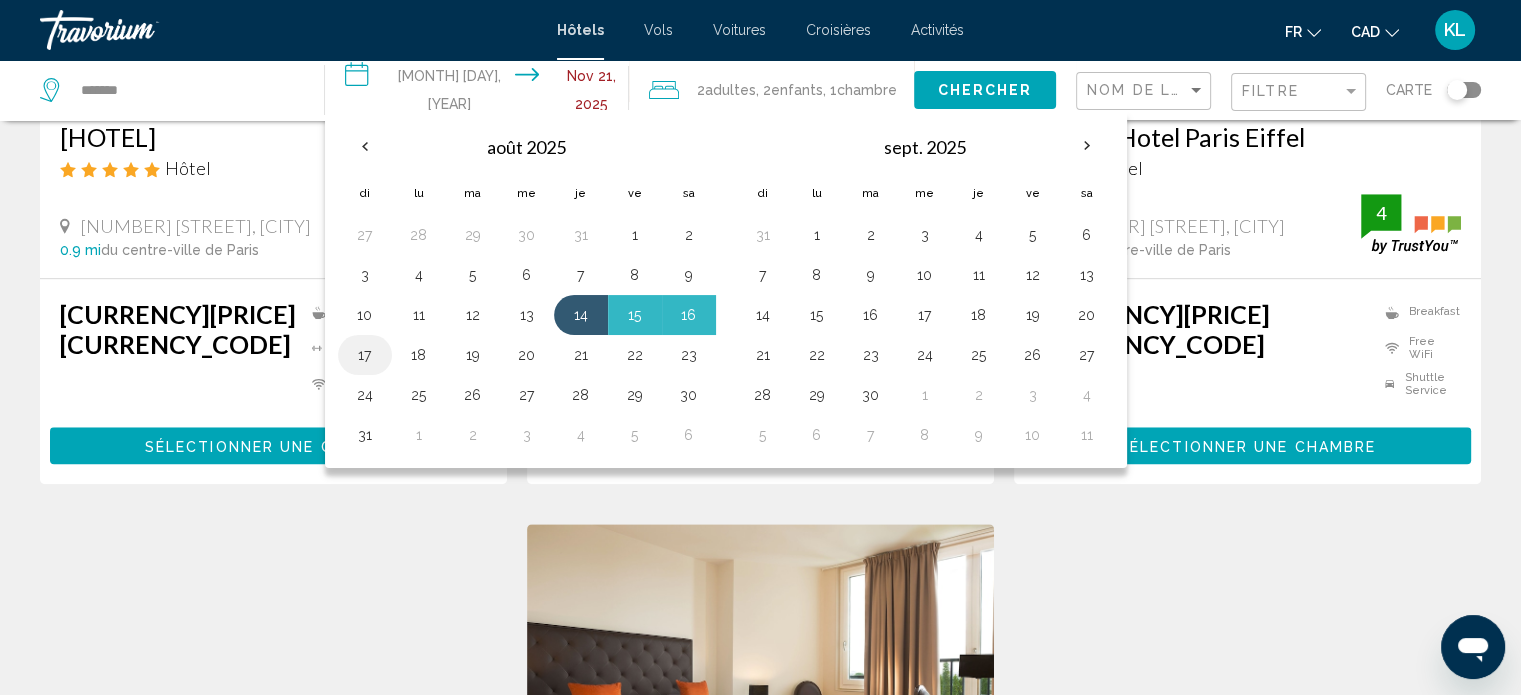 click on "17" at bounding box center (365, 355) 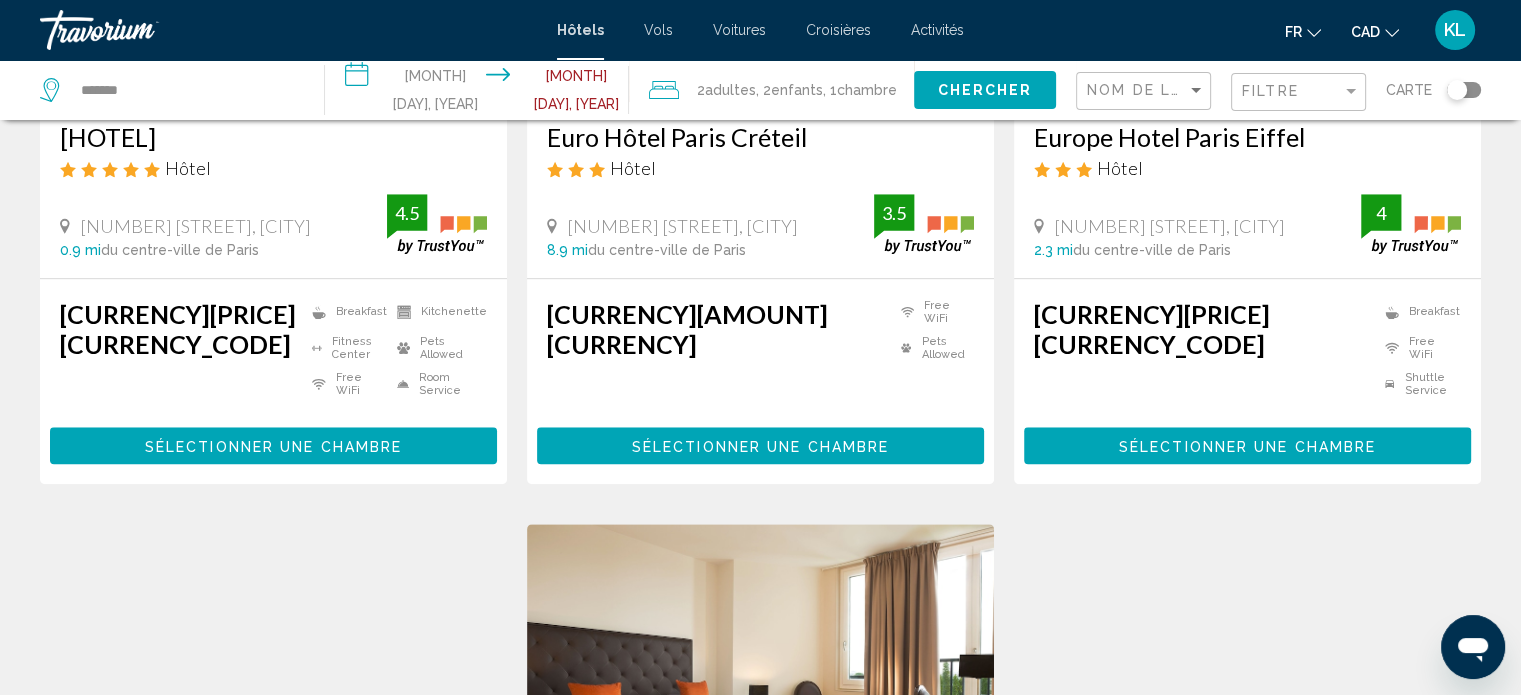 click on ", [NUMBER] Chambre pièces" at bounding box center (860, 90) 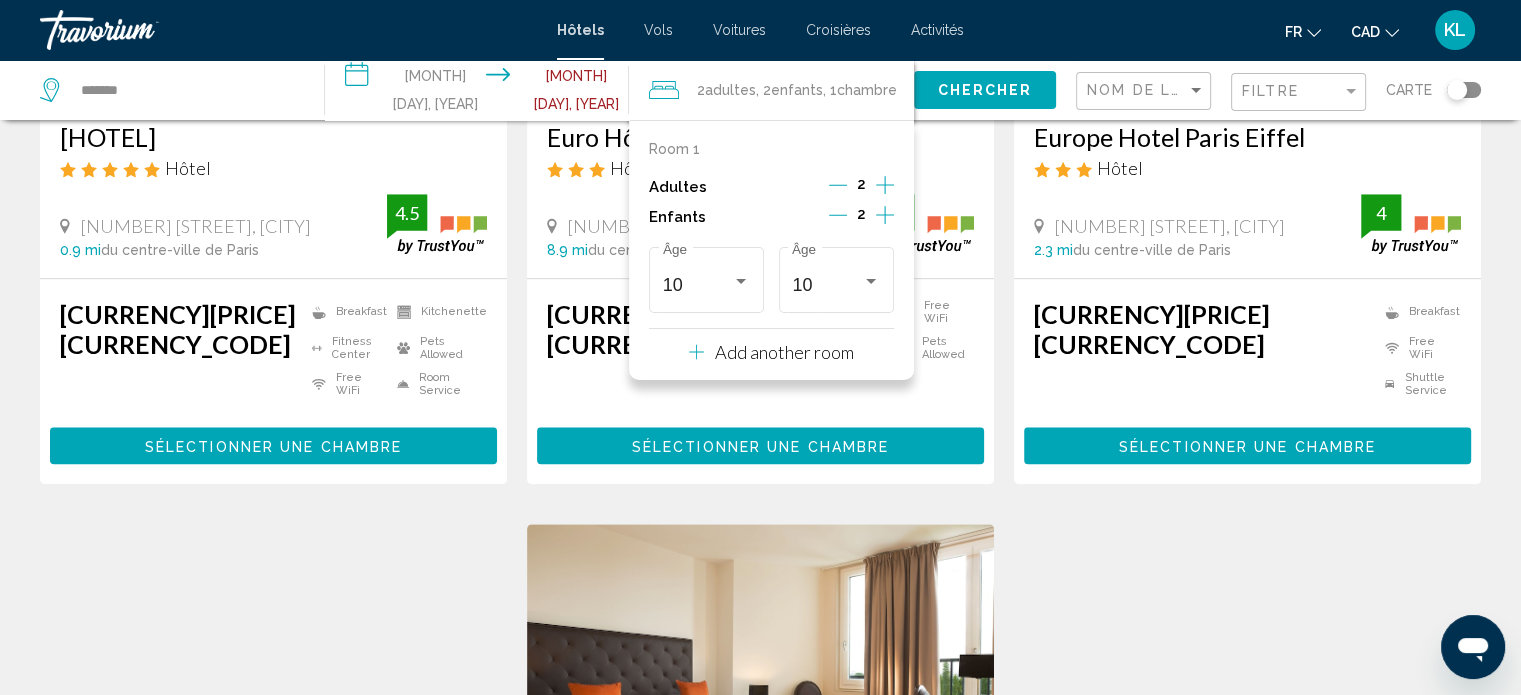 click at bounding box center (885, 215) 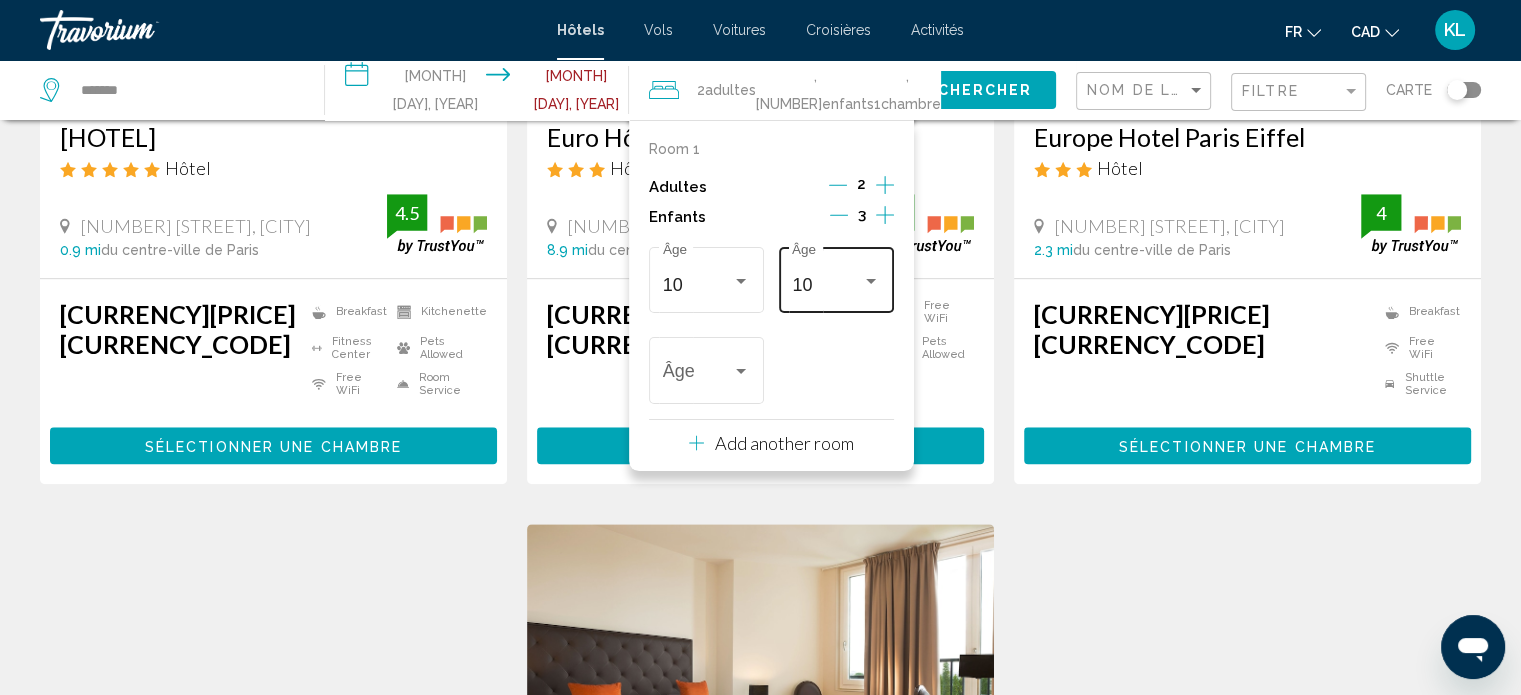 click on "10" at bounding box center (827, 285) 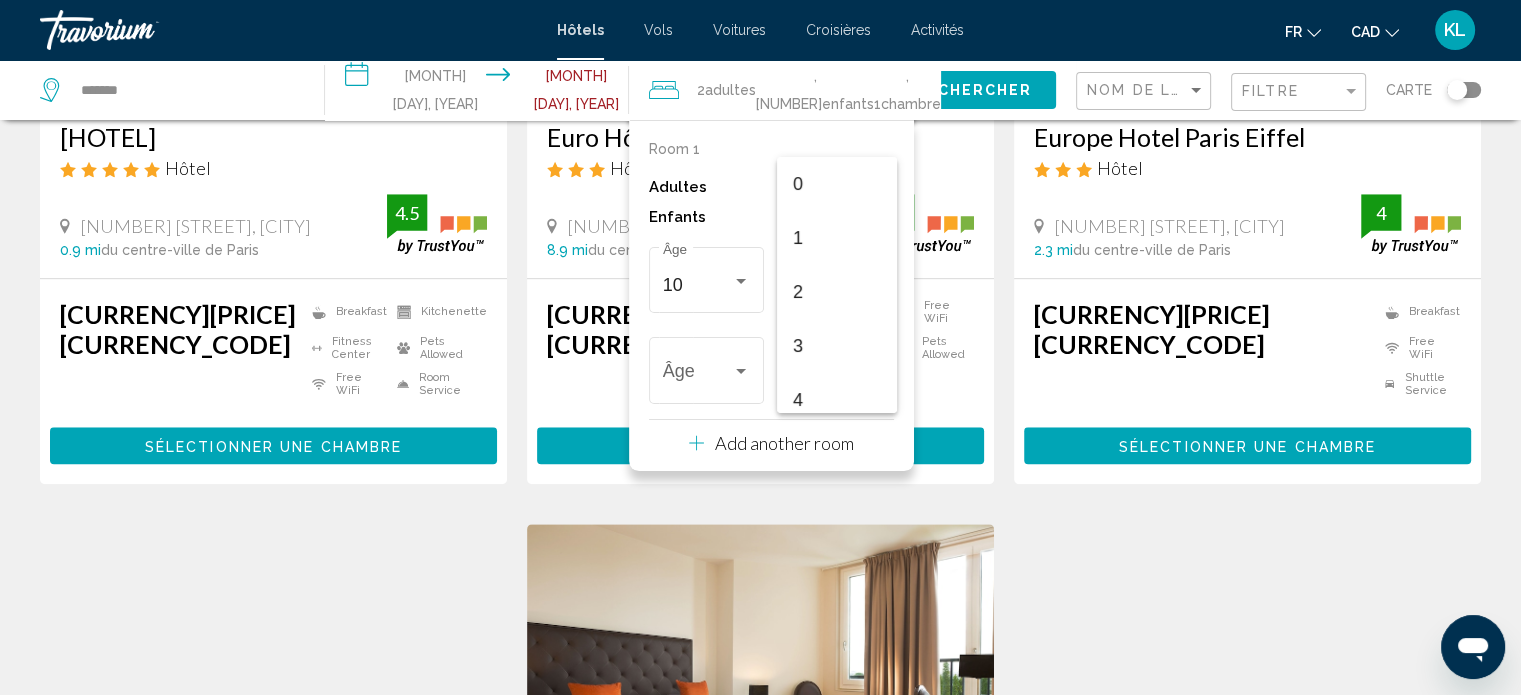 scroll, scrollTop: 439, scrollLeft: 0, axis: vertical 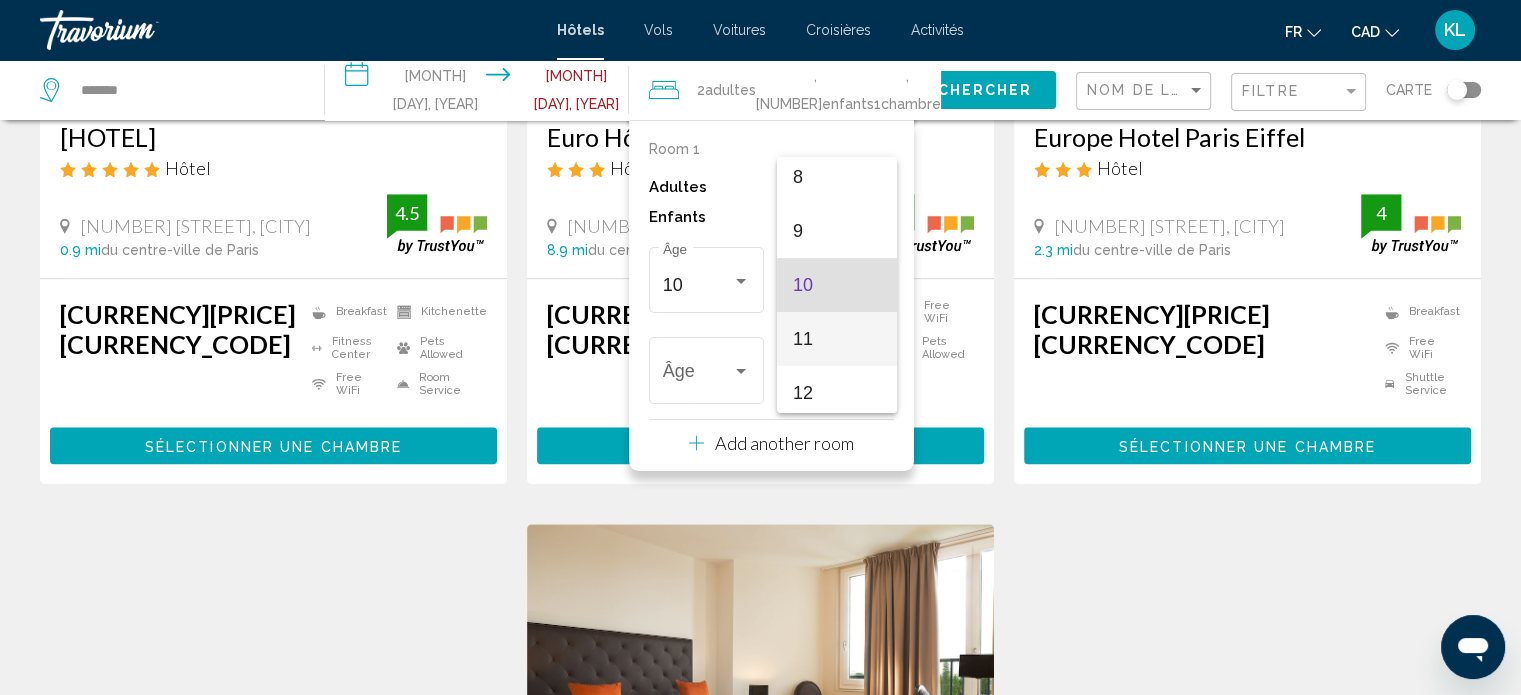 click on "11" at bounding box center [837, 339] 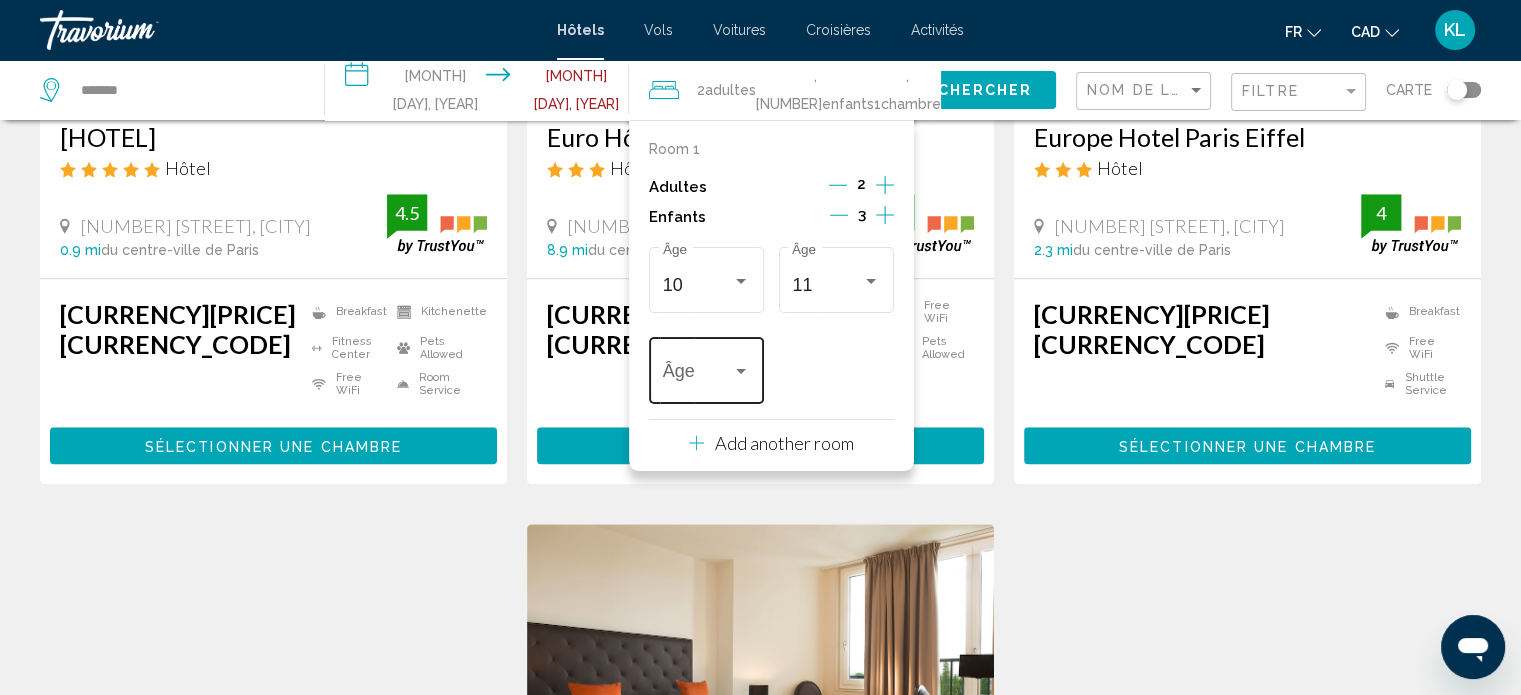 click at bounding box center (698, 376) 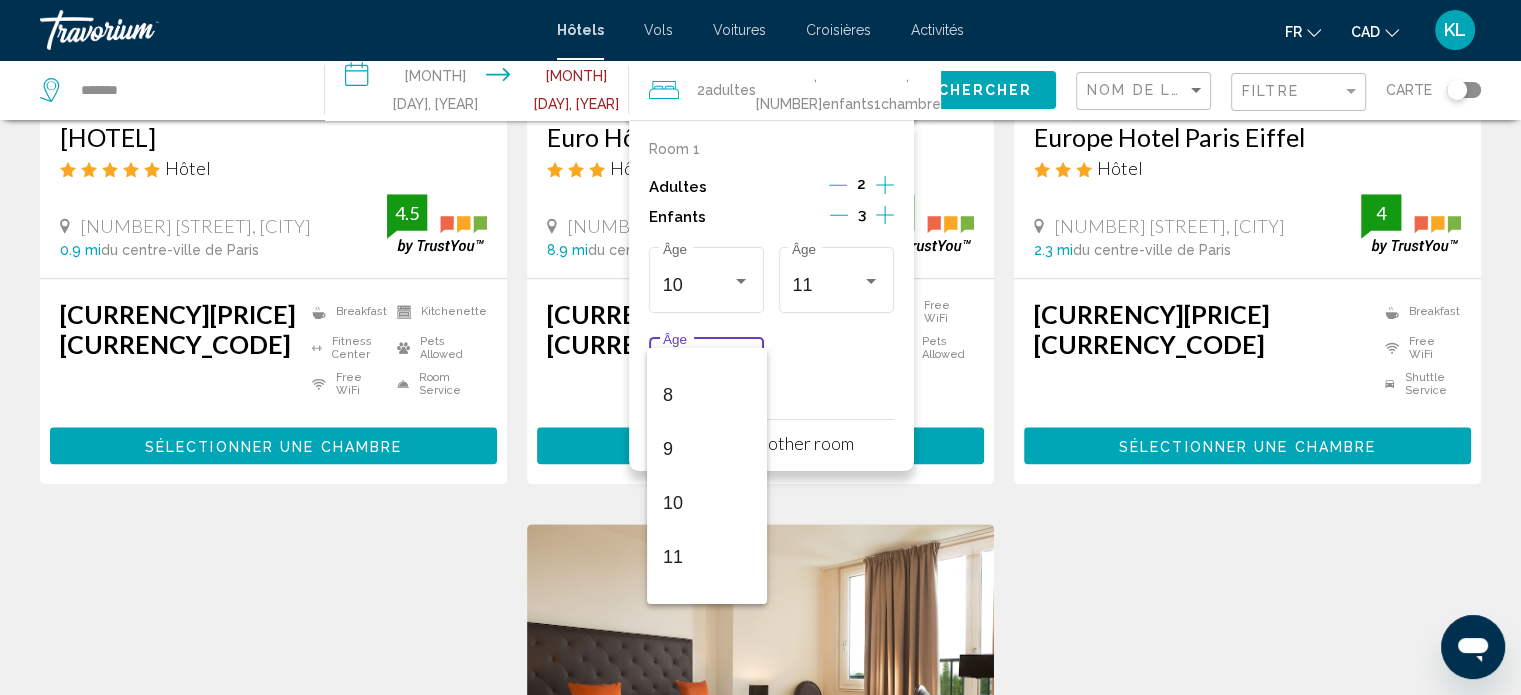 scroll, scrollTop: 640, scrollLeft: 0, axis: vertical 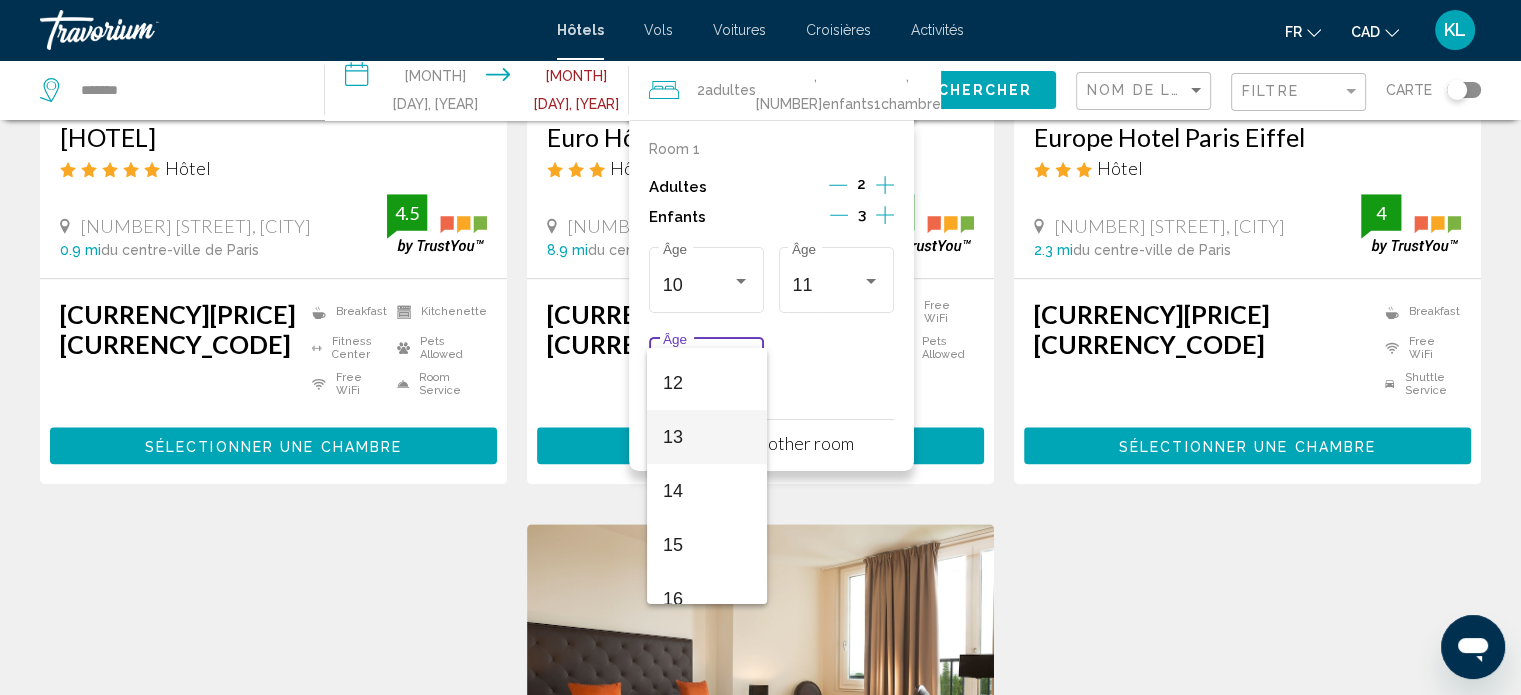 click on "13" at bounding box center (707, 437) 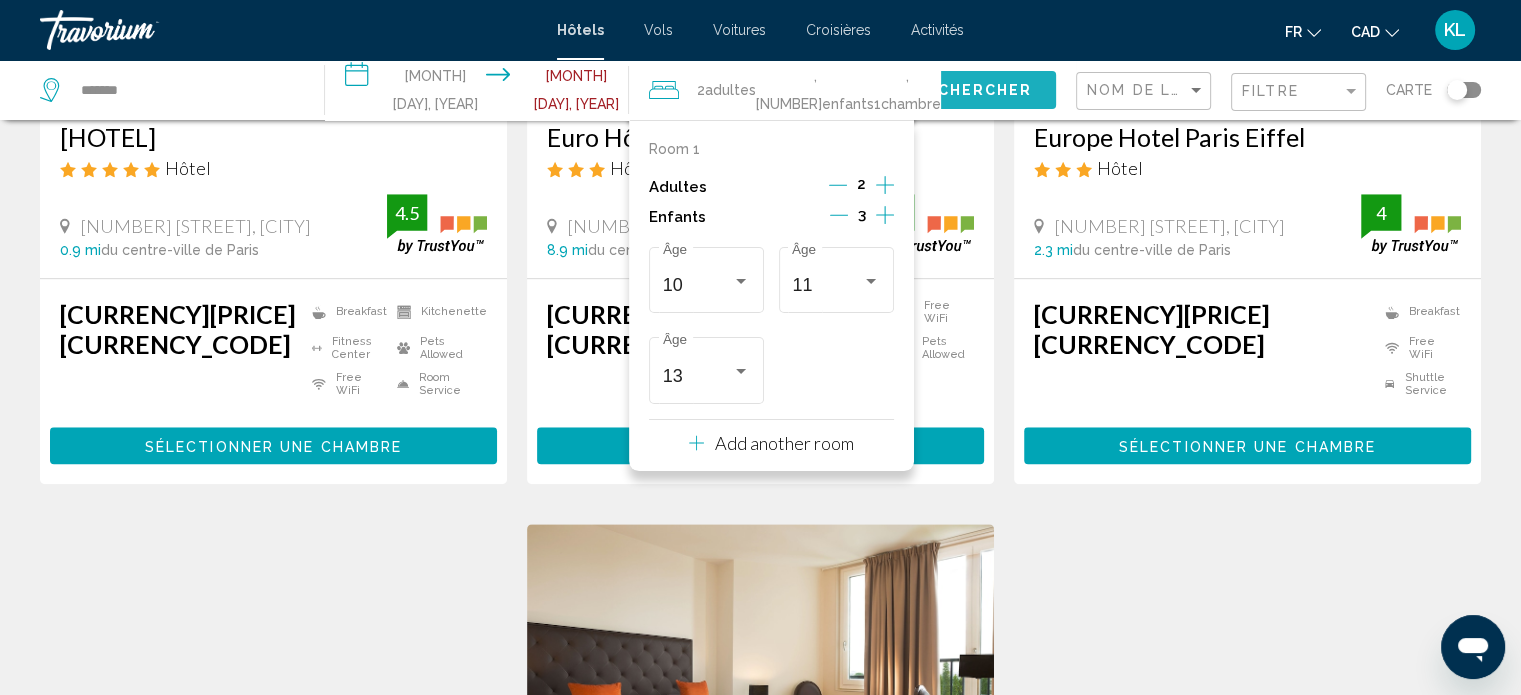 click on "Chercher" at bounding box center [984, 91] 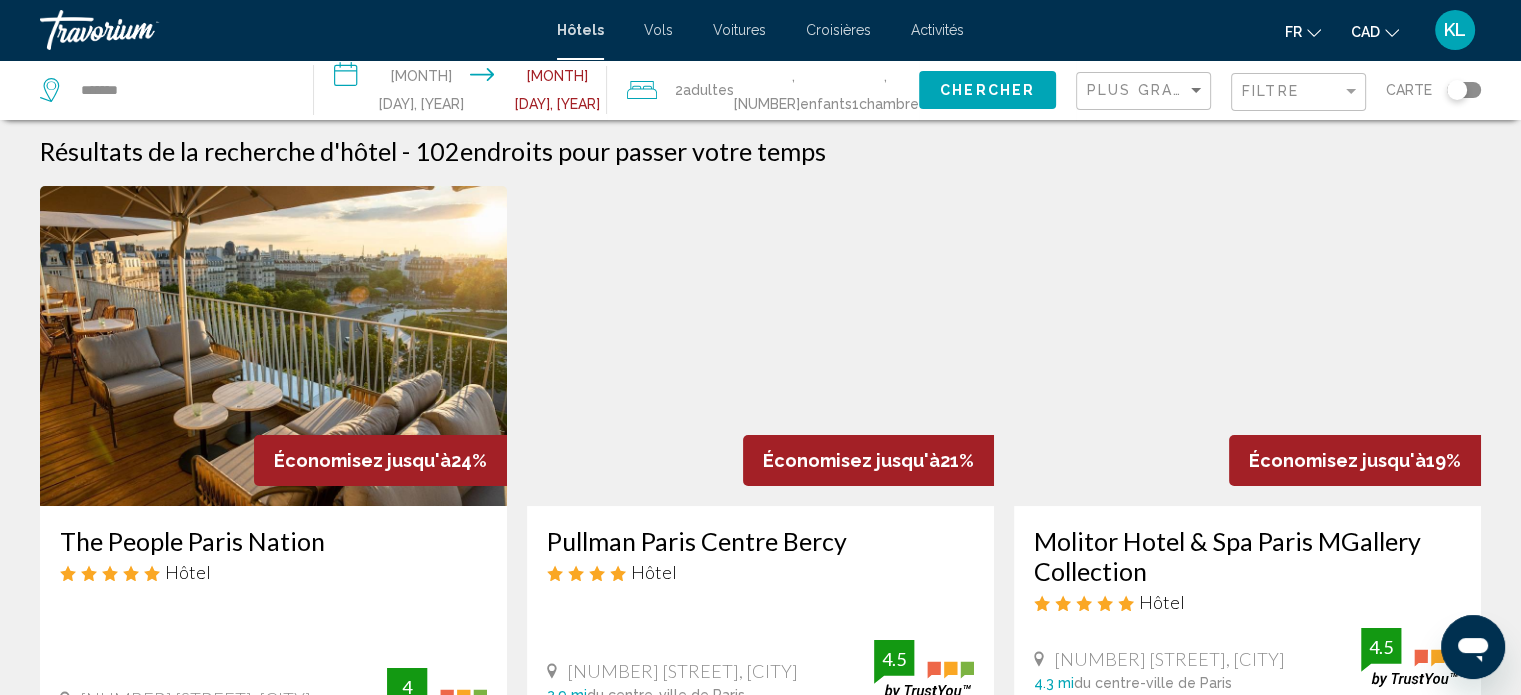 scroll, scrollTop: 0, scrollLeft: 0, axis: both 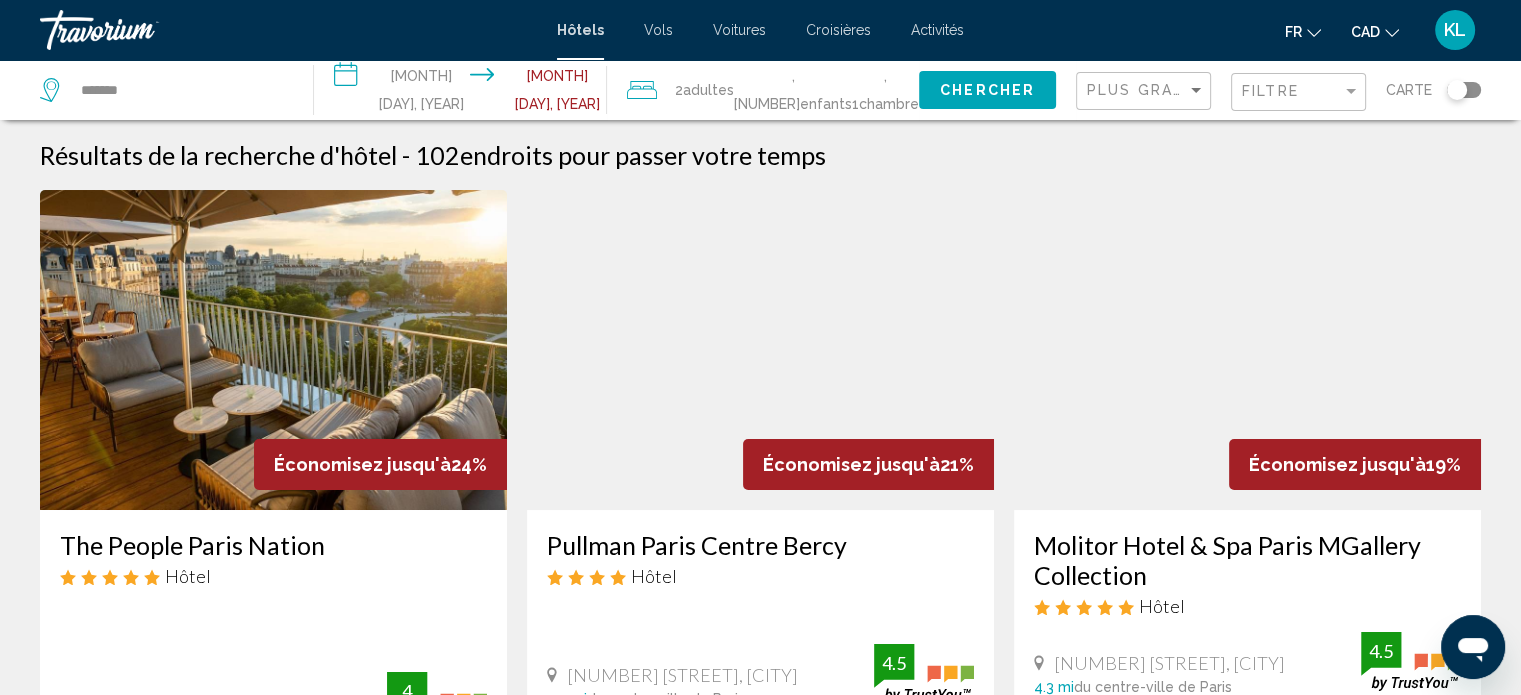 click on "Chercher" at bounding box center [987, 91] 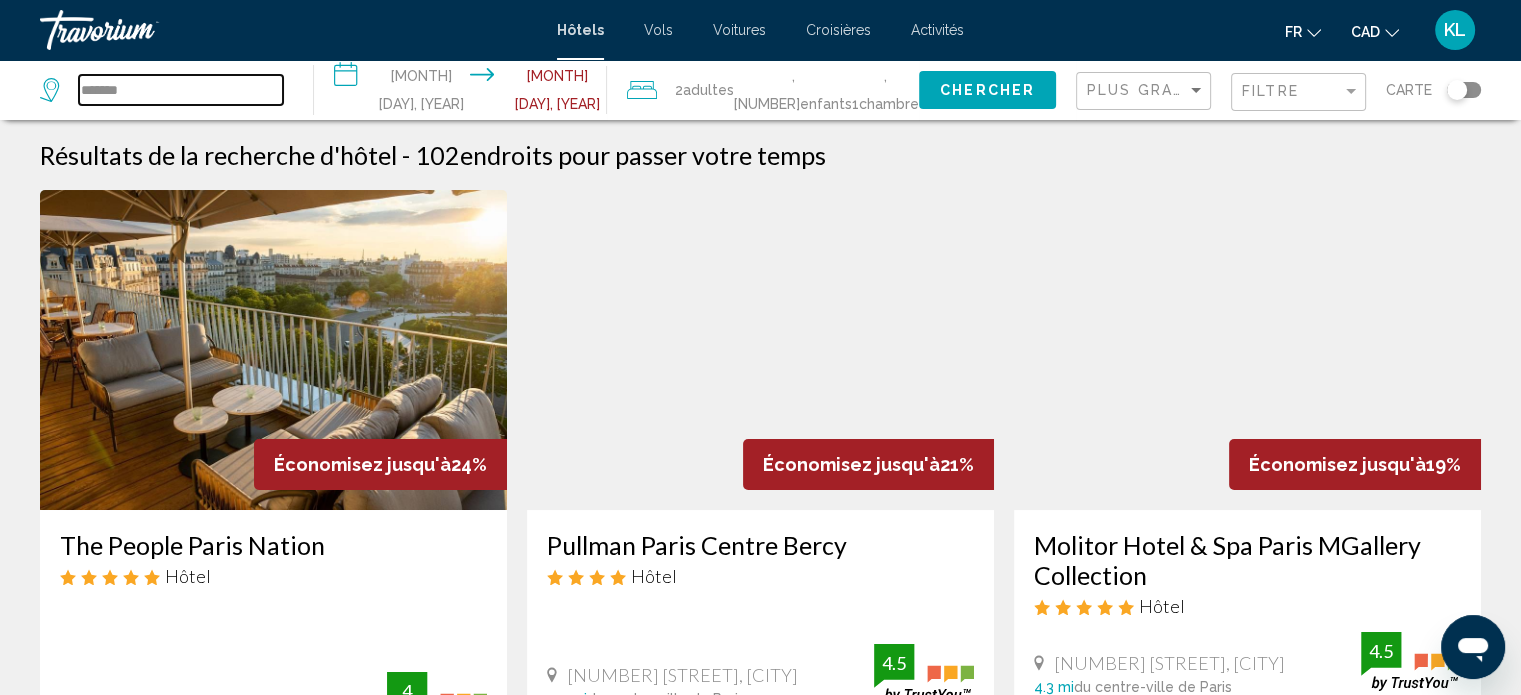 click on "*******" at bounding box center [181, 90] 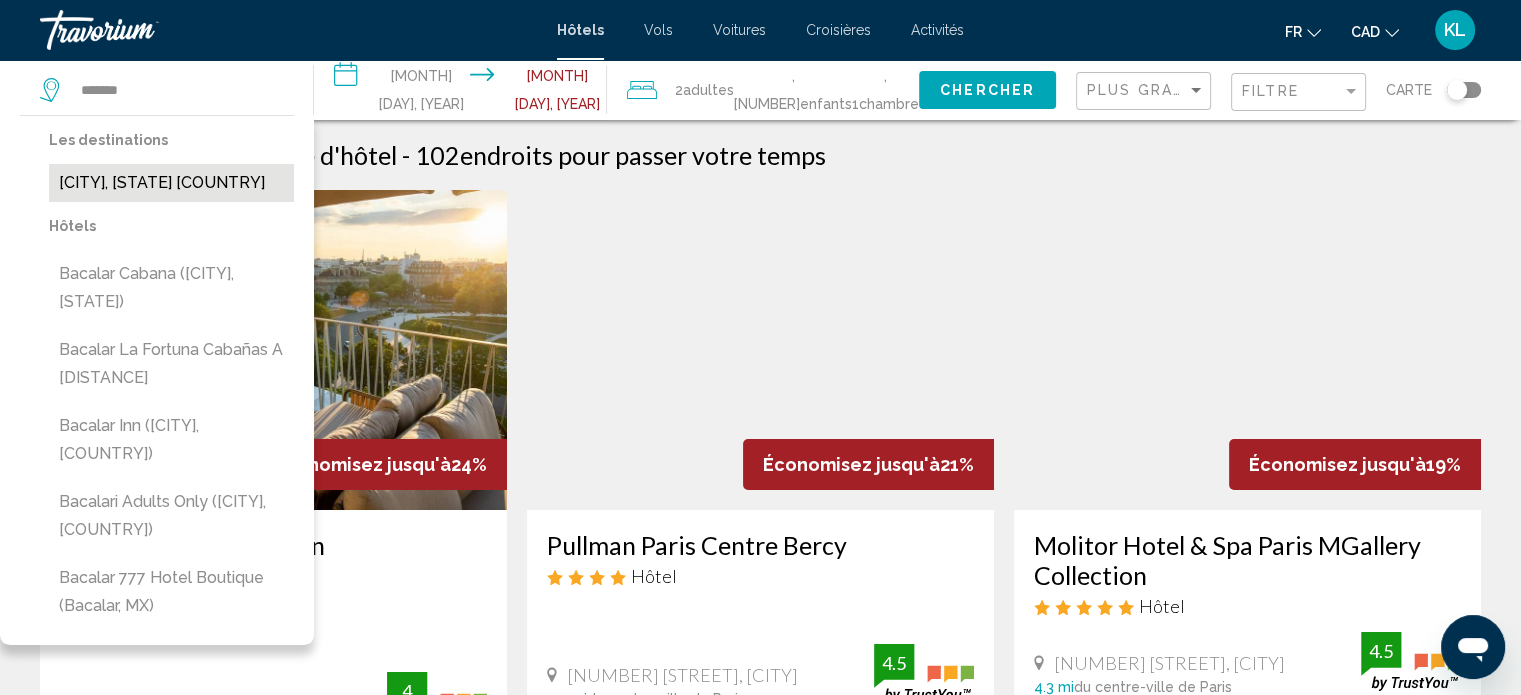 click on "[CITY], [STATE] [COUNTRY]" at bounding box center [171, 183] 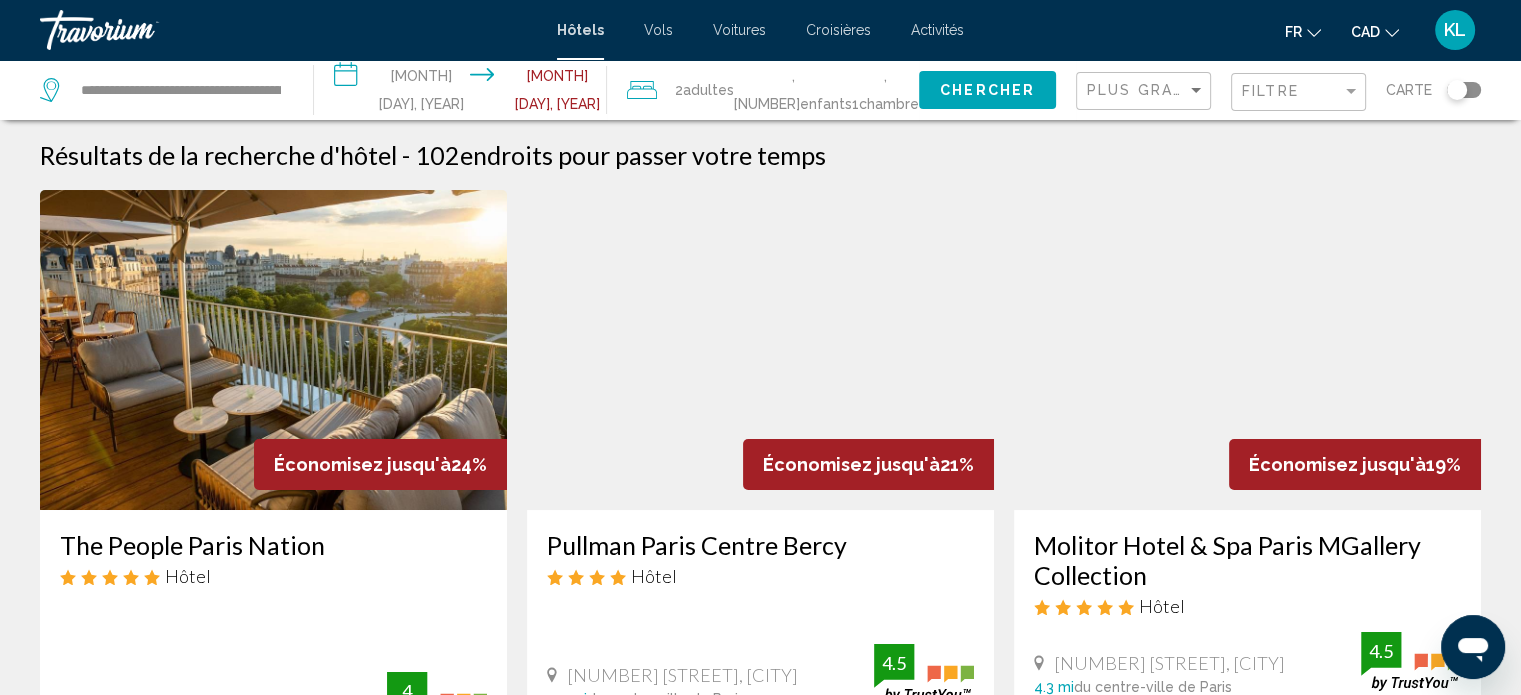 click on "Chercher" at bounding box center [987, 91] 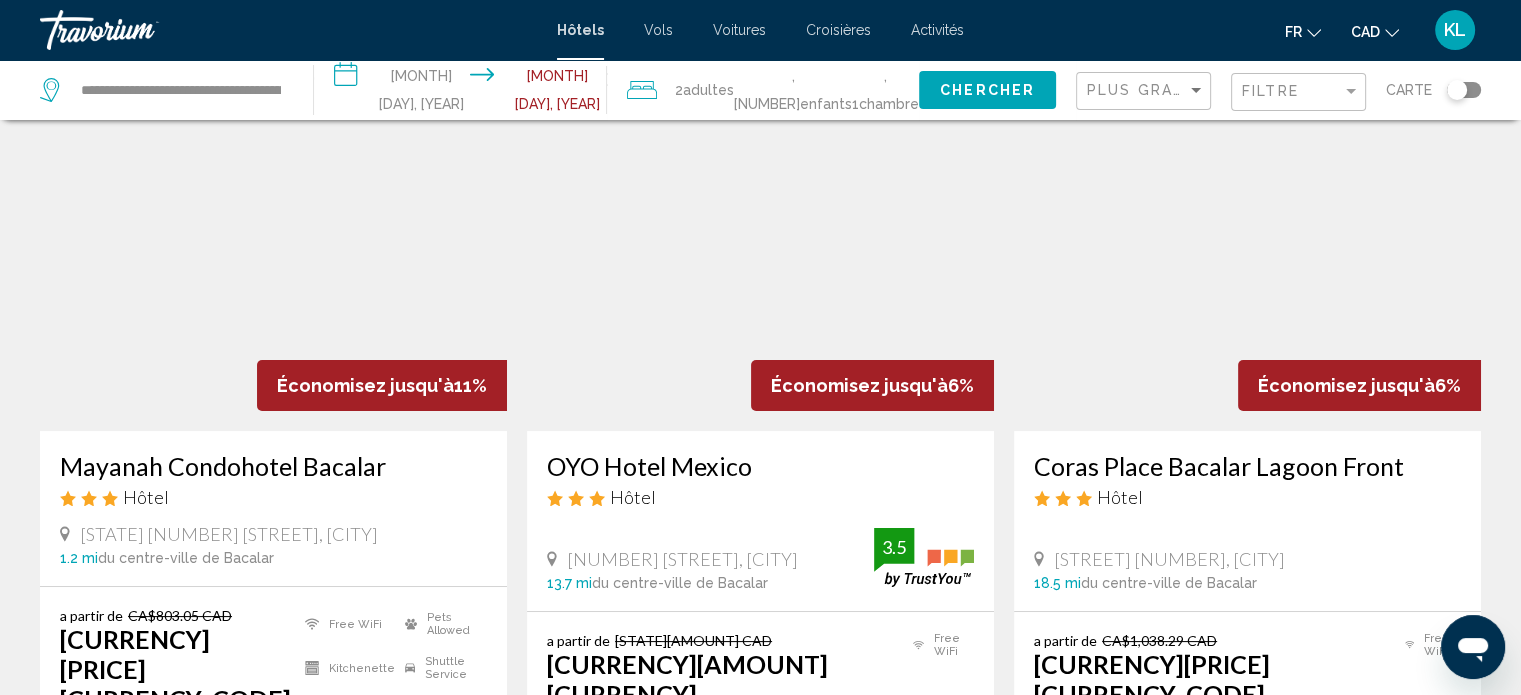 scroll, scrollTop: 0, scrollLeft: 0, axis: both 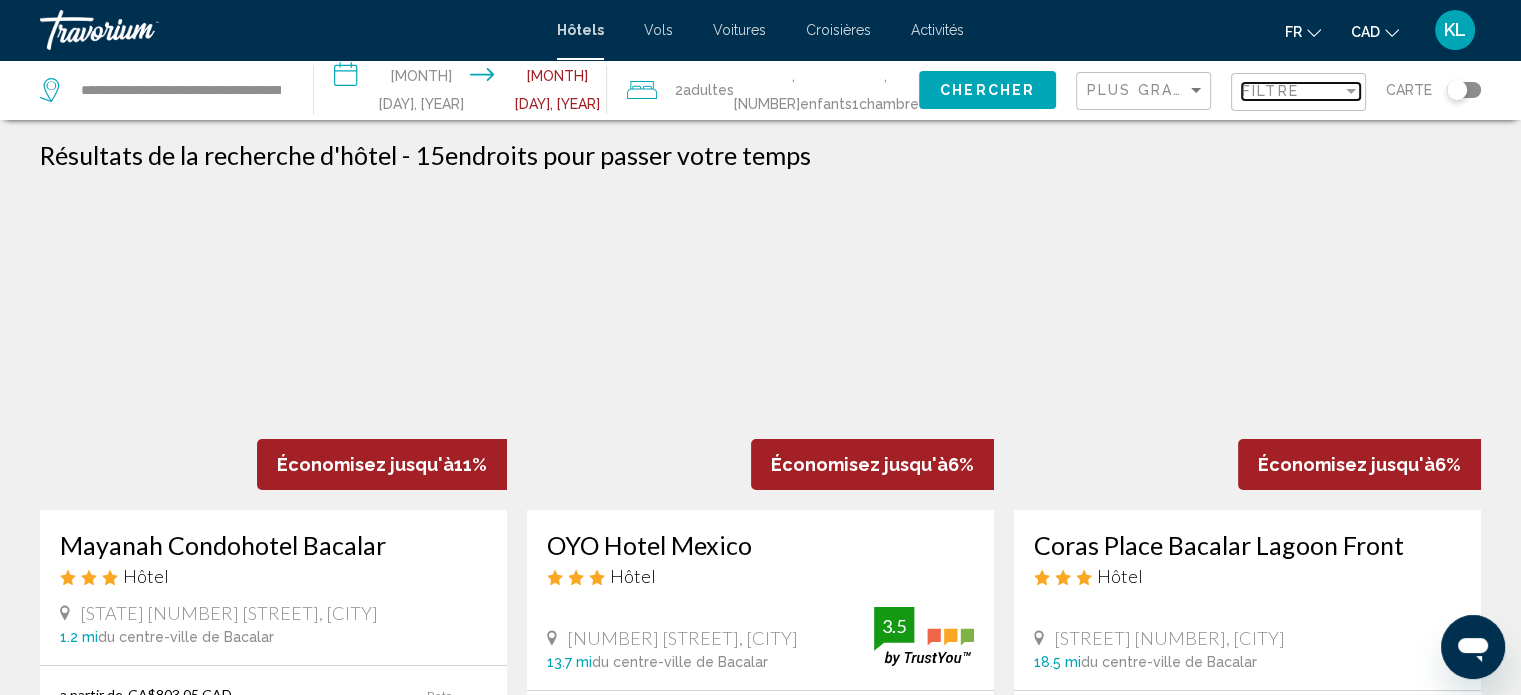 click on "Filtre" at bounding box center [1292, 91] 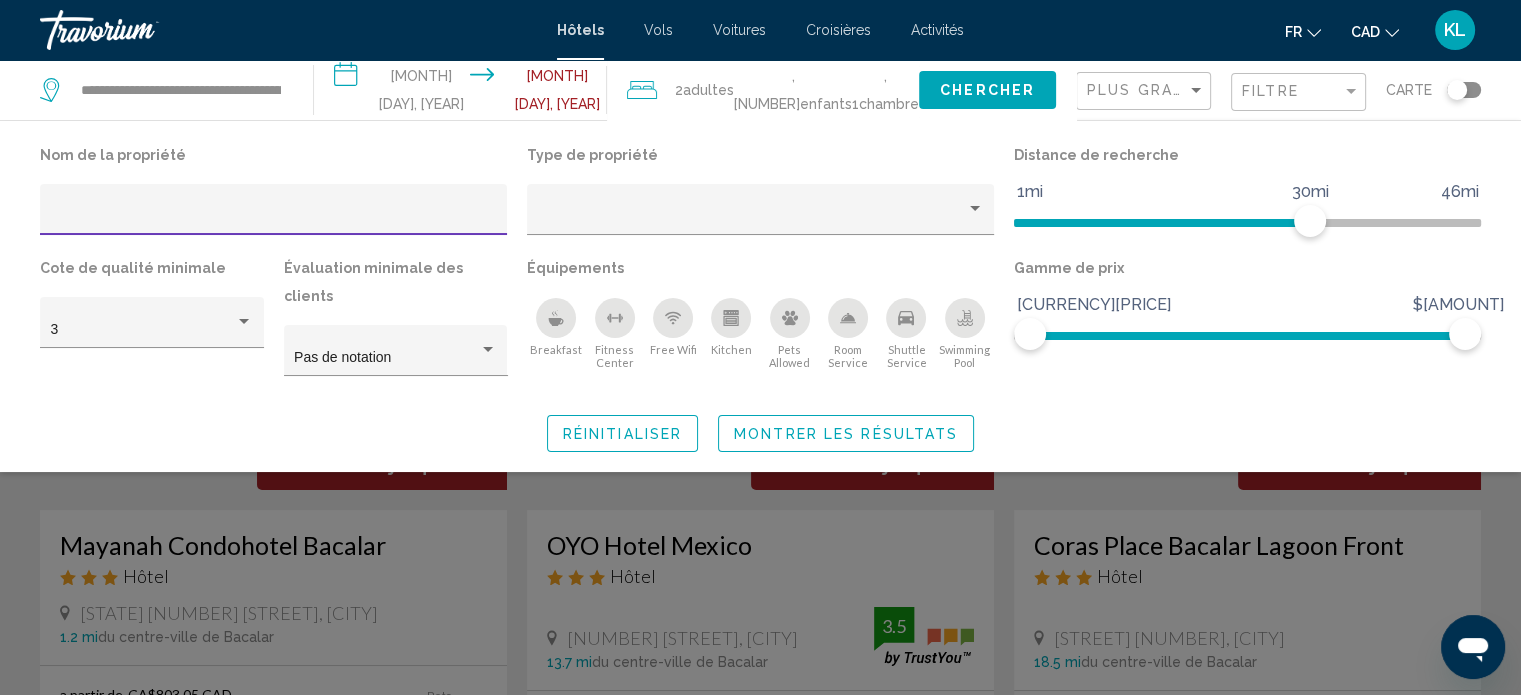 click at bounding box center (965, 325) 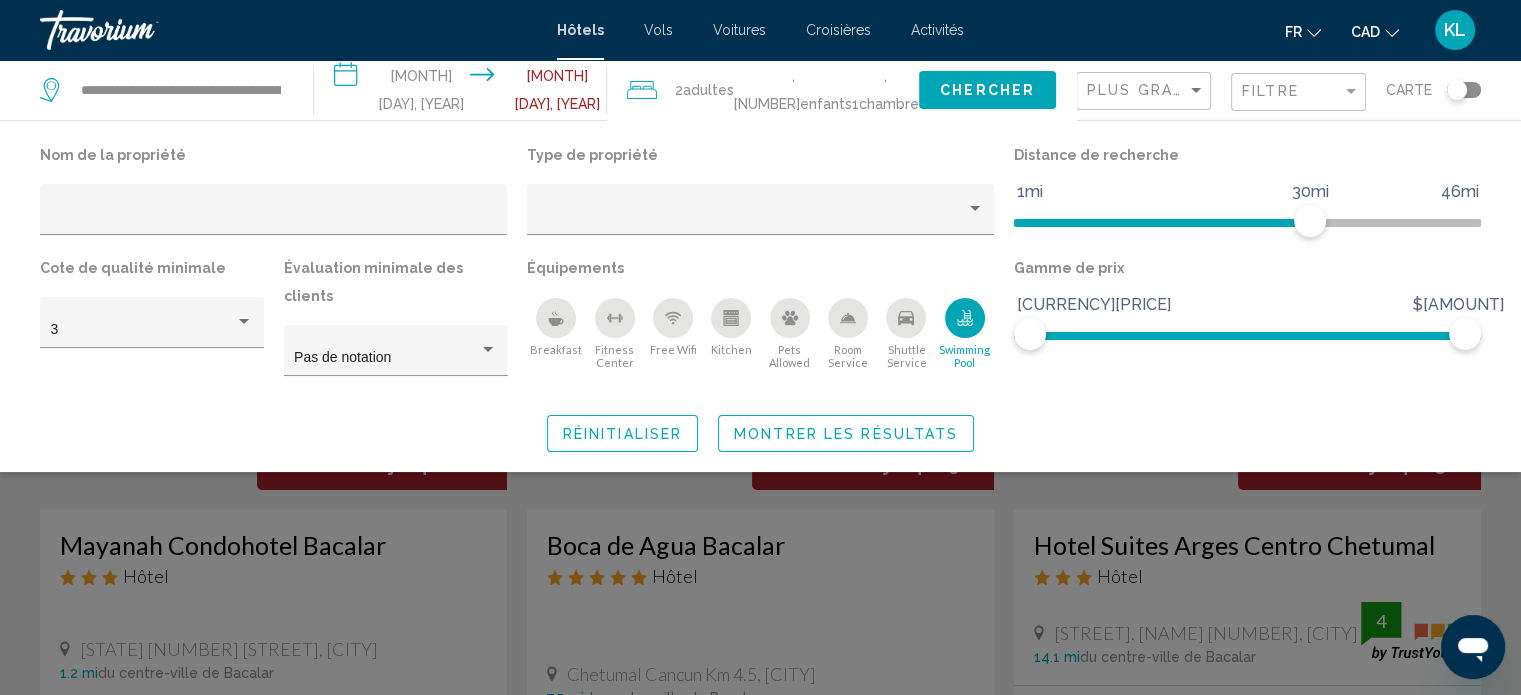 click on "Plus grandes économies Filtre Carte" at bounding box center (1278, 90) 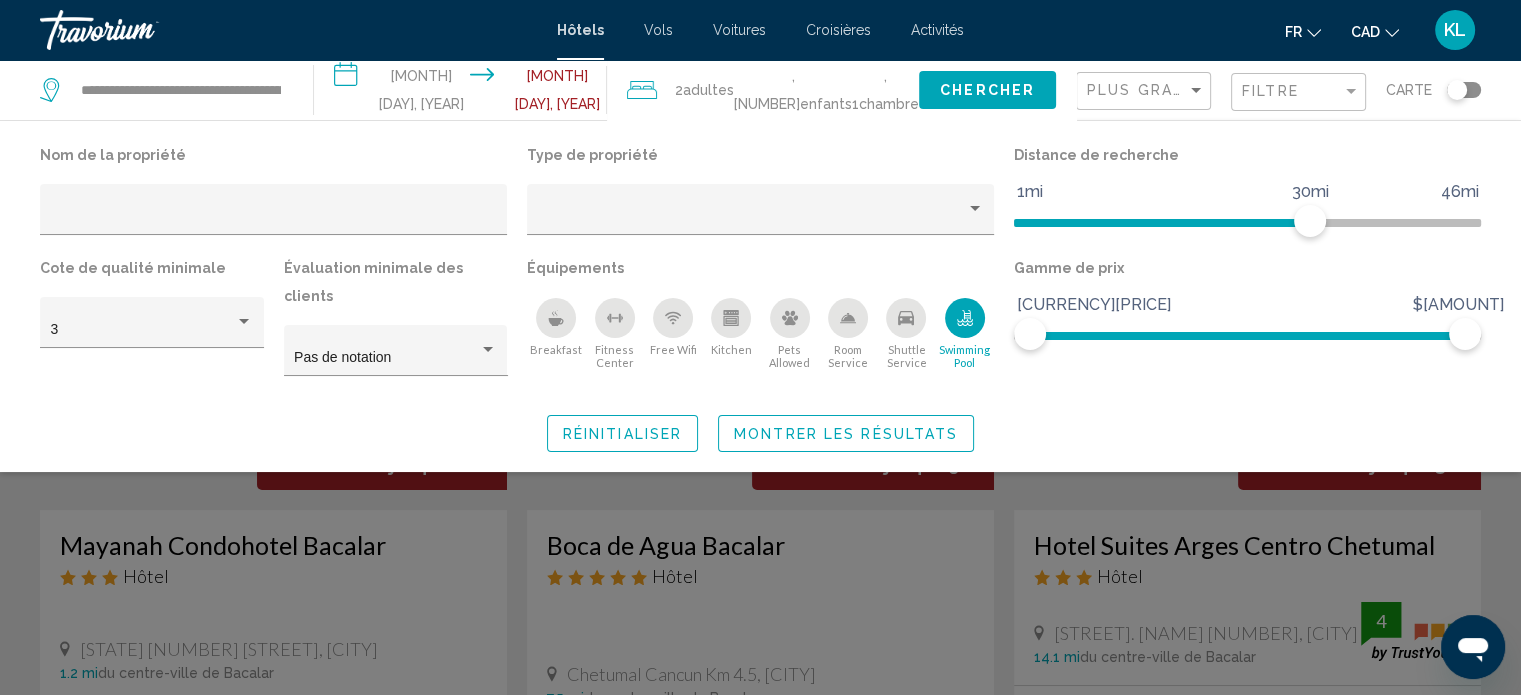 click at bounding box center (760, 497) 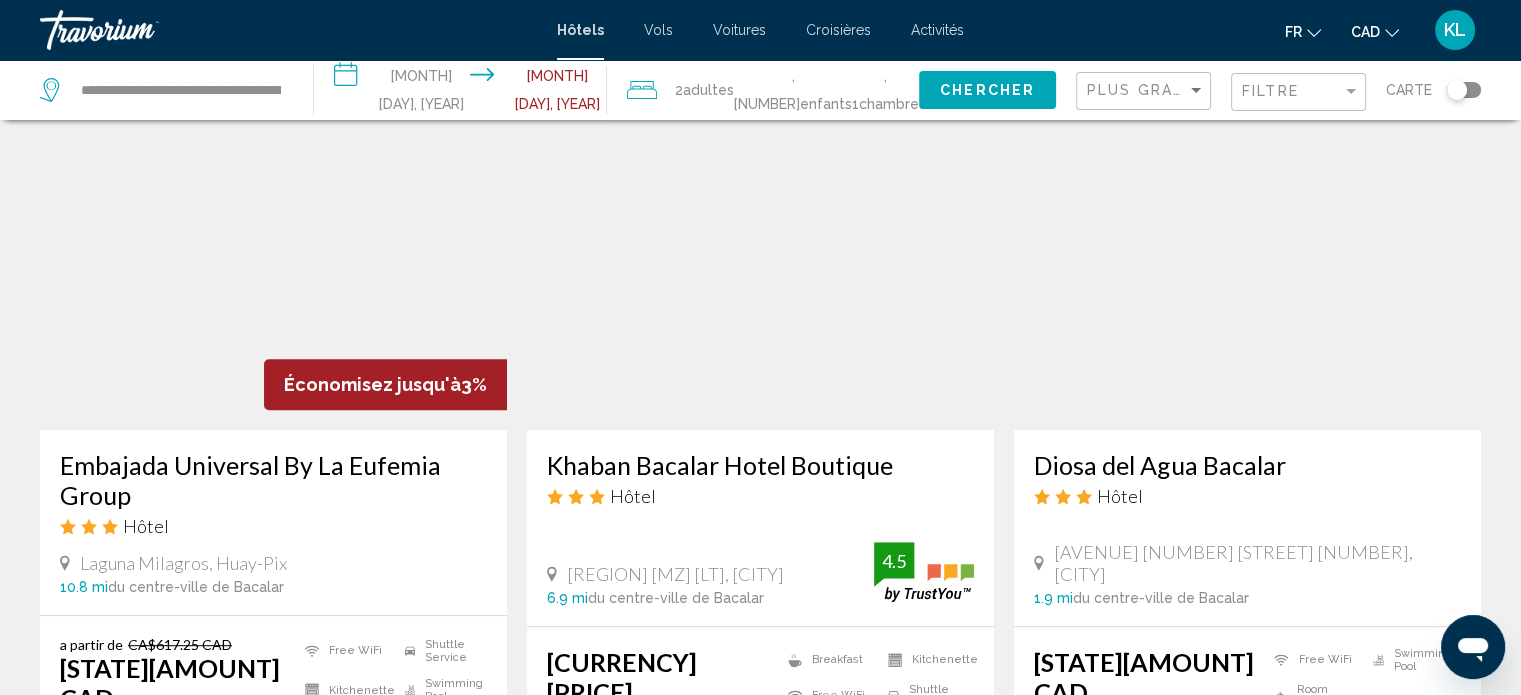 scroll, scrollTop: 796, scrollLeft: 0, axis: vertical 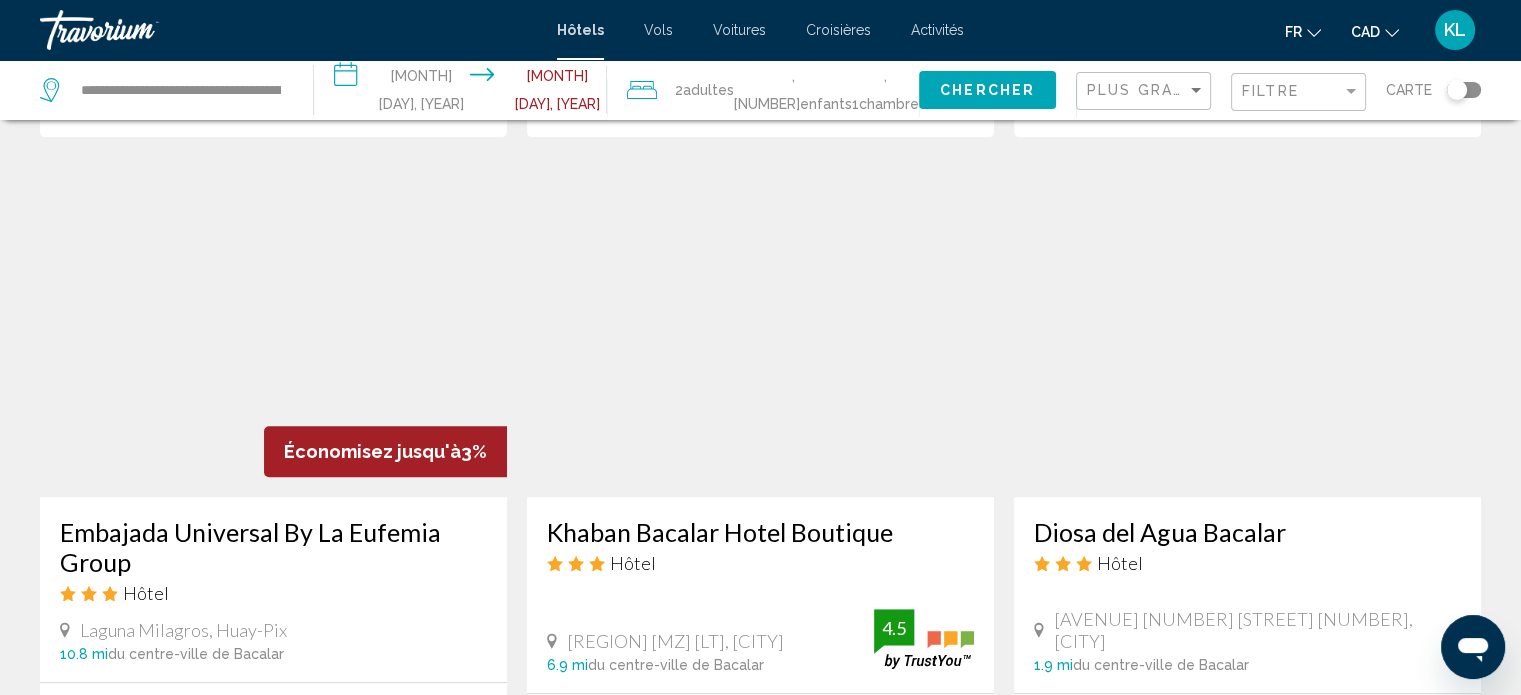 click at bounding box center [273, 337] 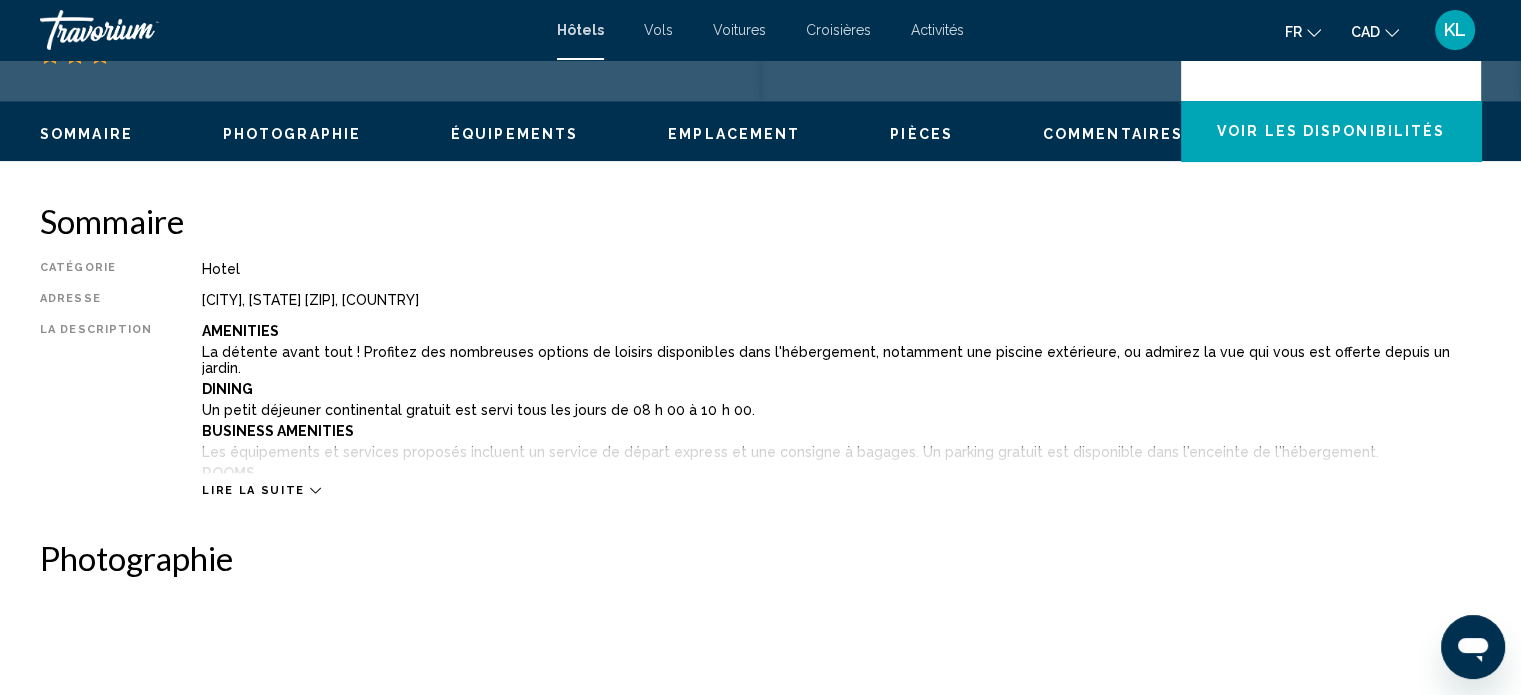 scroll, scrollTop: 564, scrollLeft: 0, axis: vertical 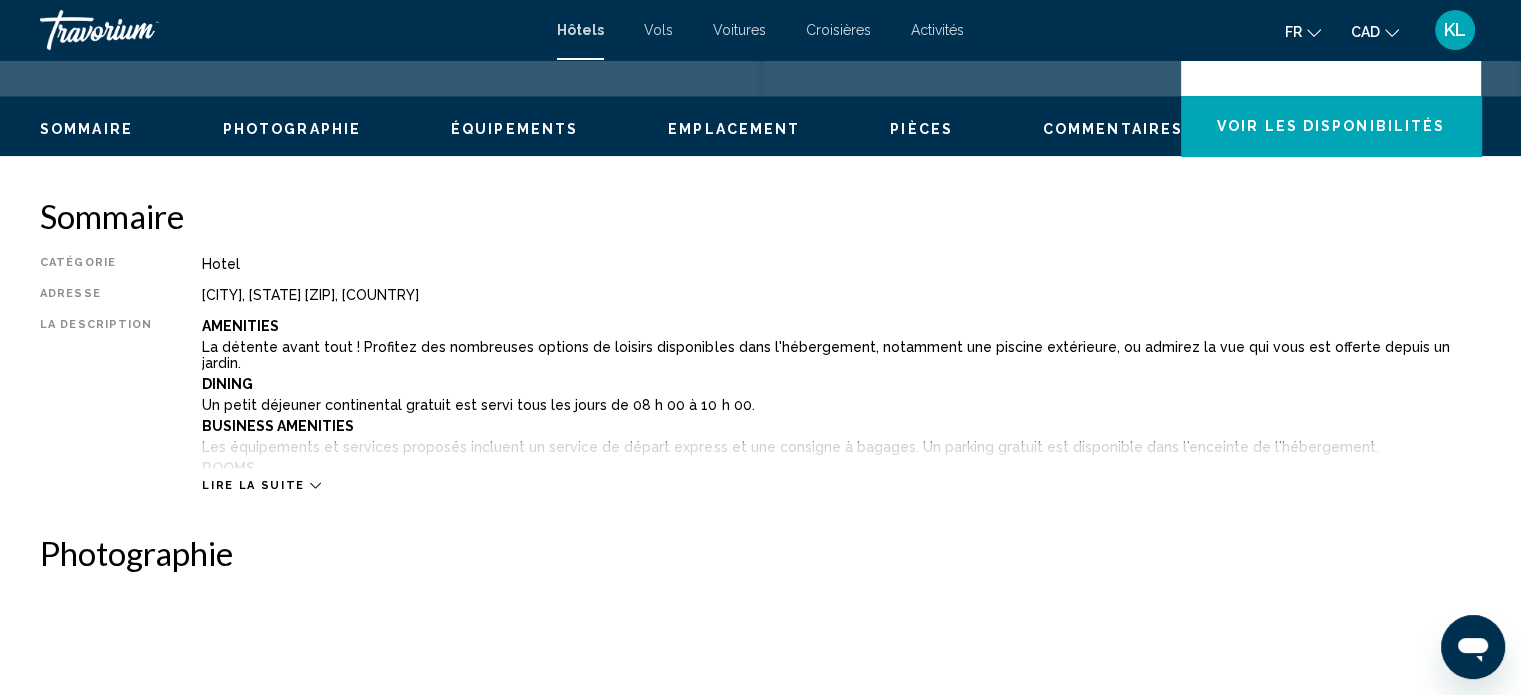 click on "Lire la suite" at bounding box center [253, 485] 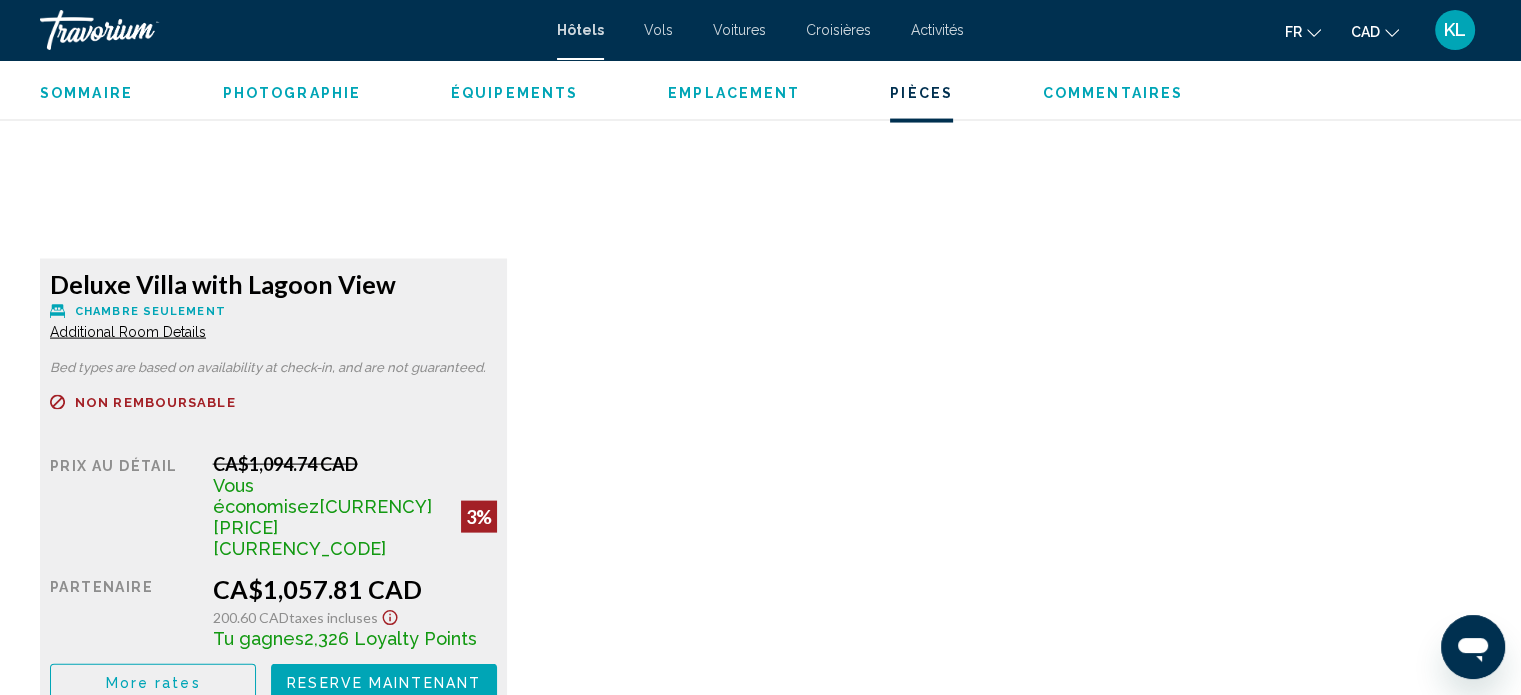 scroll, scrollTop: 4123, scrollLeft: 0, axis: vertical 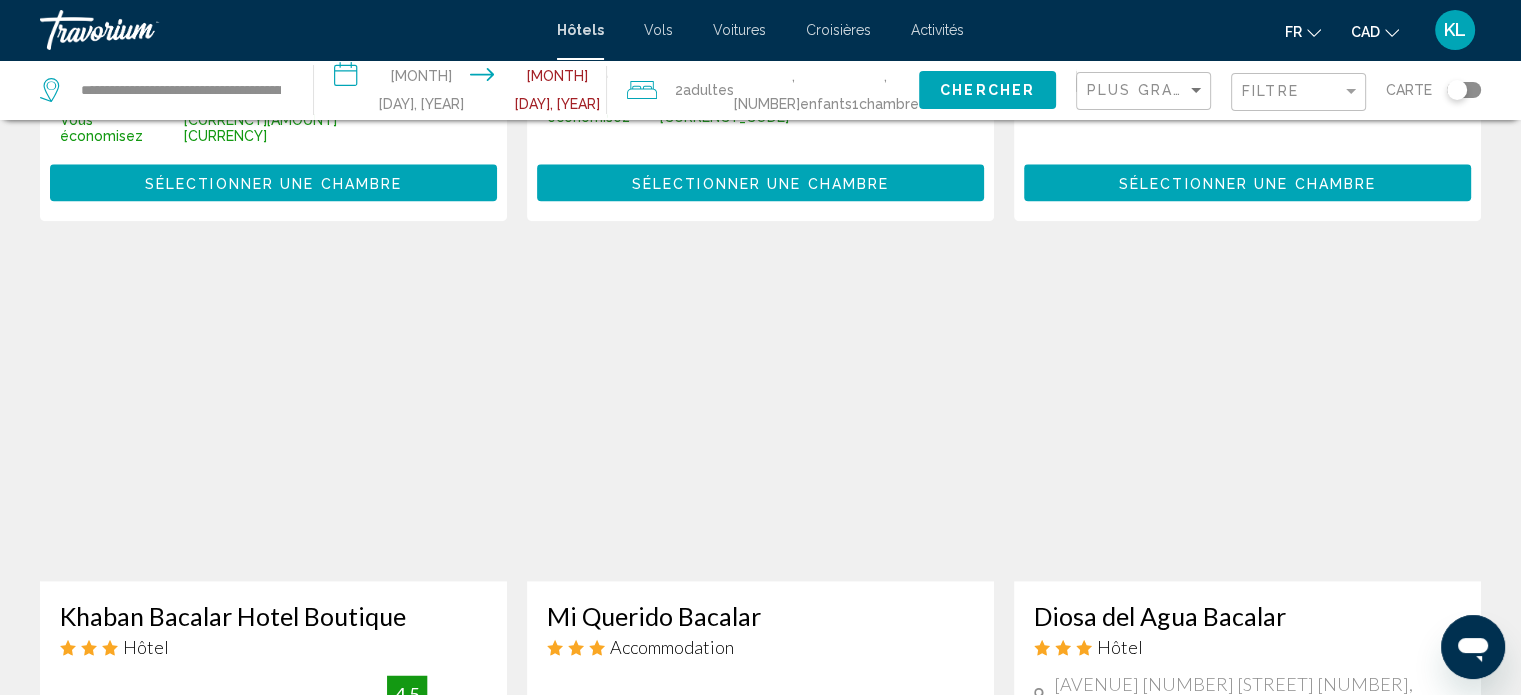 click at bounding box center [1247, 421] 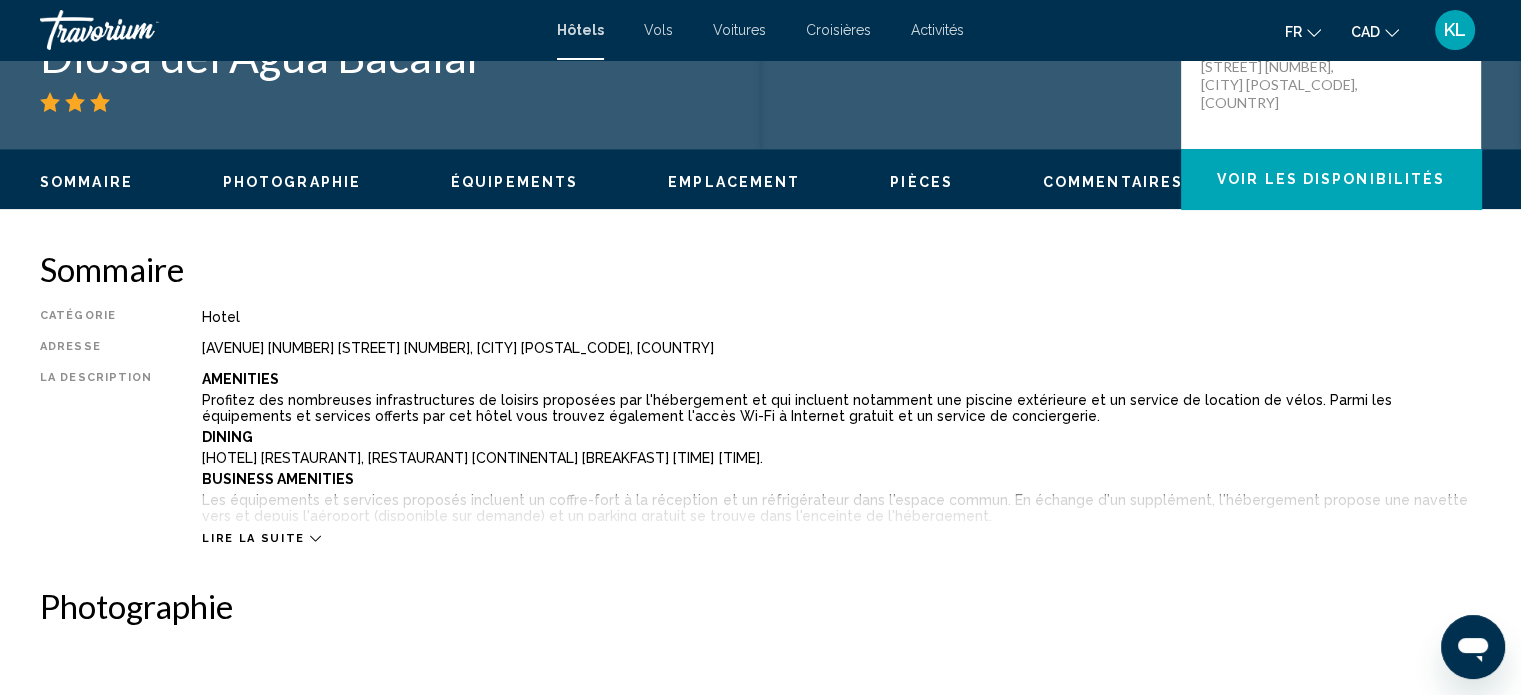 scroll, scrollTop: 512, scrollLeft: 0, axis: vertical 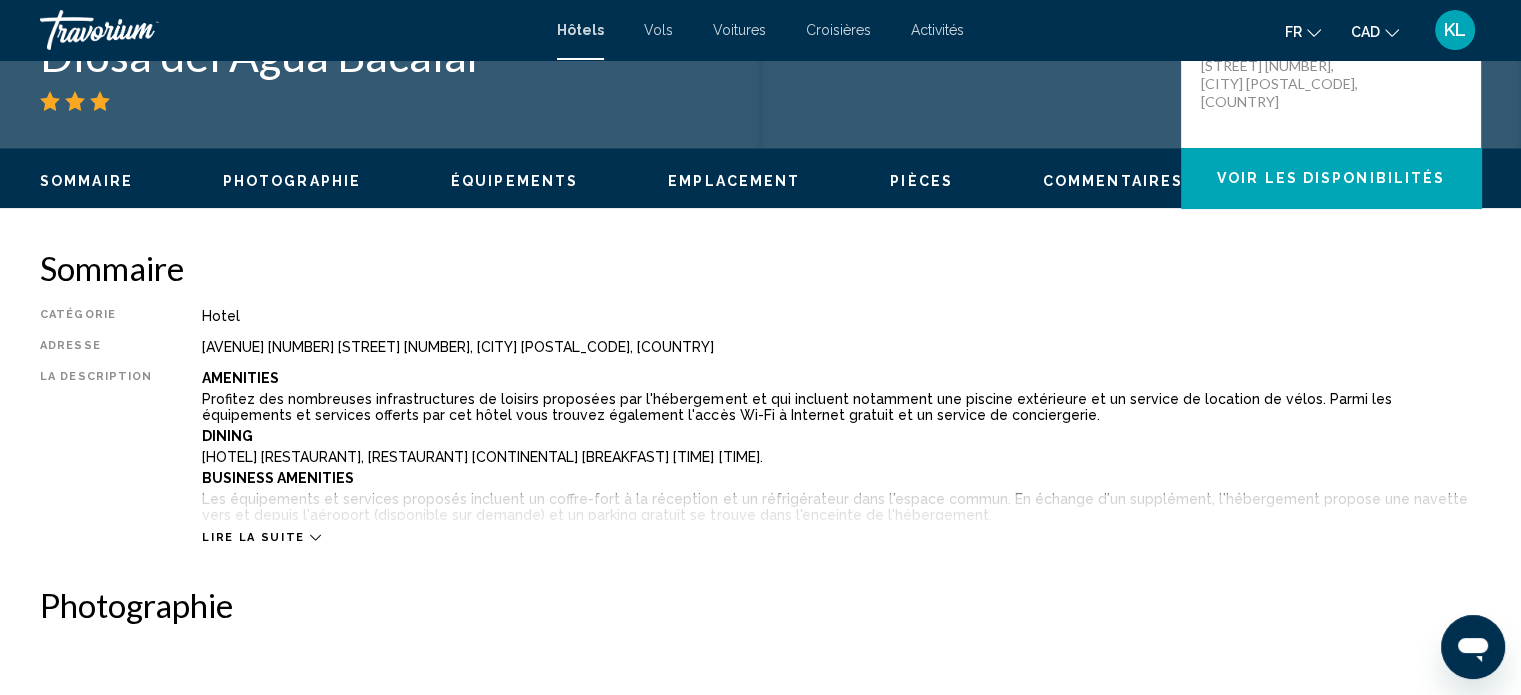 click on "Lire la suite" at bounding box center (253, 537) 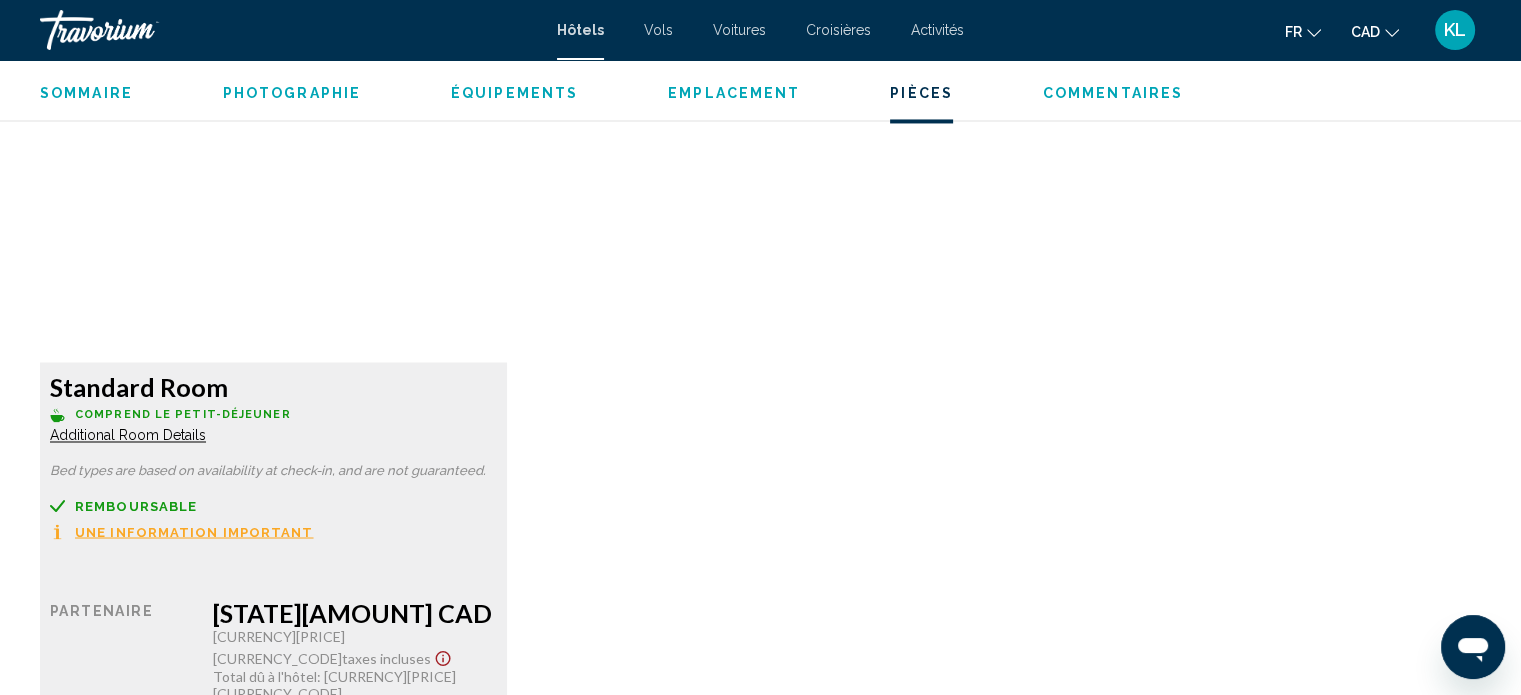 scroll, scrollTop: 3316, scrollLeft: 0, axis: vertical 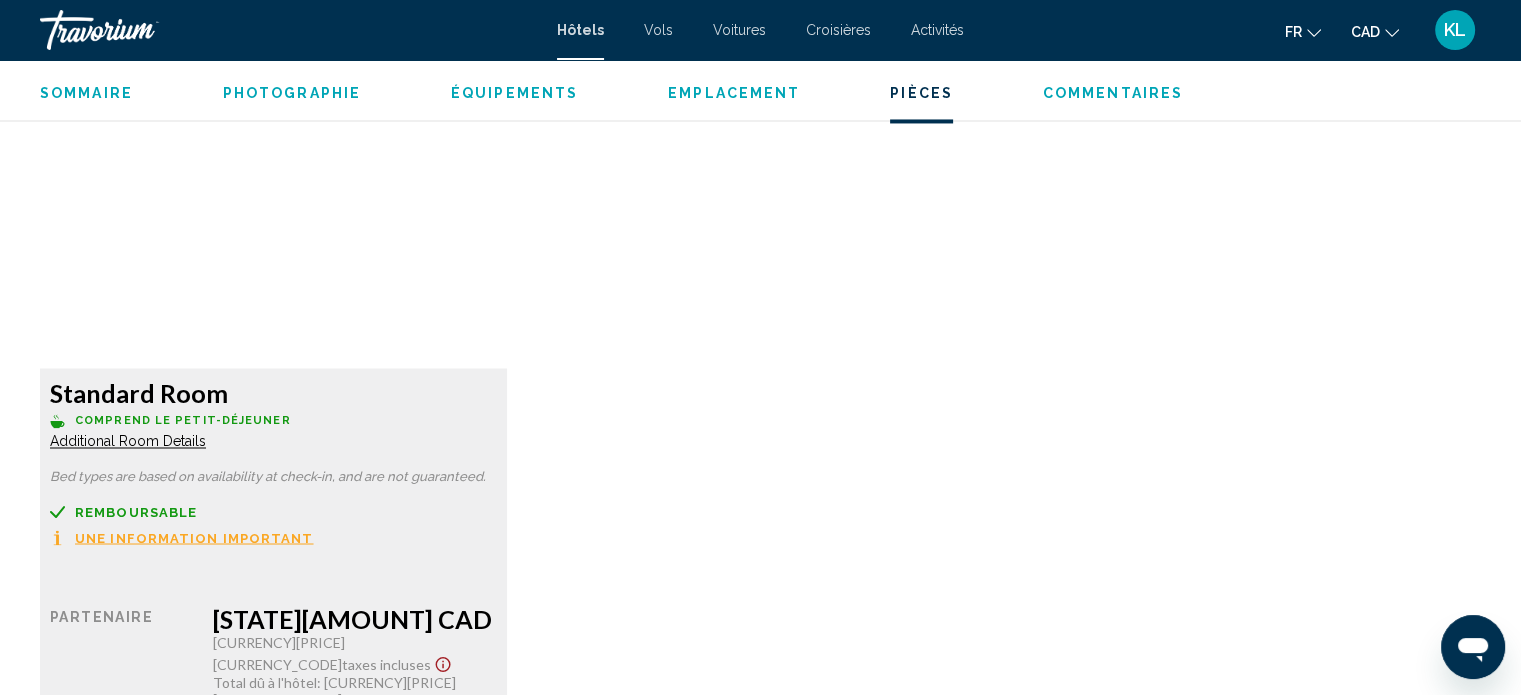 click at bounding box center [273, 243] 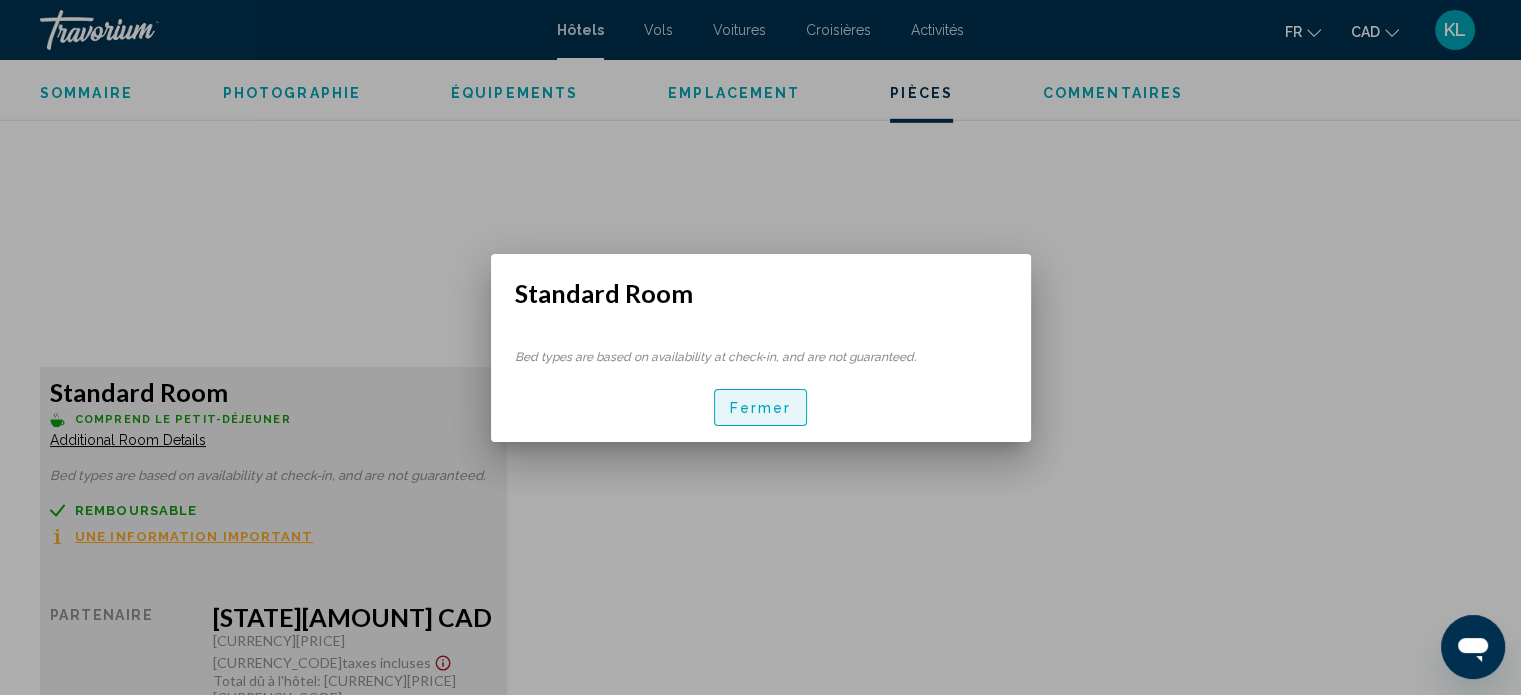 click on "Fermer" at bounding box center (761, 408) 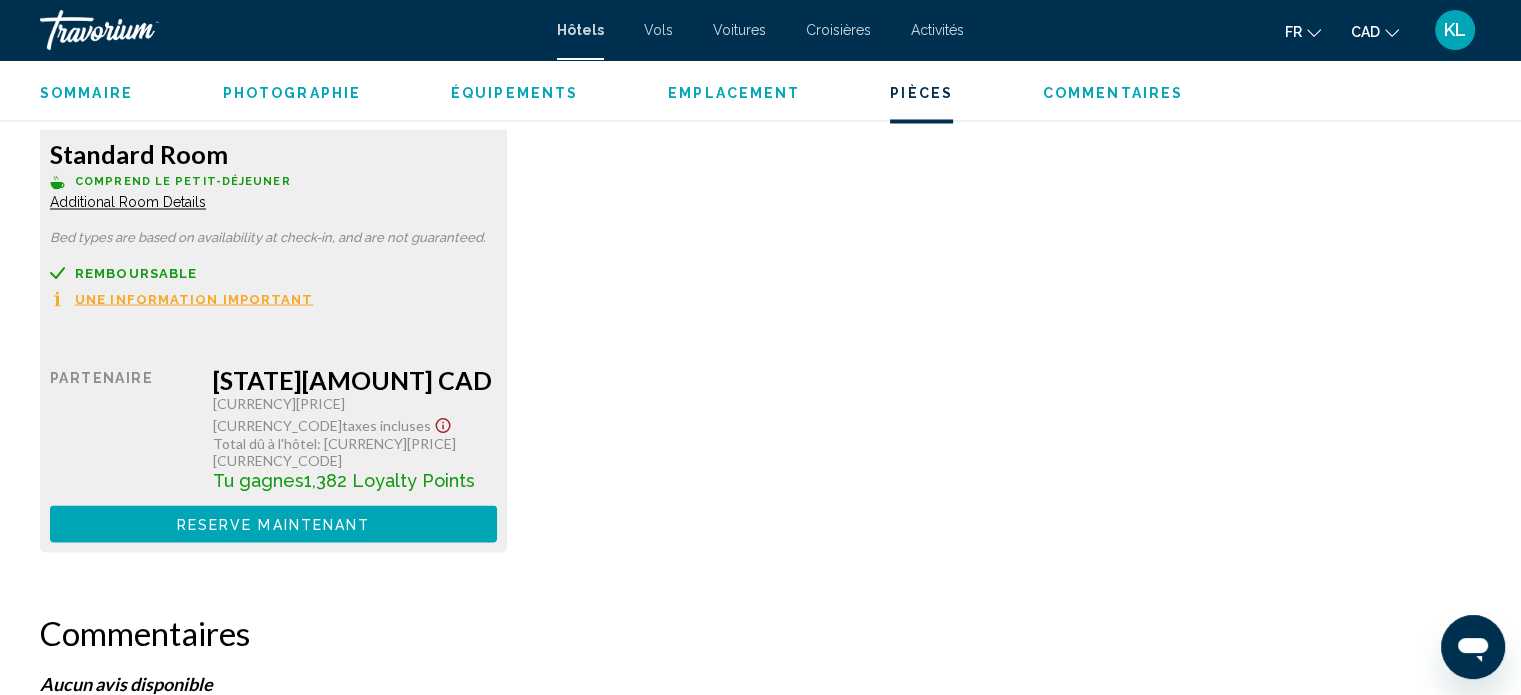 scroll, scrollTop: 3581, scrollLeft: 0, axis: vertical 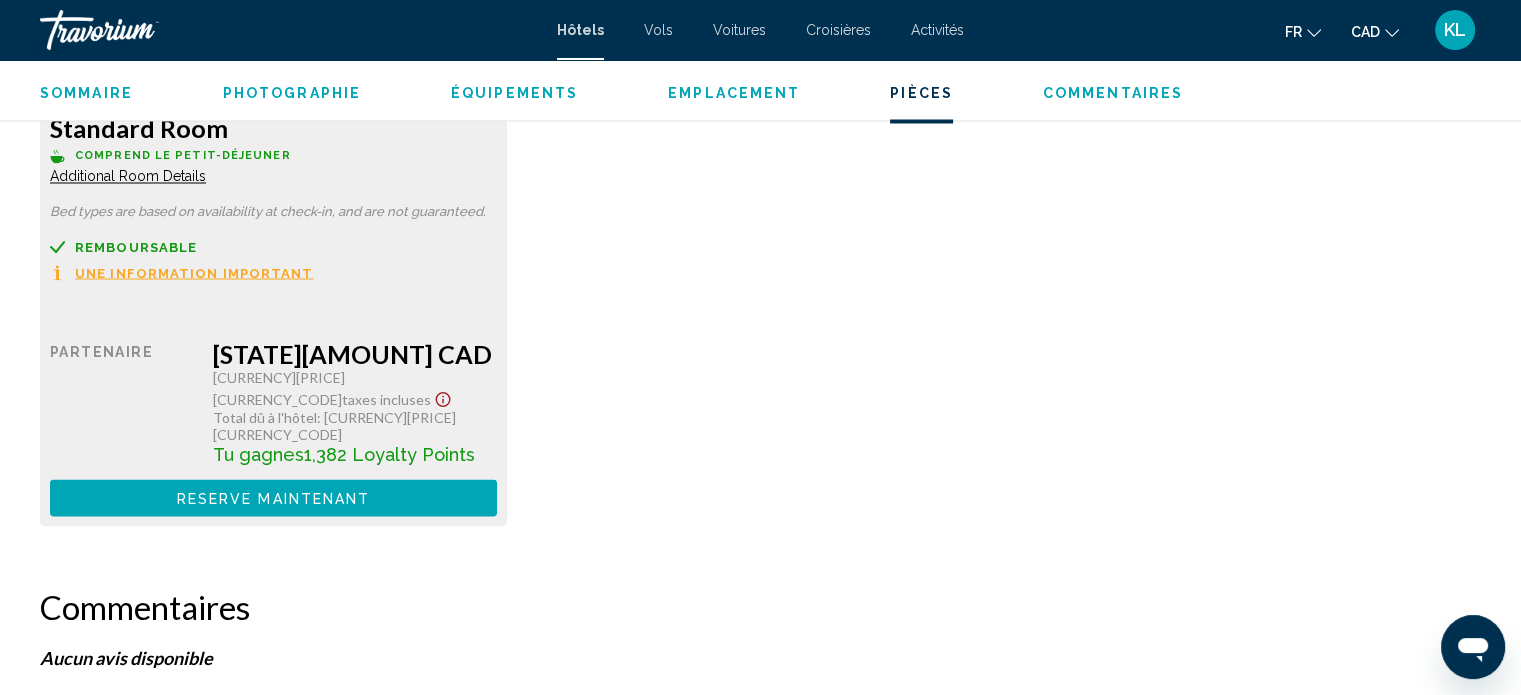 click on "Une information important" at bounding box center (194, 272) 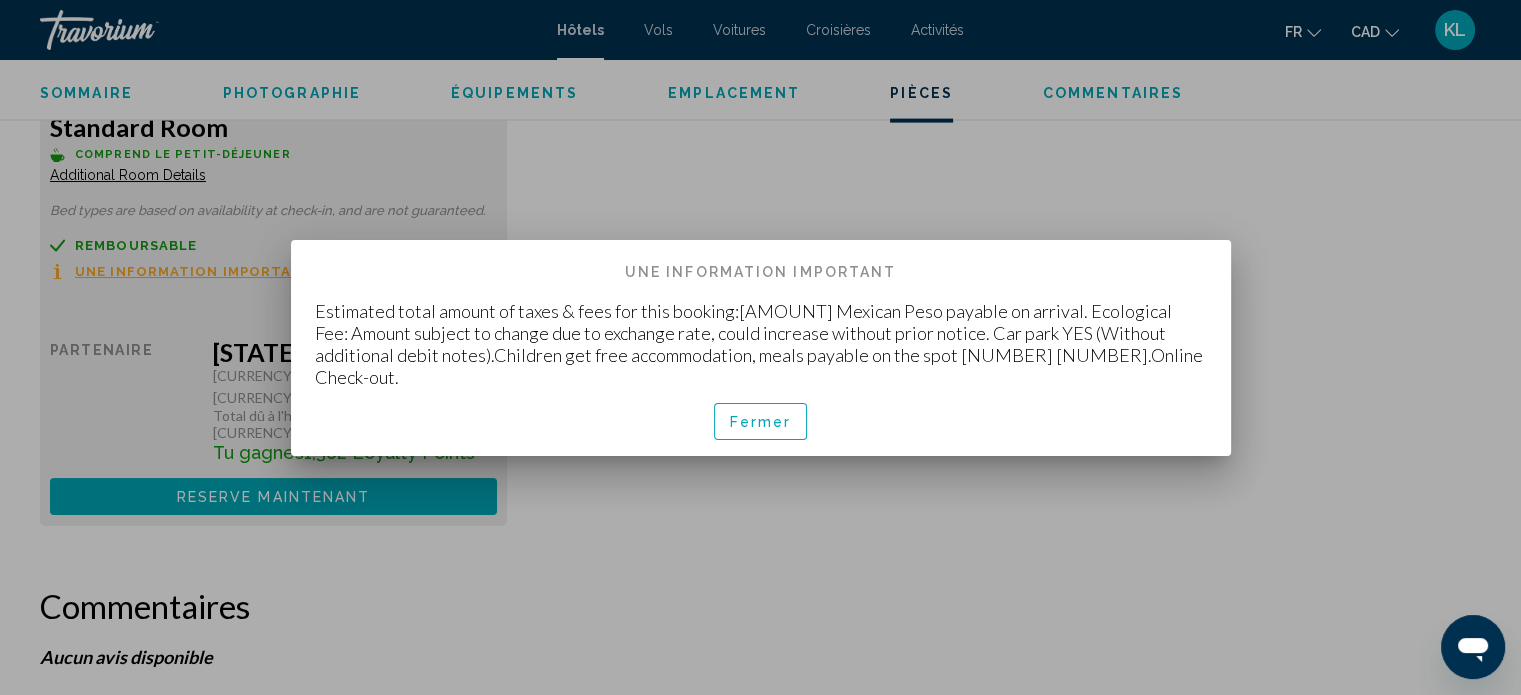 scroll, scrollTop: 0, scrollLeft: 0, axis: both 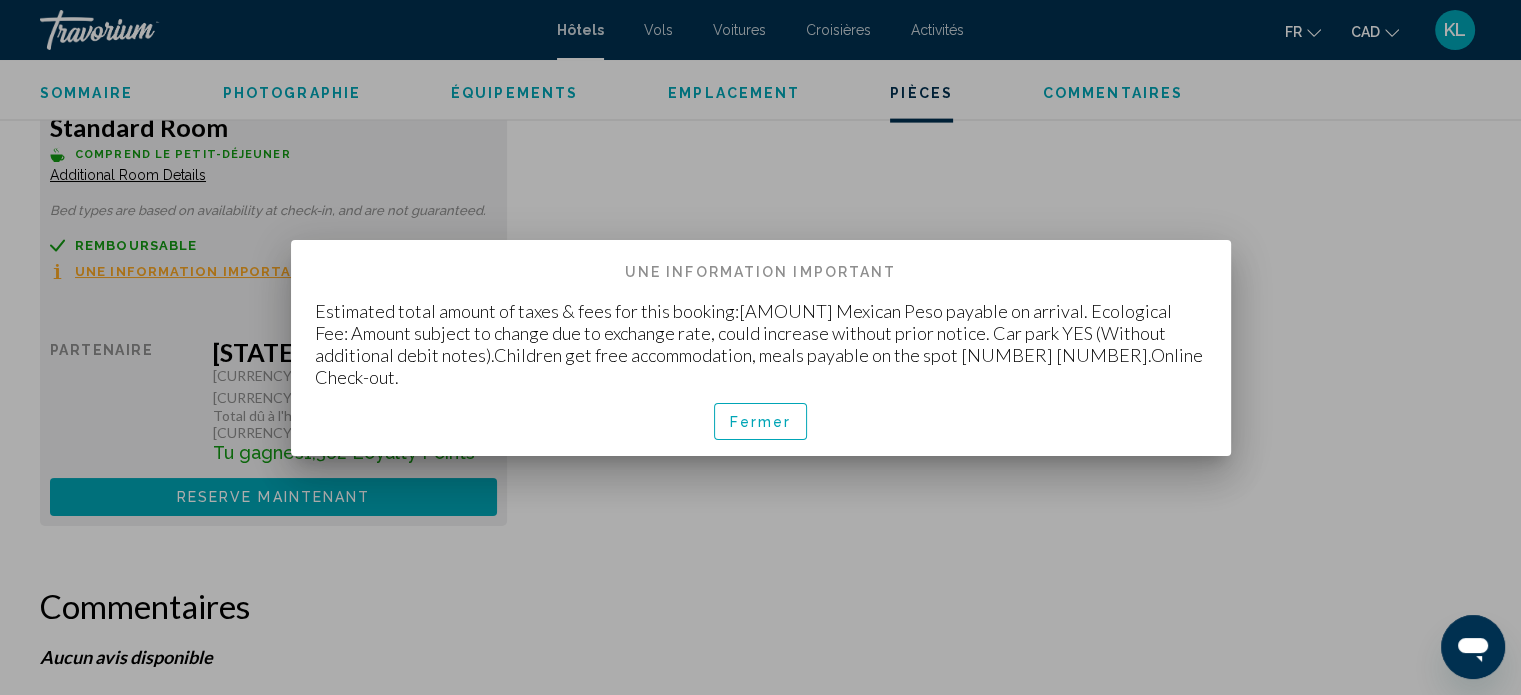 click on "Fermer" at bounding box center (761, 422) 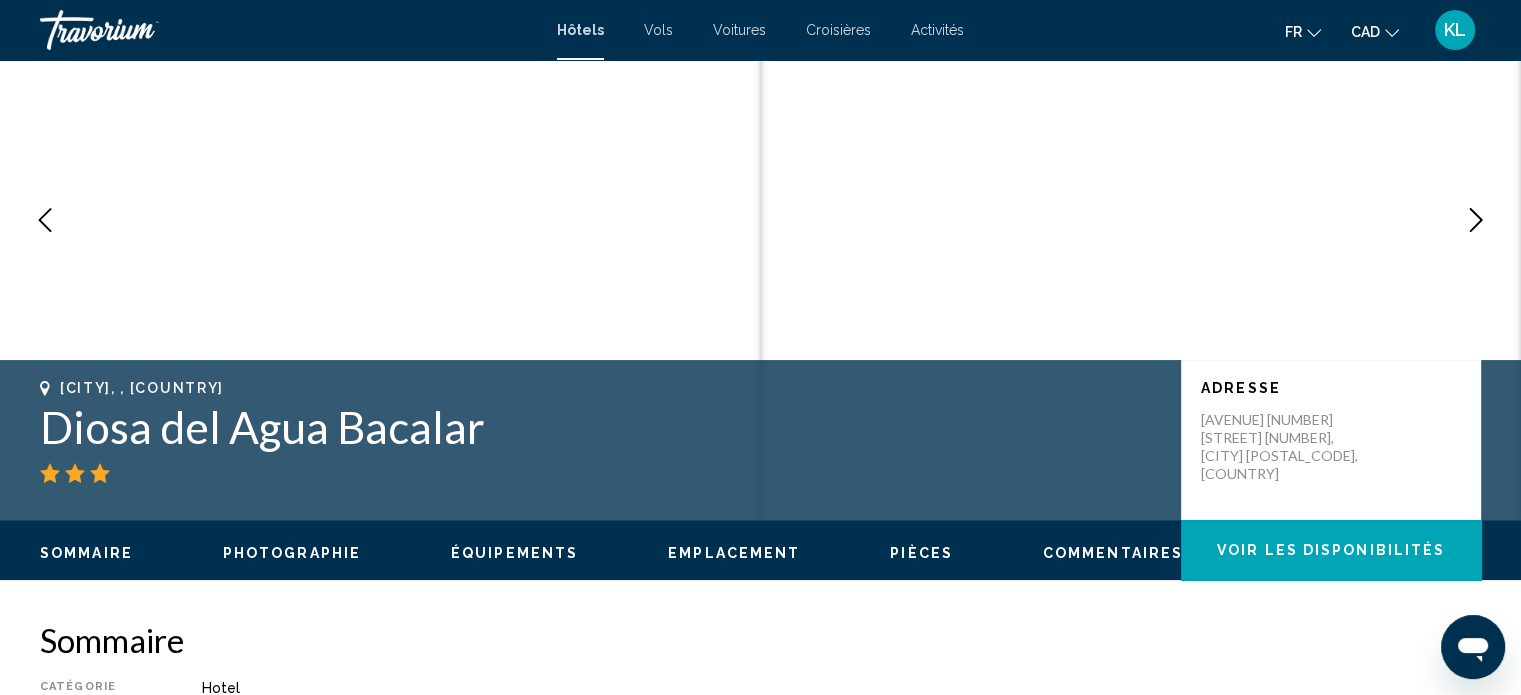 scroll, scrollTop: 0, scrollLeft: 0, axis: both 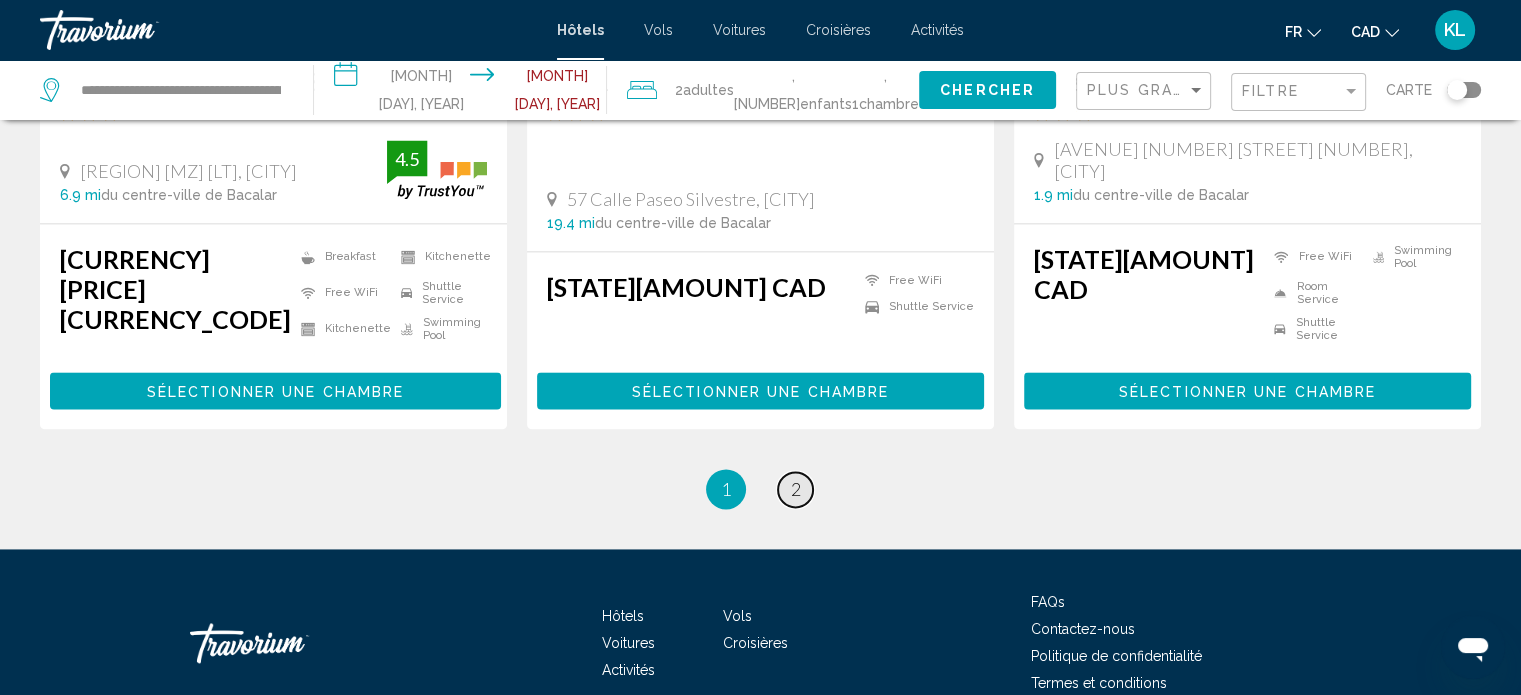 click on "2" at bounding box center (796, 489) 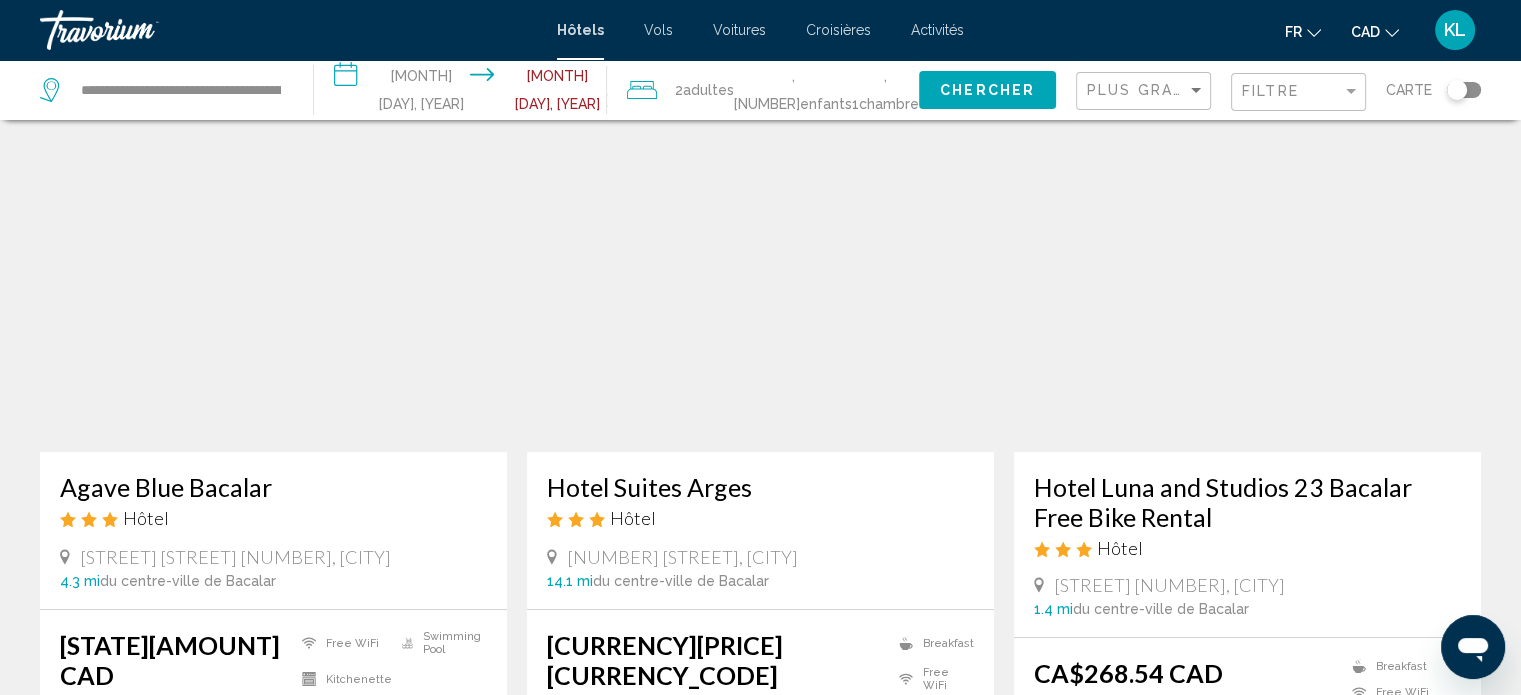 scroll, scrollTop: 0, scrollLeft: 0, axis: both 